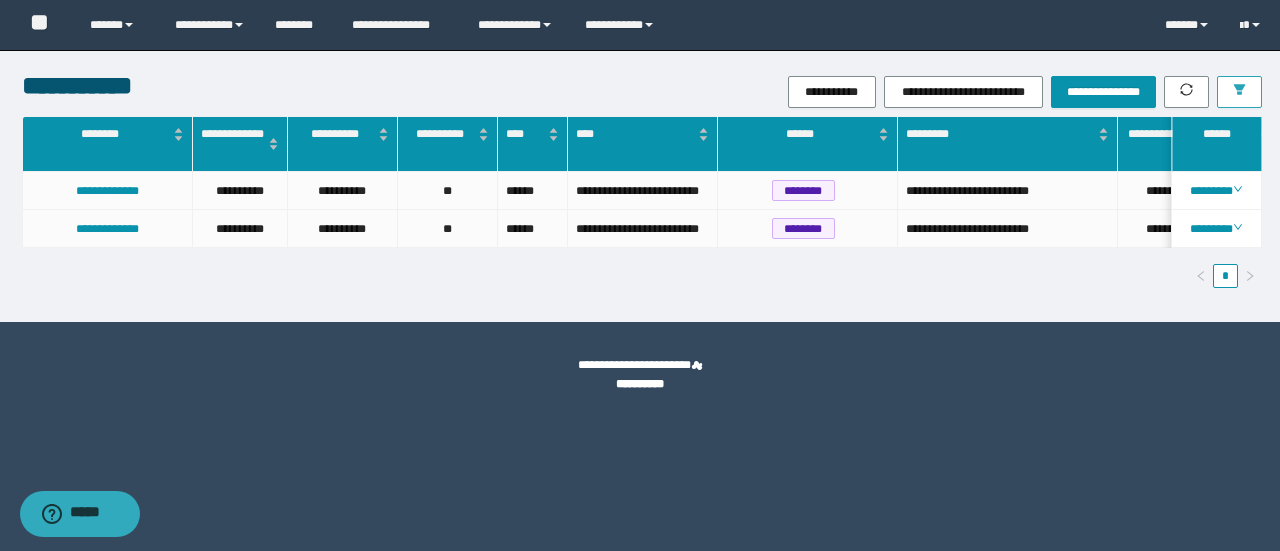 scroll, scrollTop: 0, scrollLeft: 0, axis: both 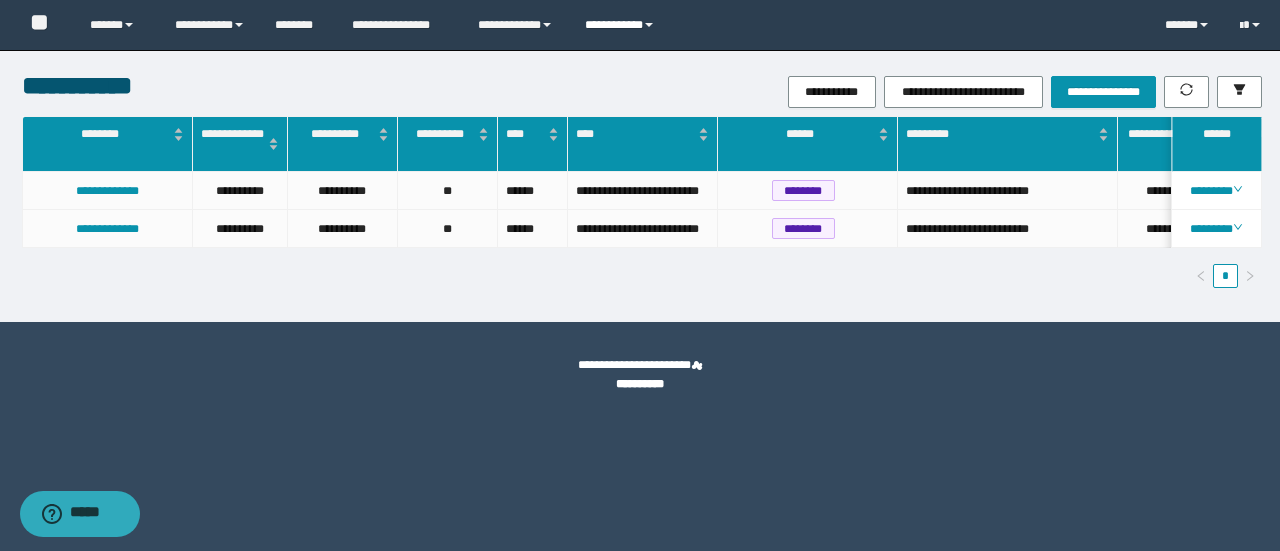 click on "**********" at bounding box center [622, 25] 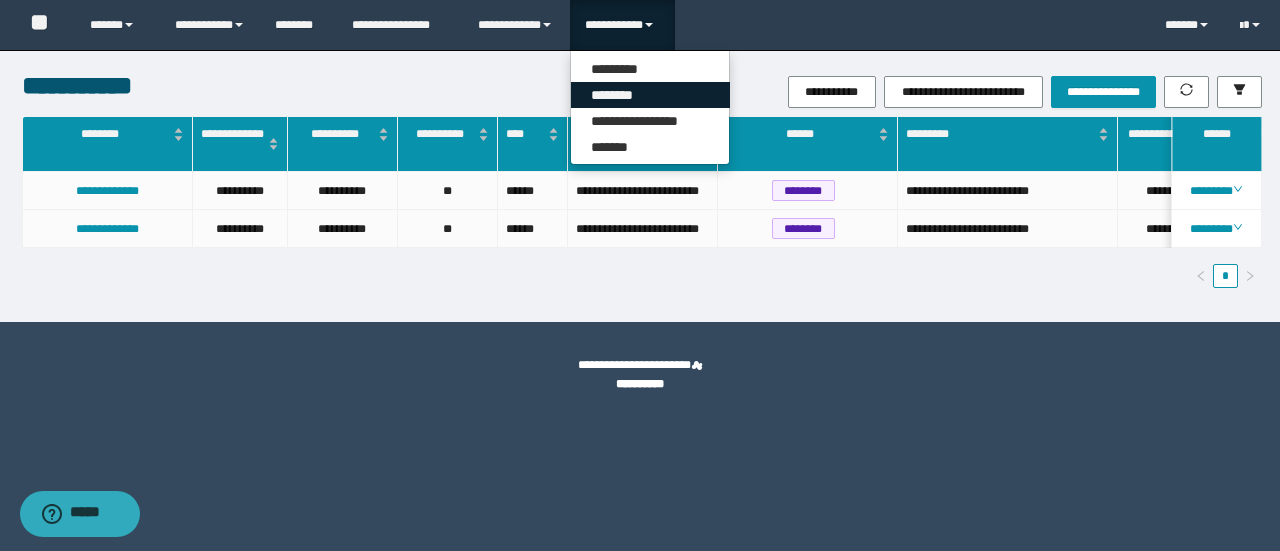 click on "********" at bounding box center [650, 95] 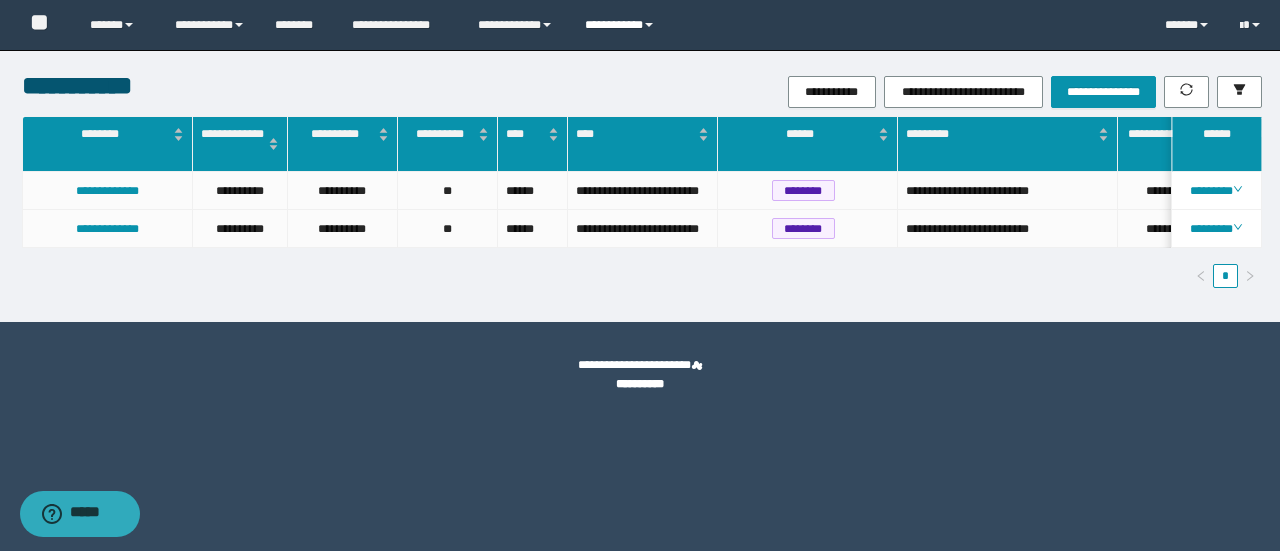 drag, startPoint x: 614, startPoint y: 21, endPoint x: 620, endPoint y: 39, distance: 18.973665 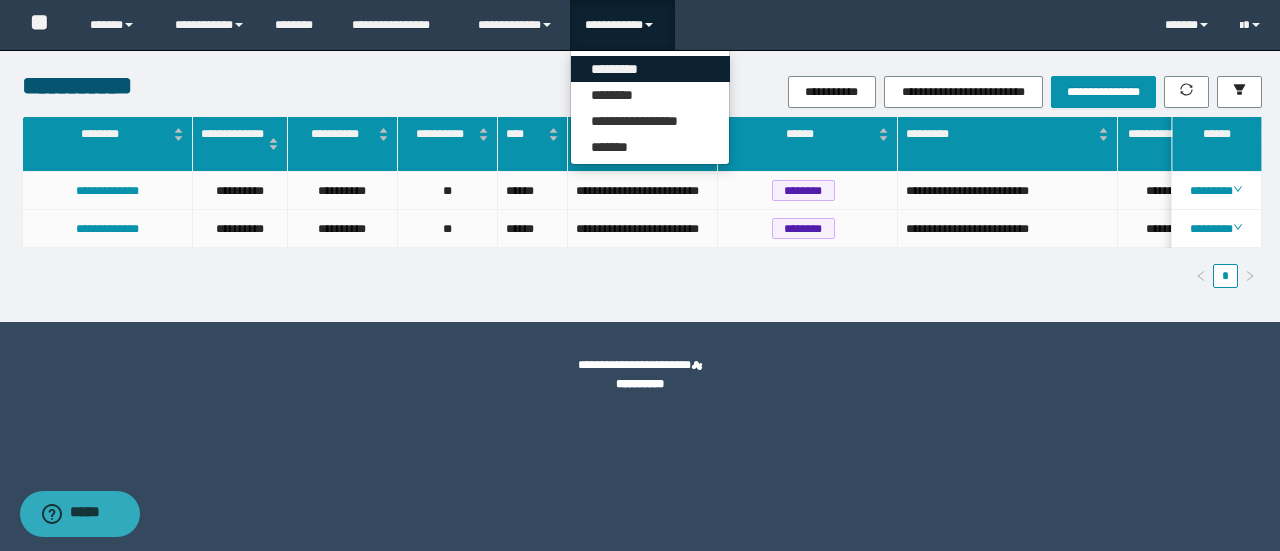 click on "*********" at bounding box center (650, 69) 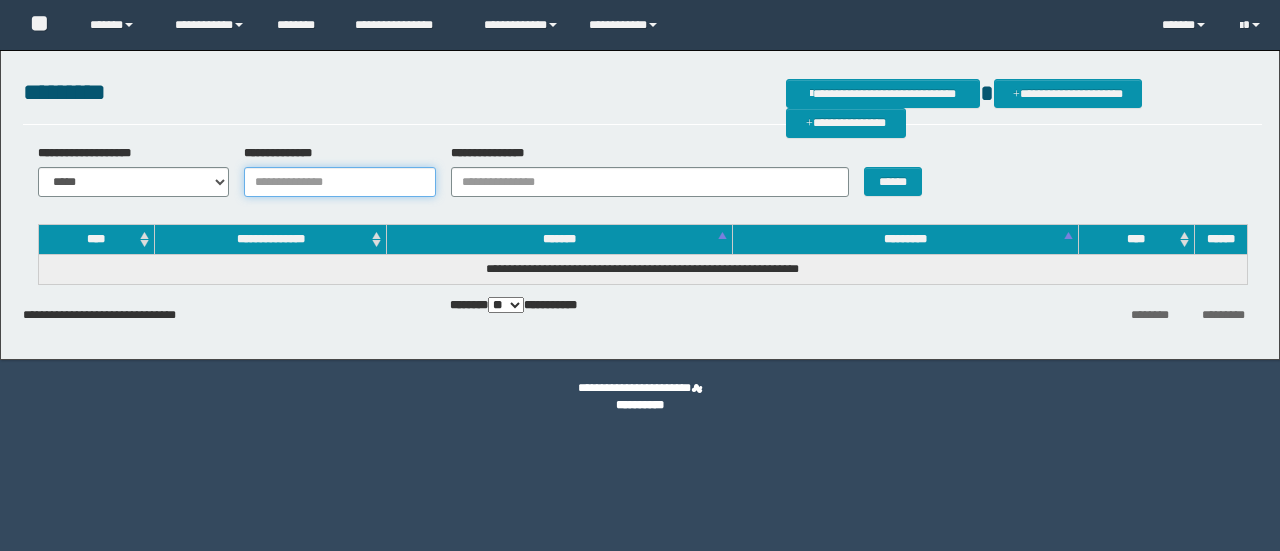 scroll, scrollTop: 0, scrollLeft: 0, axis: both 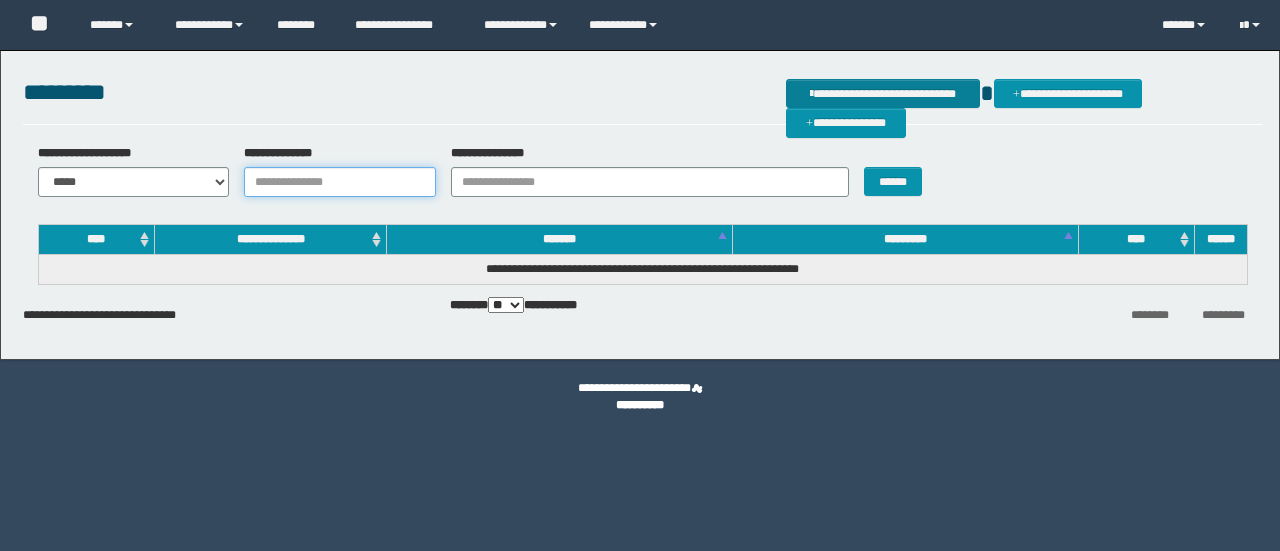 paste on "*******" 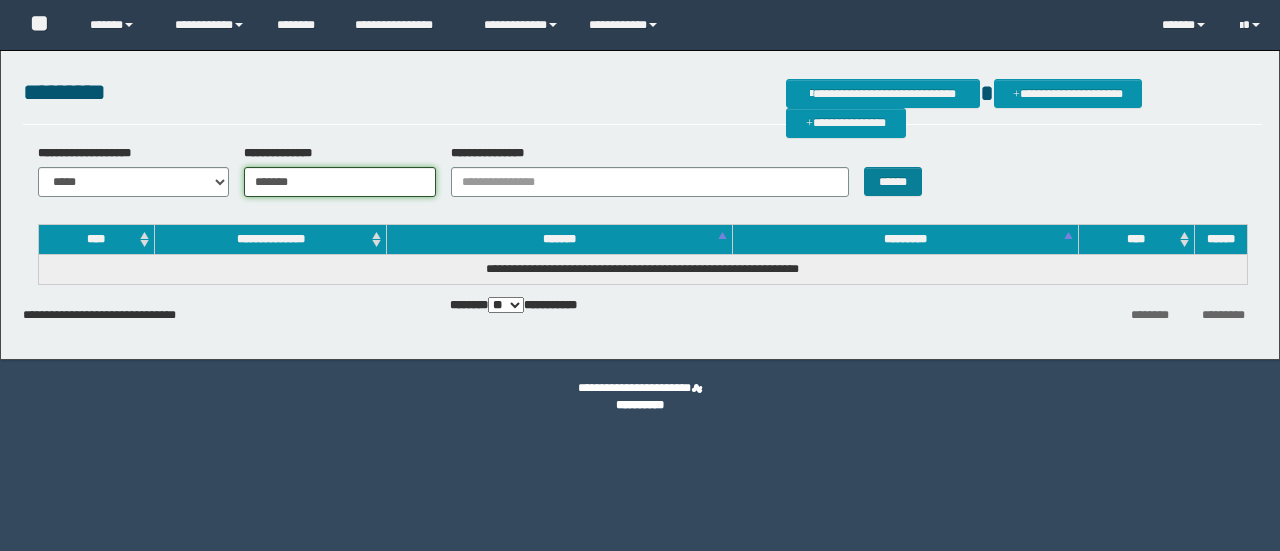 type on "*******" 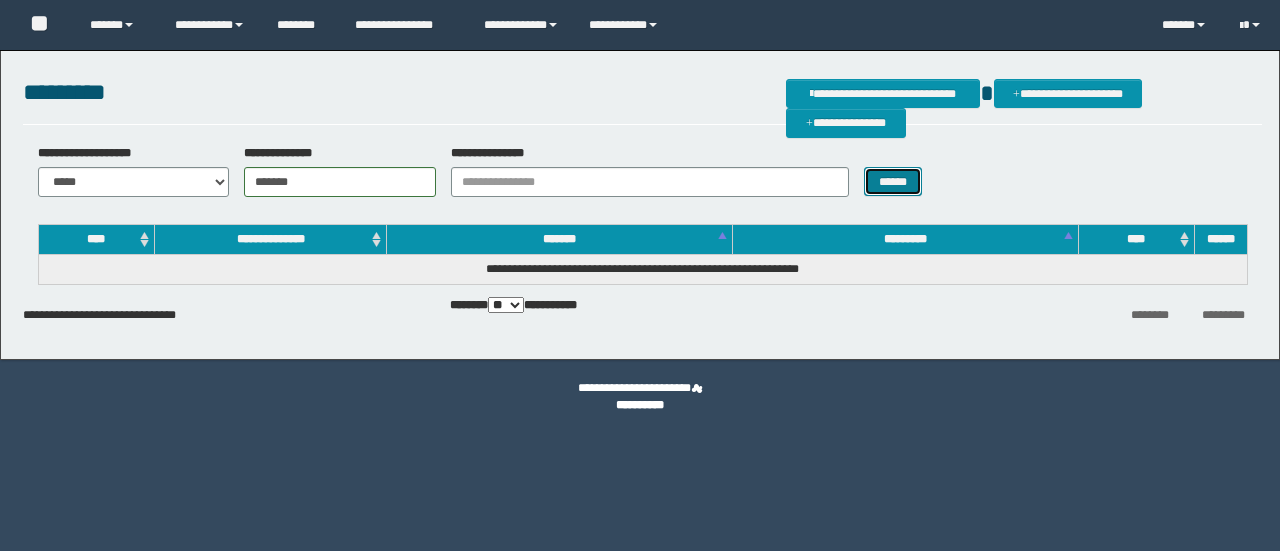 click on "******" at bounding box center [893, 181] 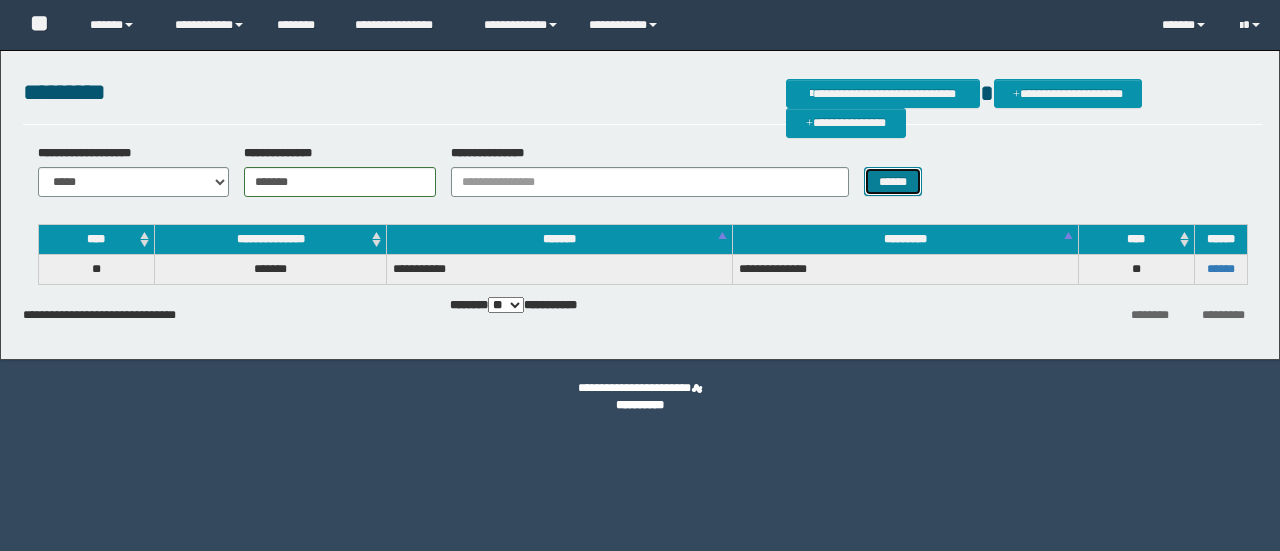 type 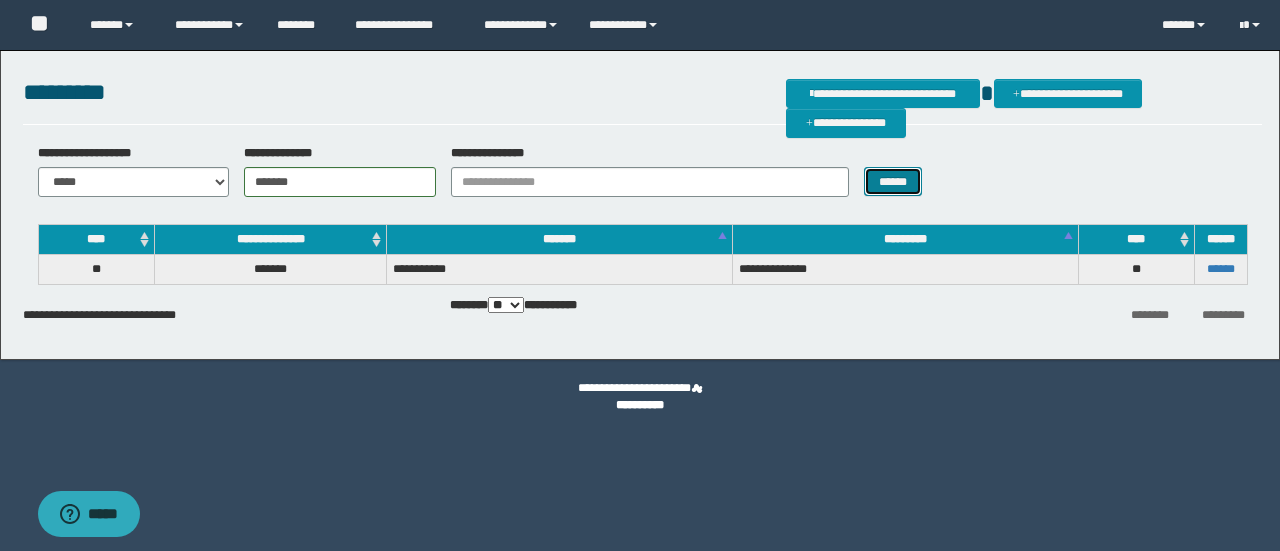 scroll, scrollTop: 0, scrollLeft: 0, axis: both 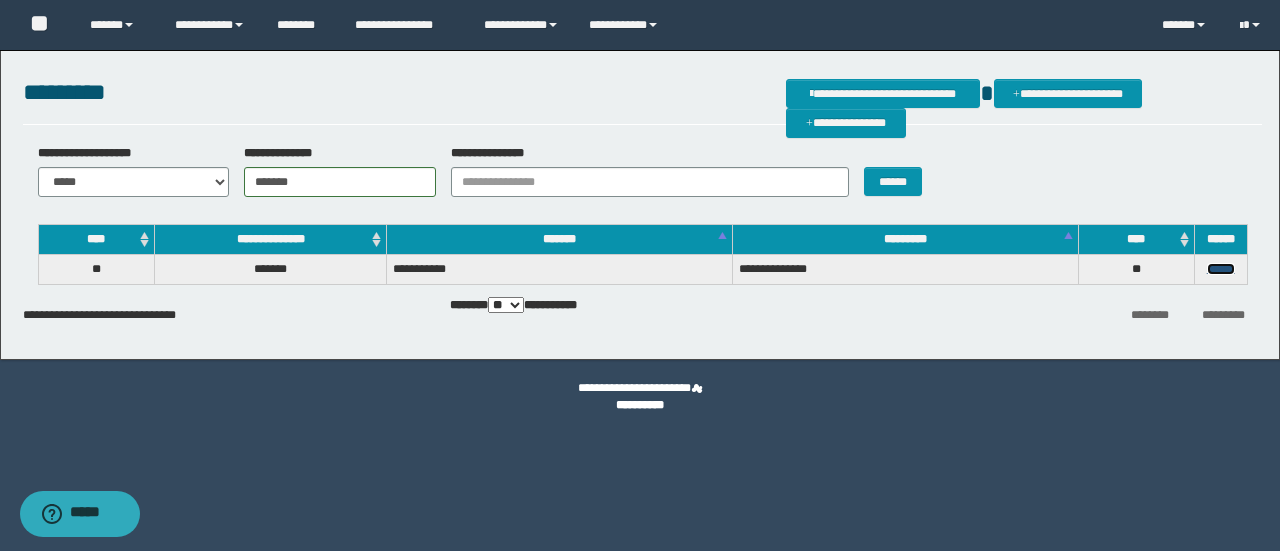 click on "******" at bounding box center (1221, 269) 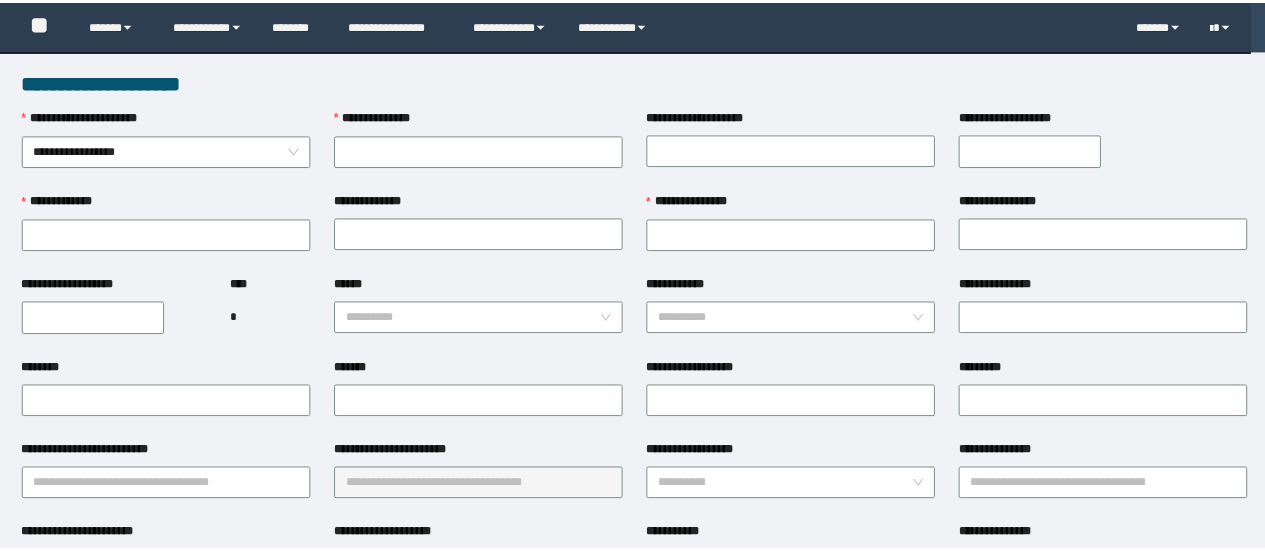 scroll, scrollTop: 0, scrollLeft: 0, axis: both 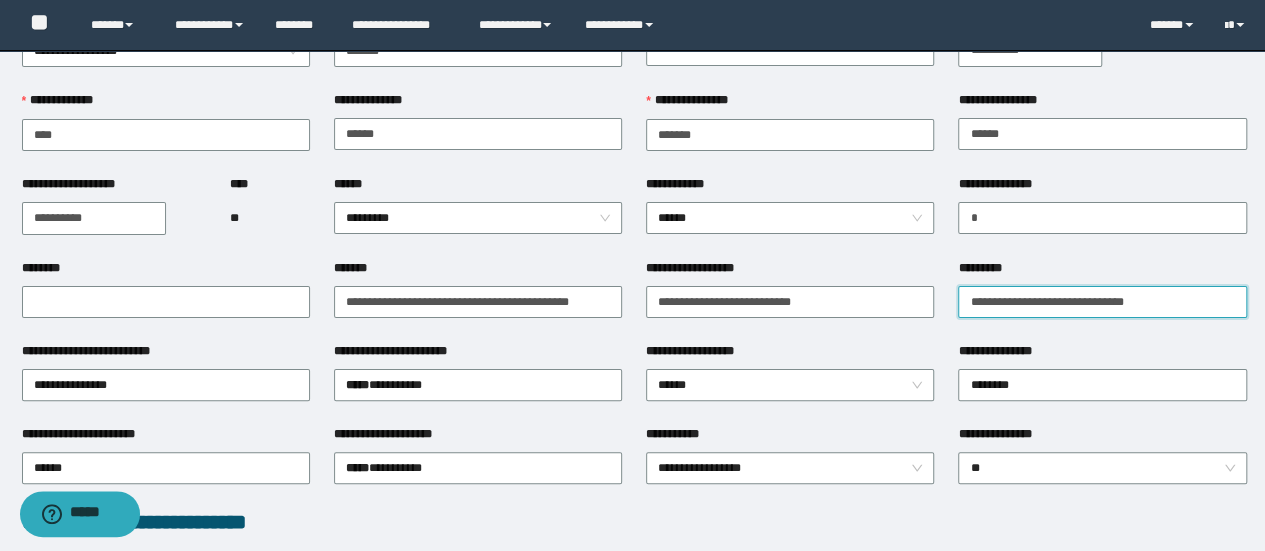 drag, startPoint x: 1241, startPoint y: 291, endPoint x: 1194, endPoint y: 291, distance: 47 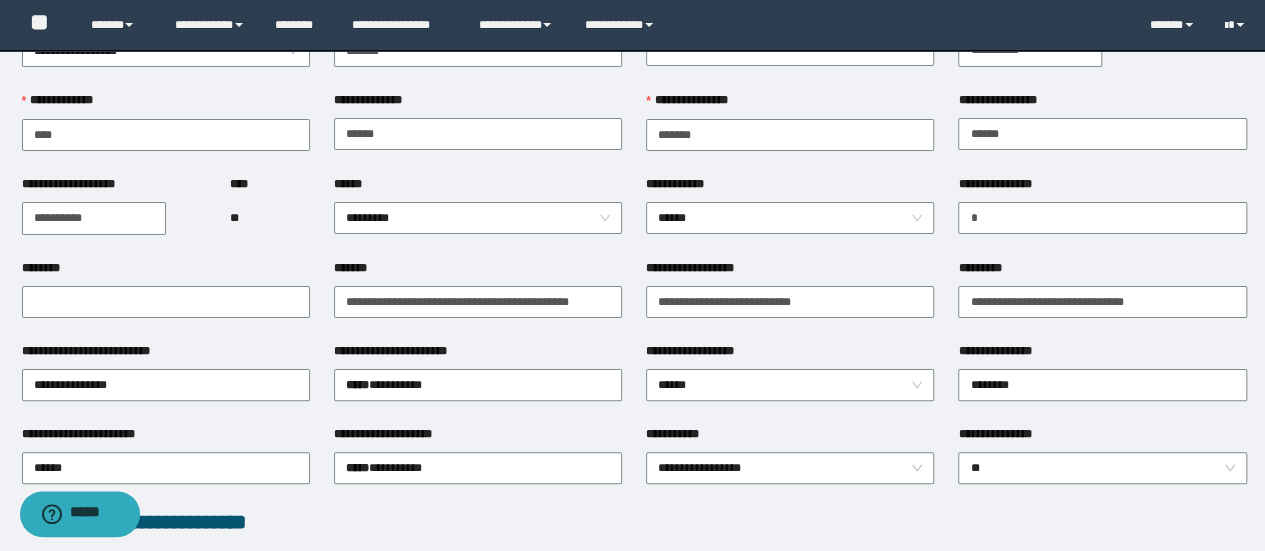 click on "**********" at bounding box center [1102, 355] 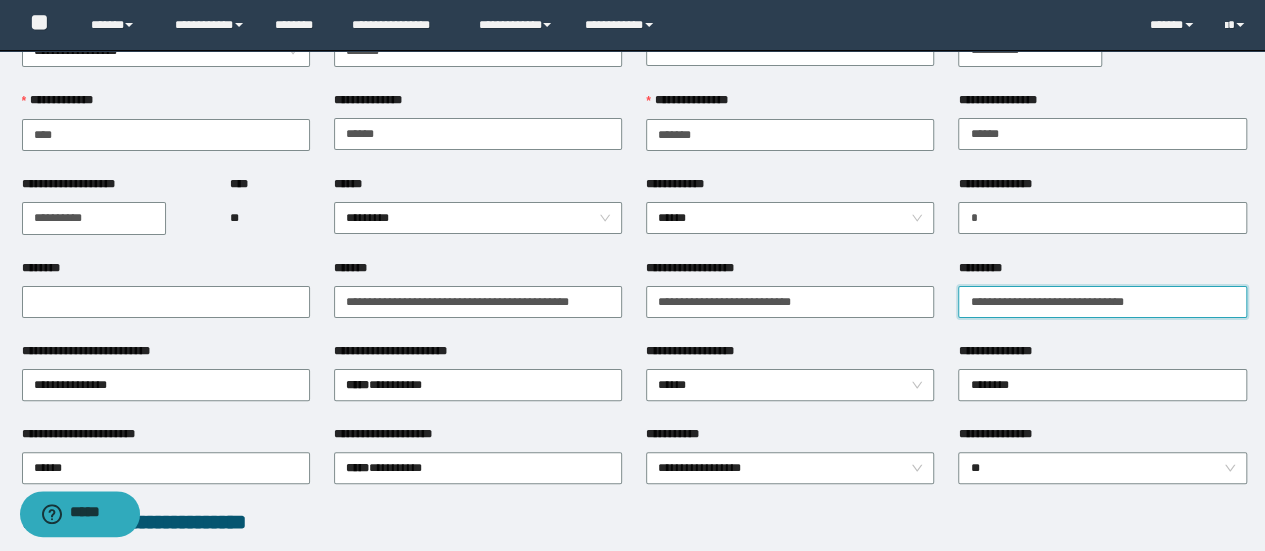 drag, startPoint x: 1232, startPoint y: 312, endPoint x: 1072, endPoint y: 327, distance: 160.70158 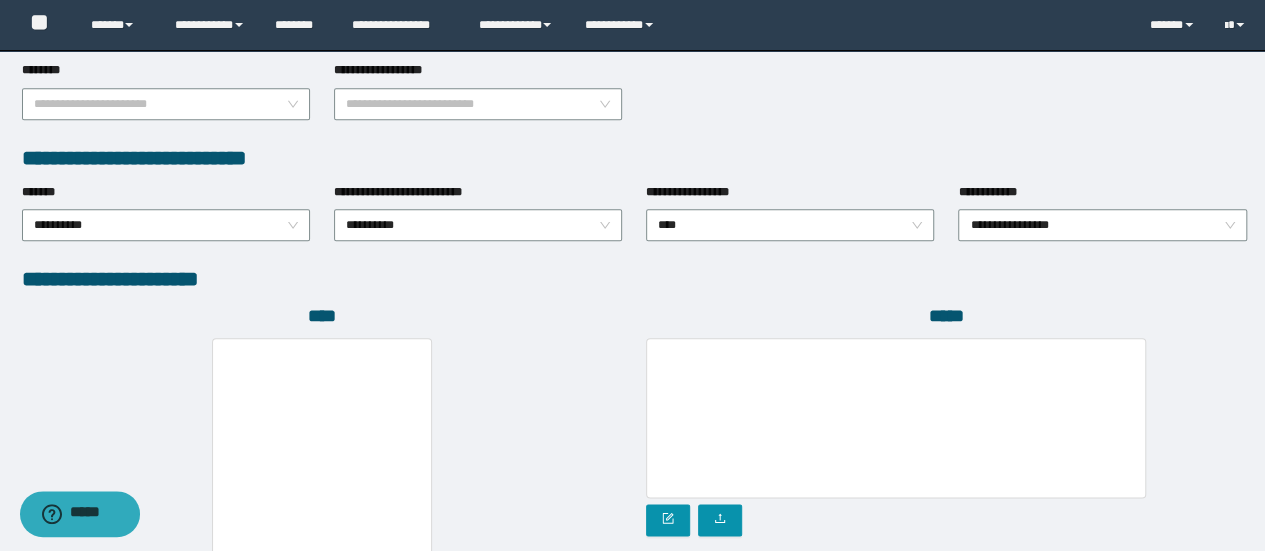 scroll, scrollTop: 1150, scrollLeft: 0, axis: vertical 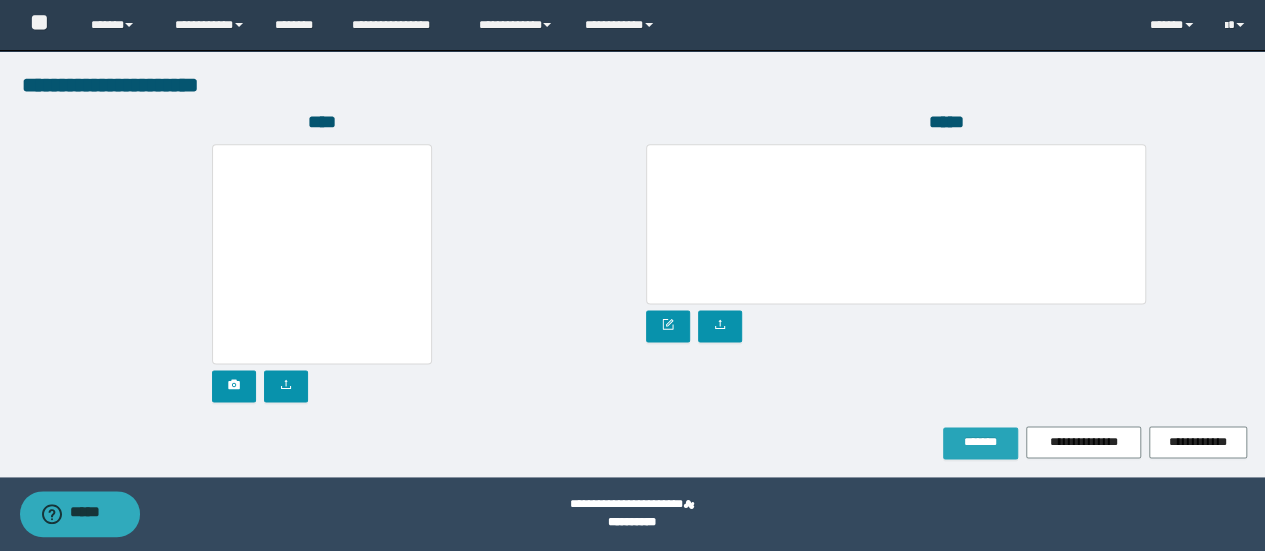 click on "*******" at bounding box center [980, 443] 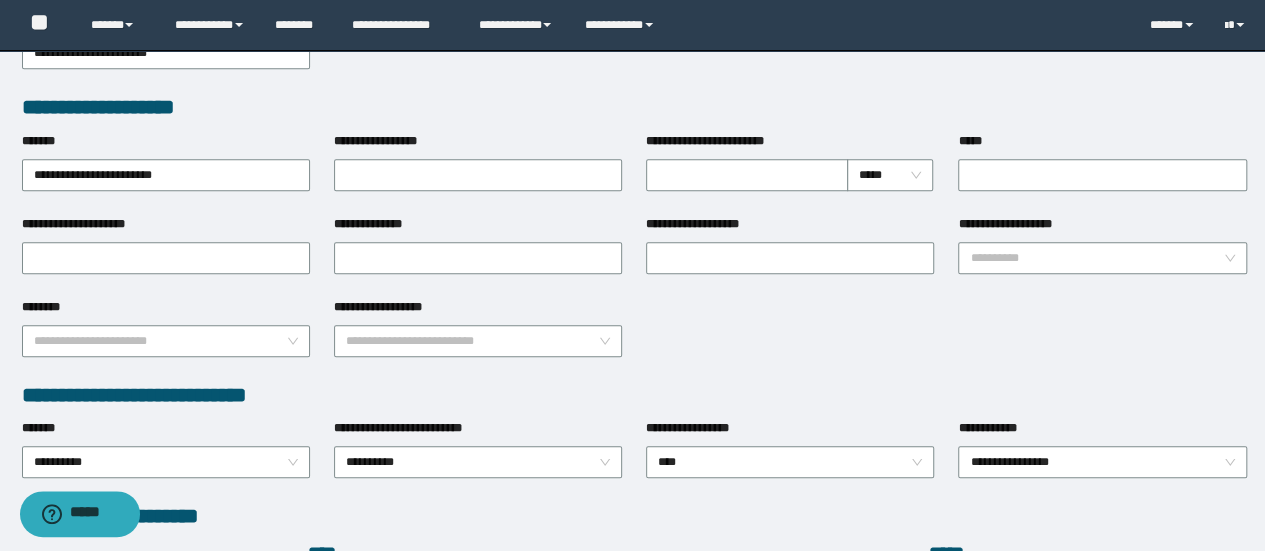 scroll, scrollTop: 803, scrollLeft: 0, axis: vertical 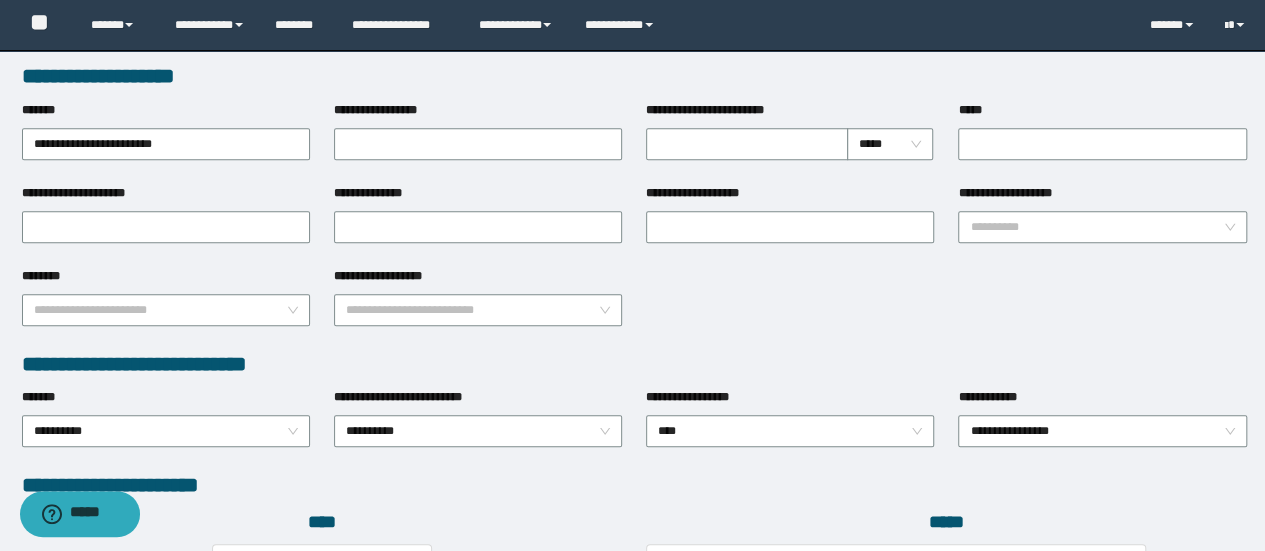 type 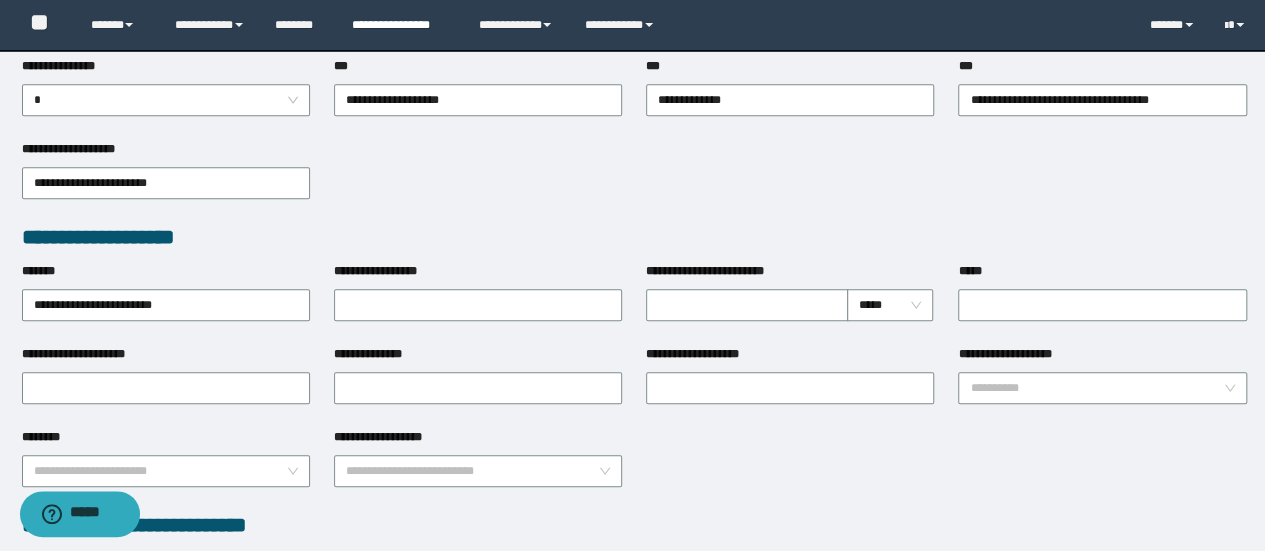 scroll, scrollTop: 503, scrollLeft: 0, axis: vertical 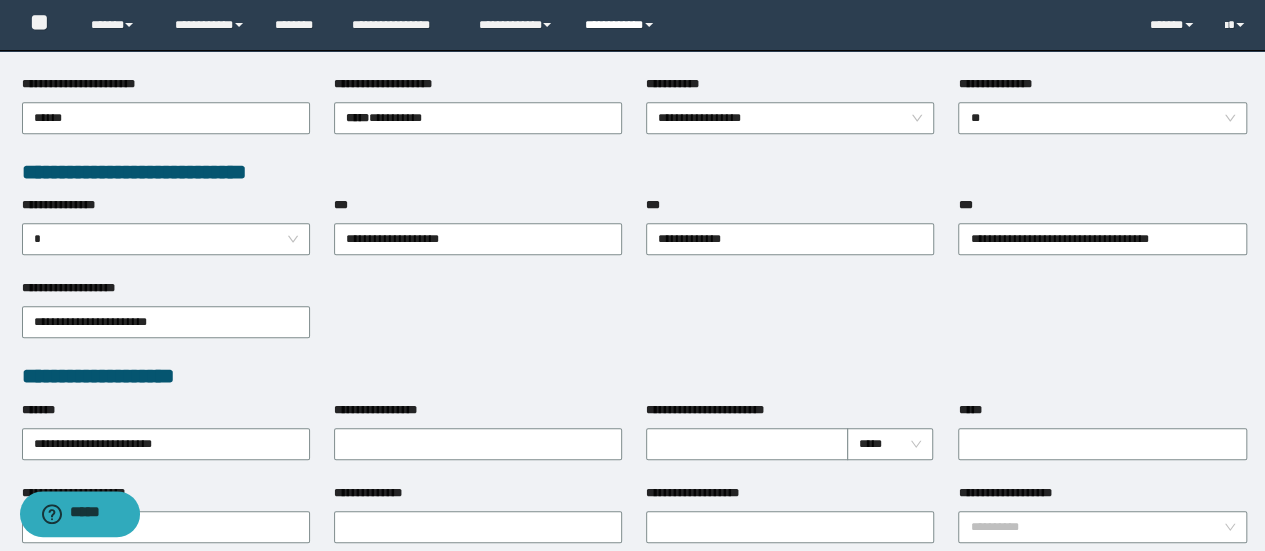 click on "**********" at bounding box center [622, 25] 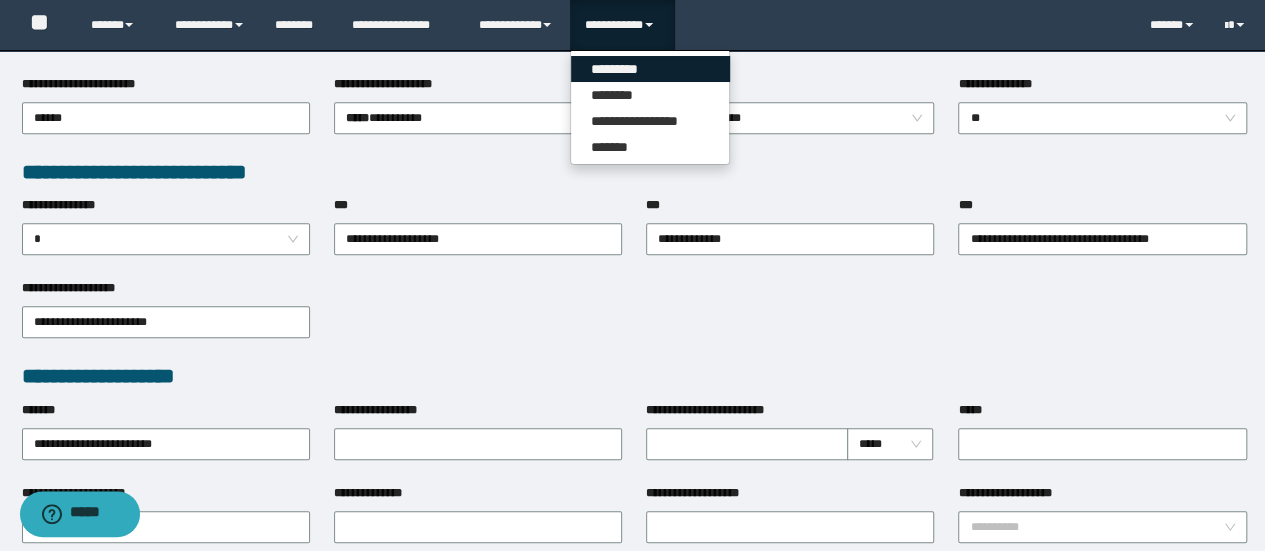 click on "*********" at bounding box center (650, 69) 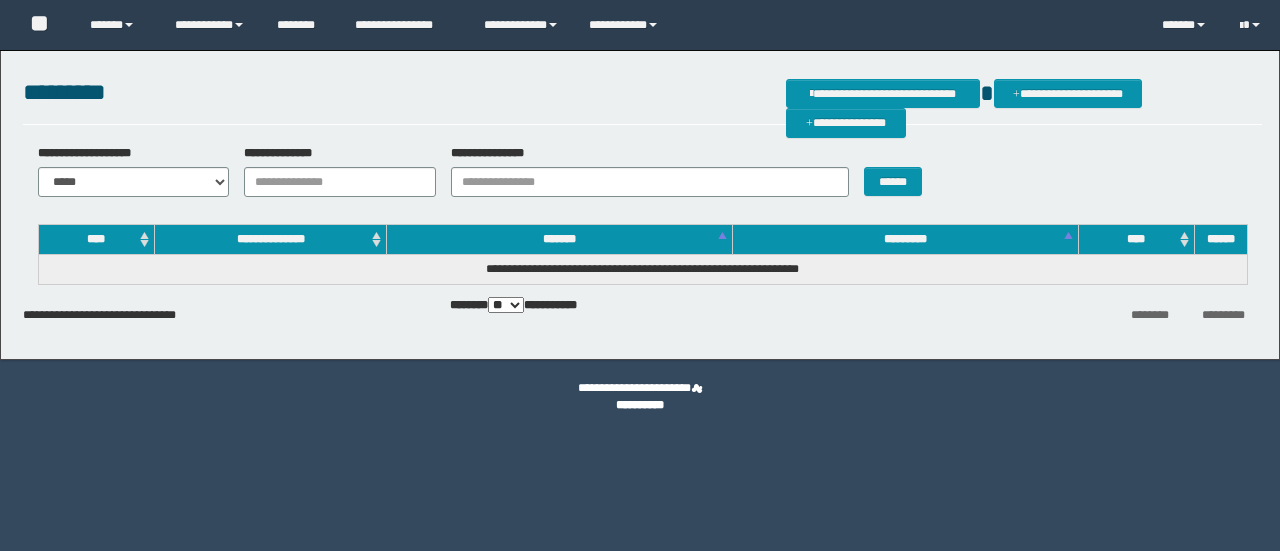 scroll, scrollTop: 0, scrollLeft: 0, axis: both 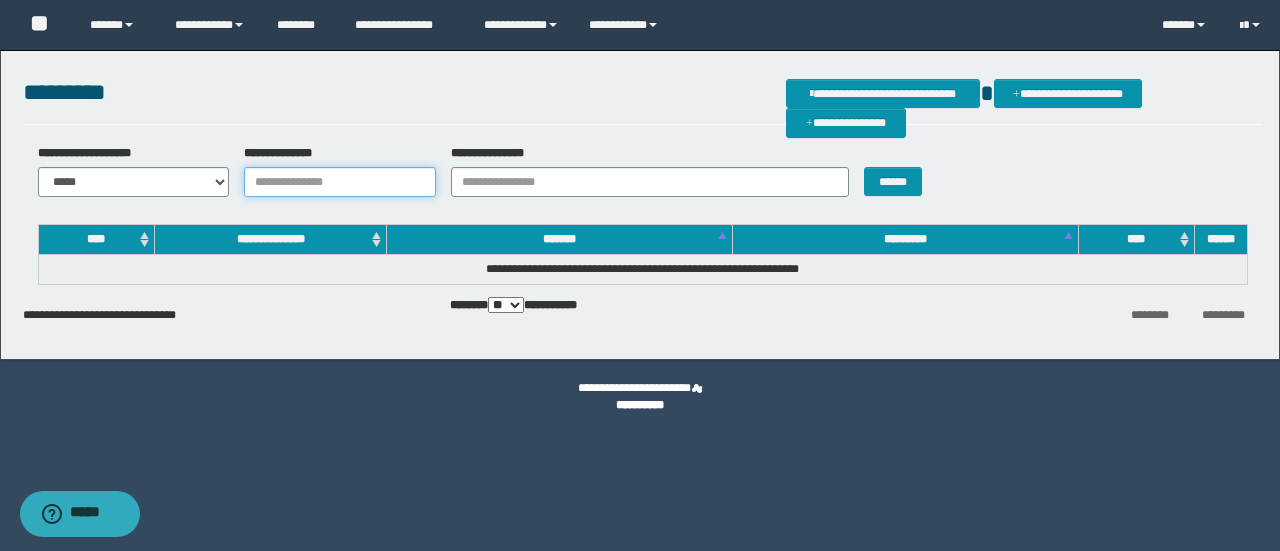 click on "**********" at bounding box center (340, 182) 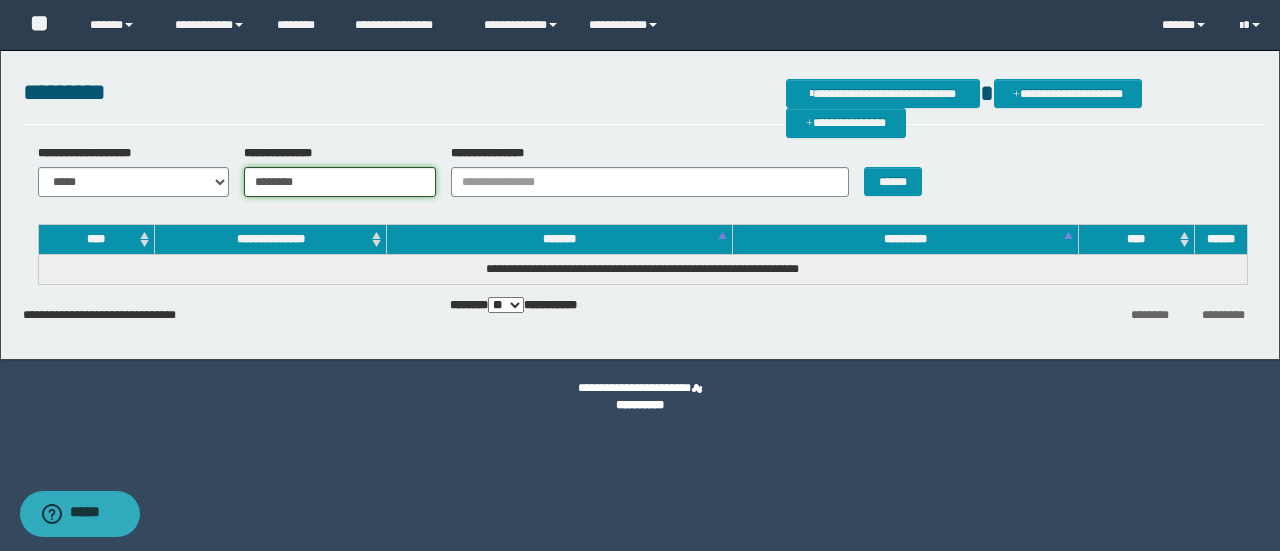 type on "********" 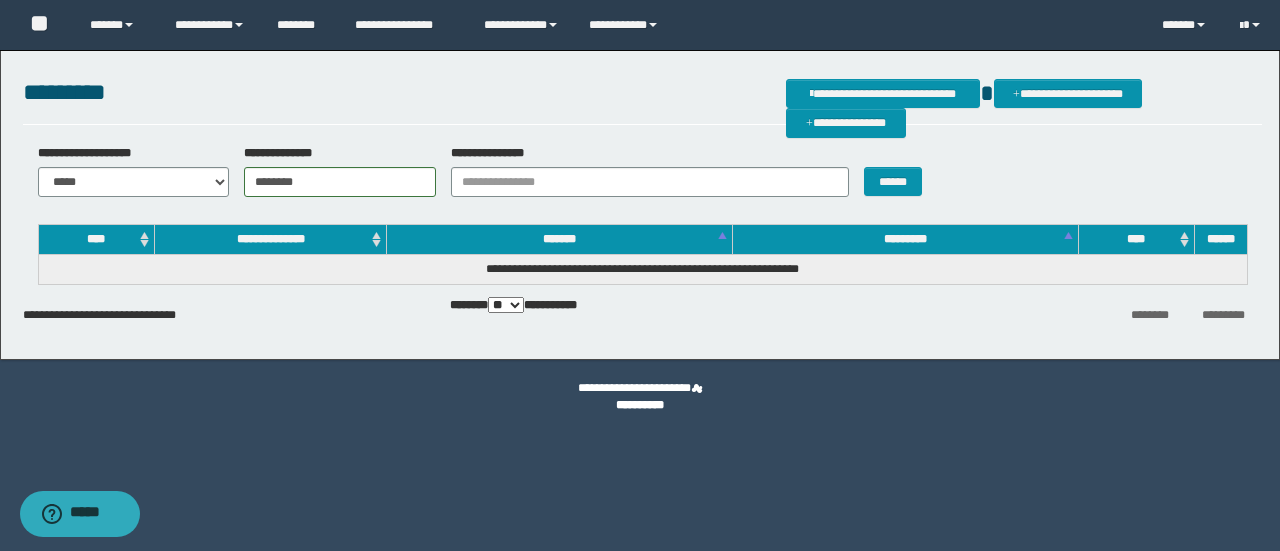 click on "******" at bounding box center [900, 170] 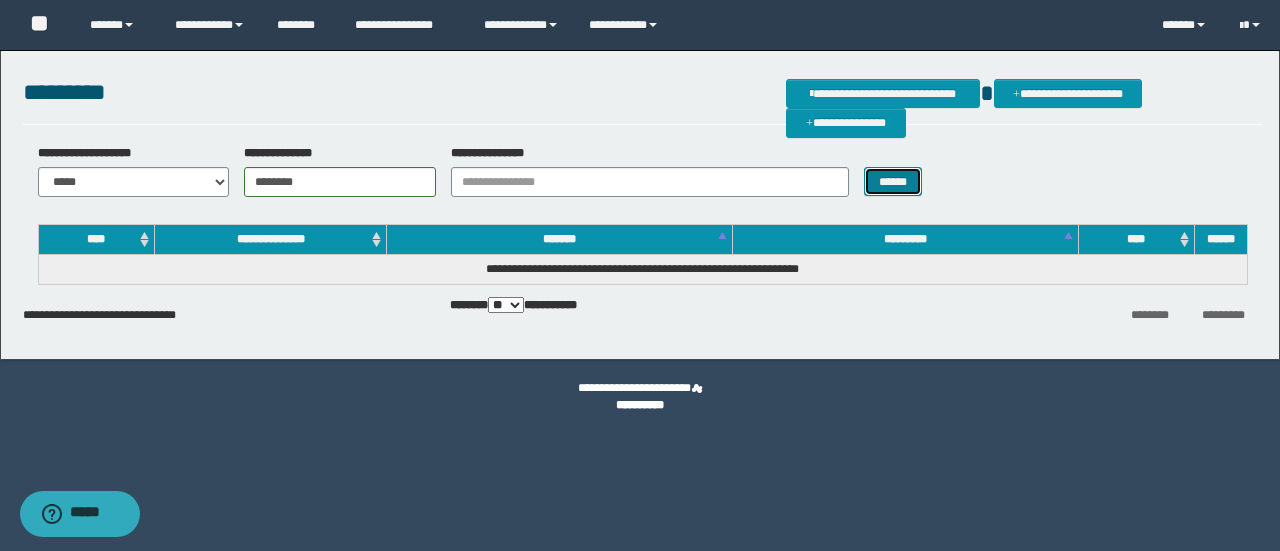 click on "******" at bounding box center (893, 181) 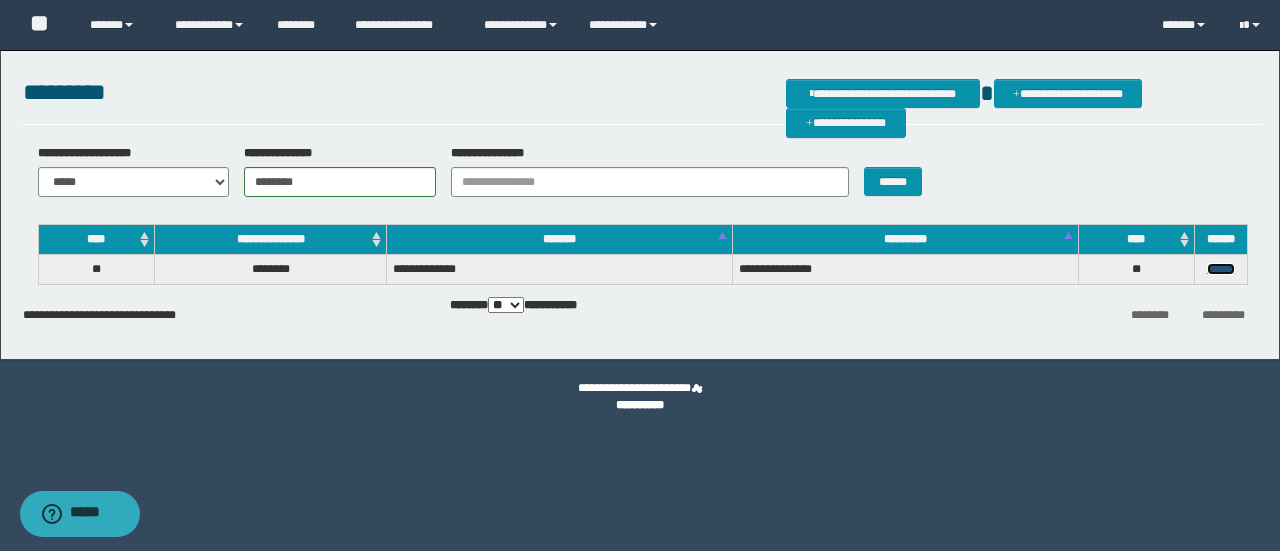 click on "******" at bounding box center [1221, 269] 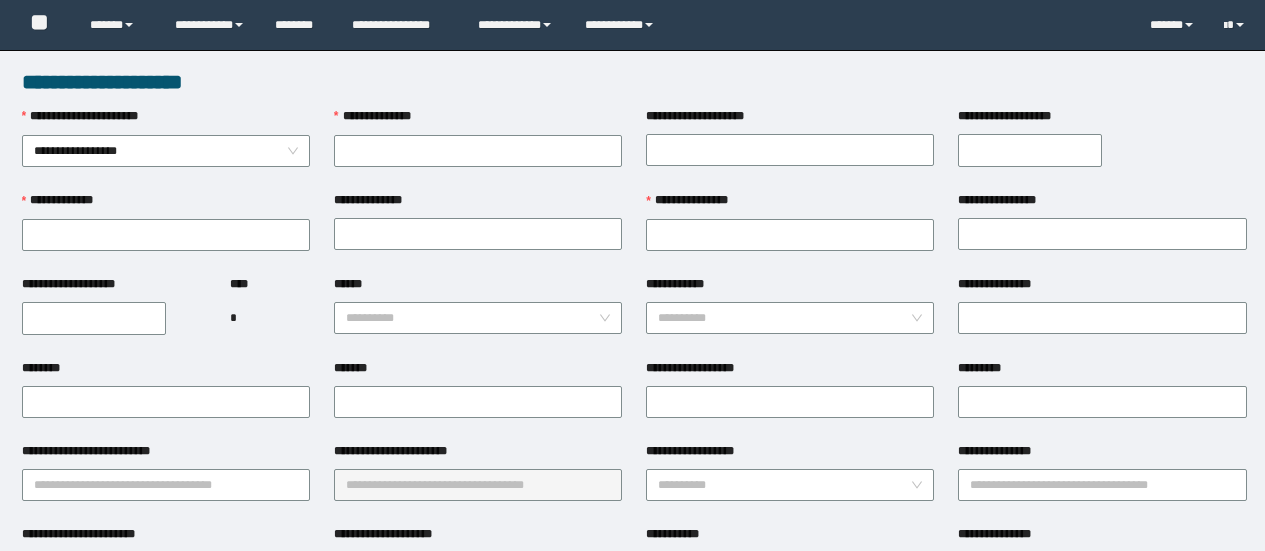 scroll, scrollTop: 0, scrollLeft: 0, axis: both 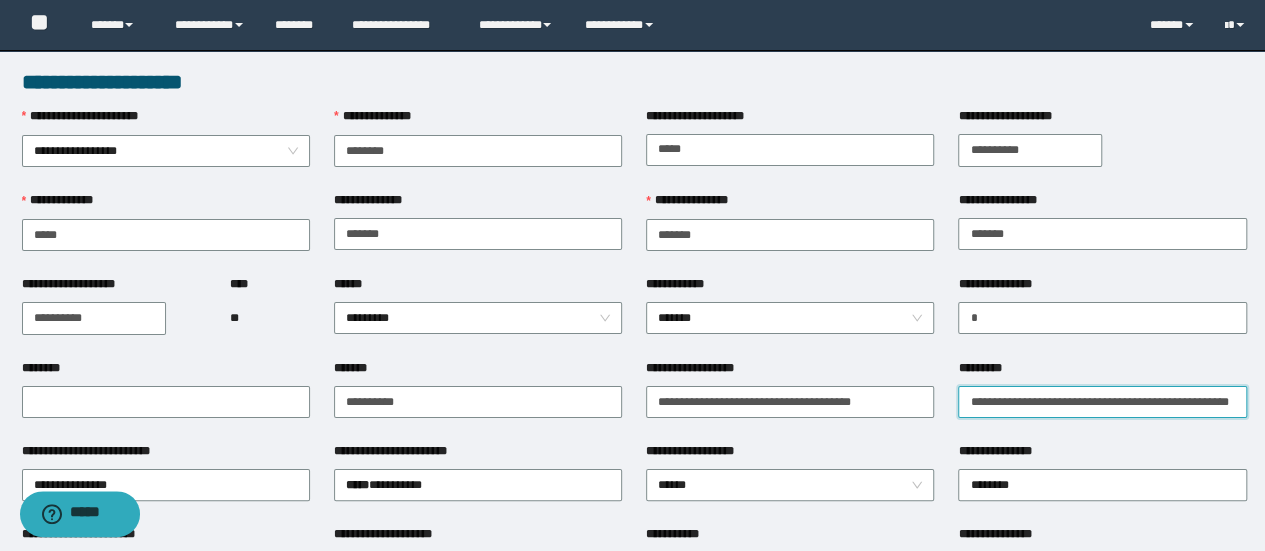 drag, startPoint x: 963, startPoint y: 403, endPoint x: 1279, endPoint y: 422, distance: 316.57068 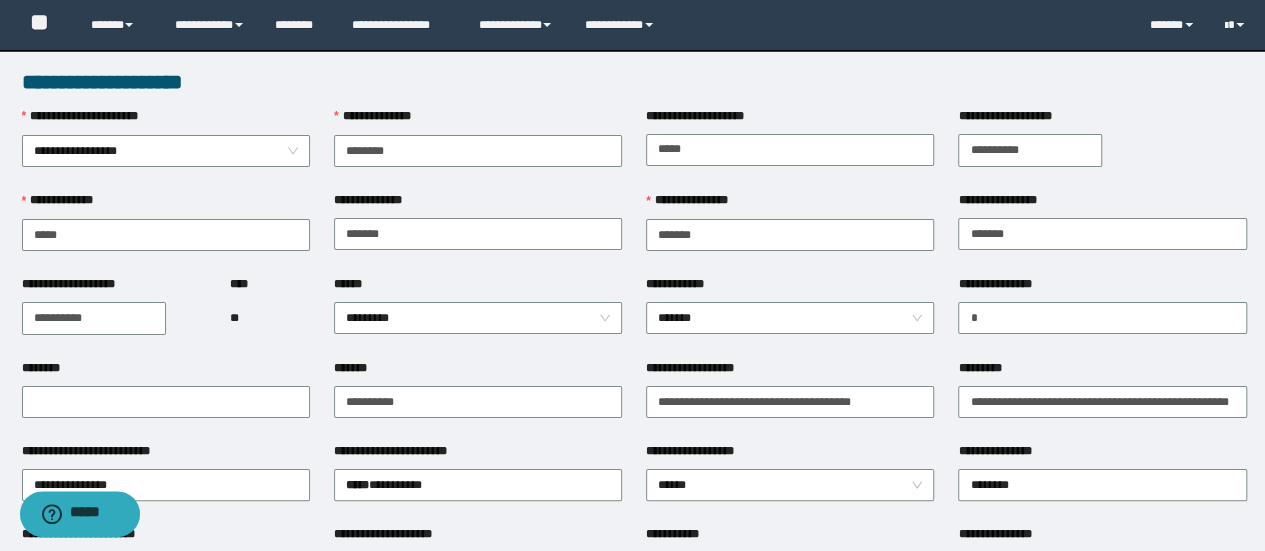 scroll, scrollTop: 0, scrollLeft: 0, axis: both 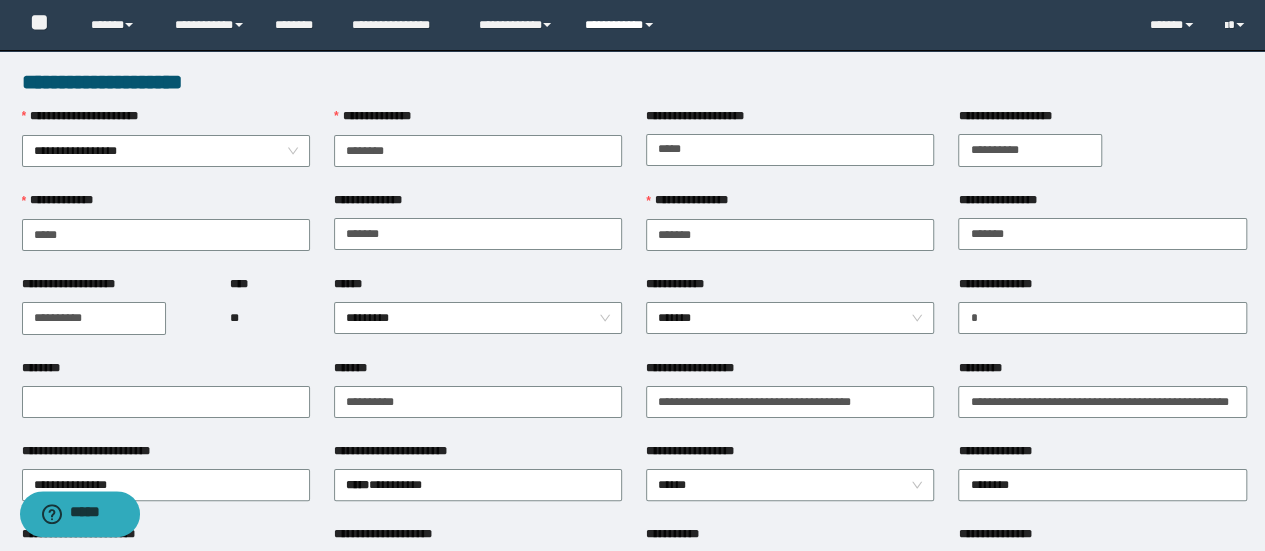 click on "**********" at bounding box center (622, 25) 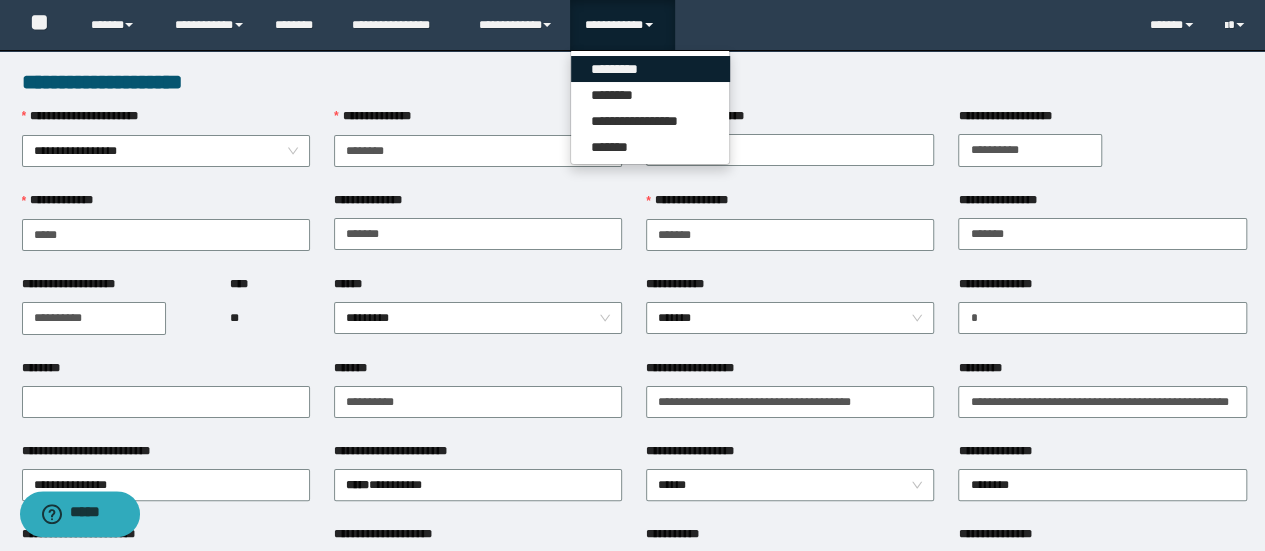 click on "*********" at bounding box center [650, 69] 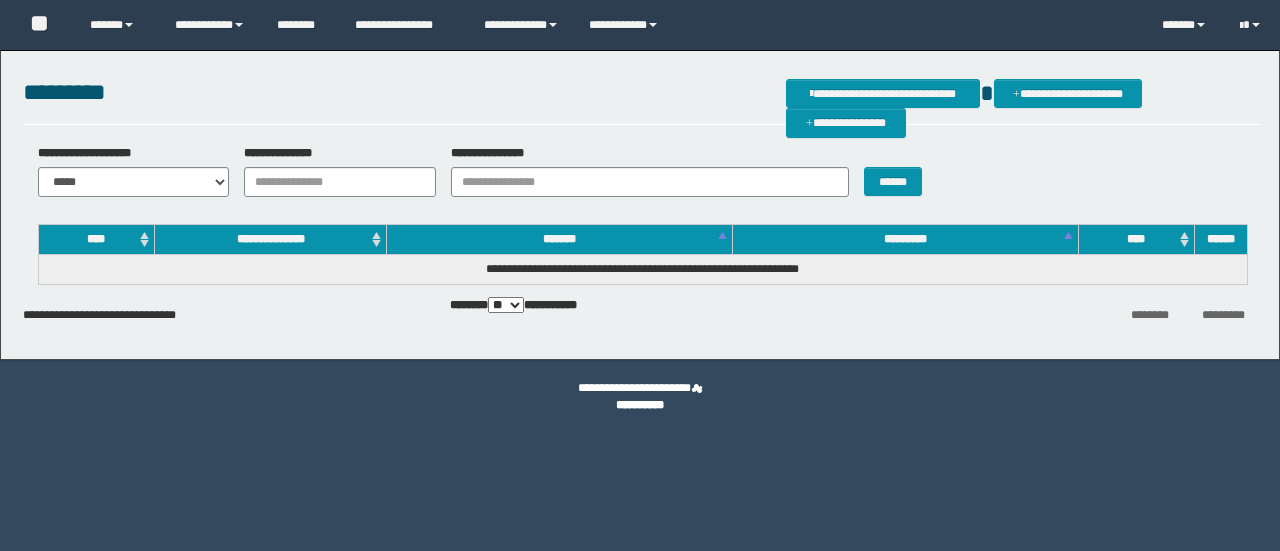 scroll, scrollTop: 0, scrollLeft: 0, axis: both 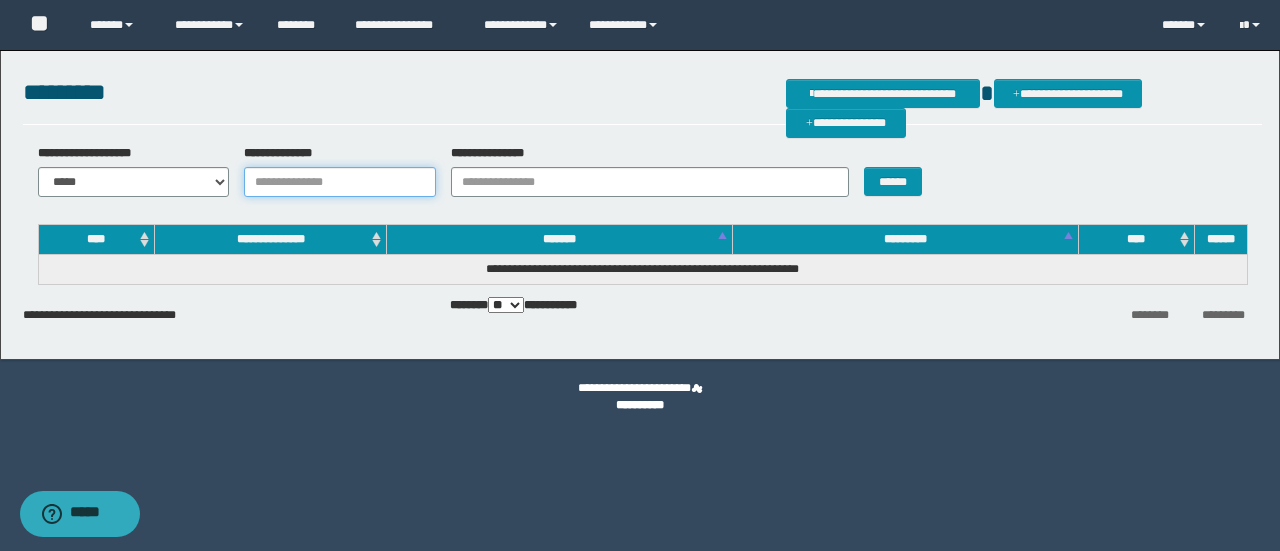 click on "**********" at bounding box center [340, 182] 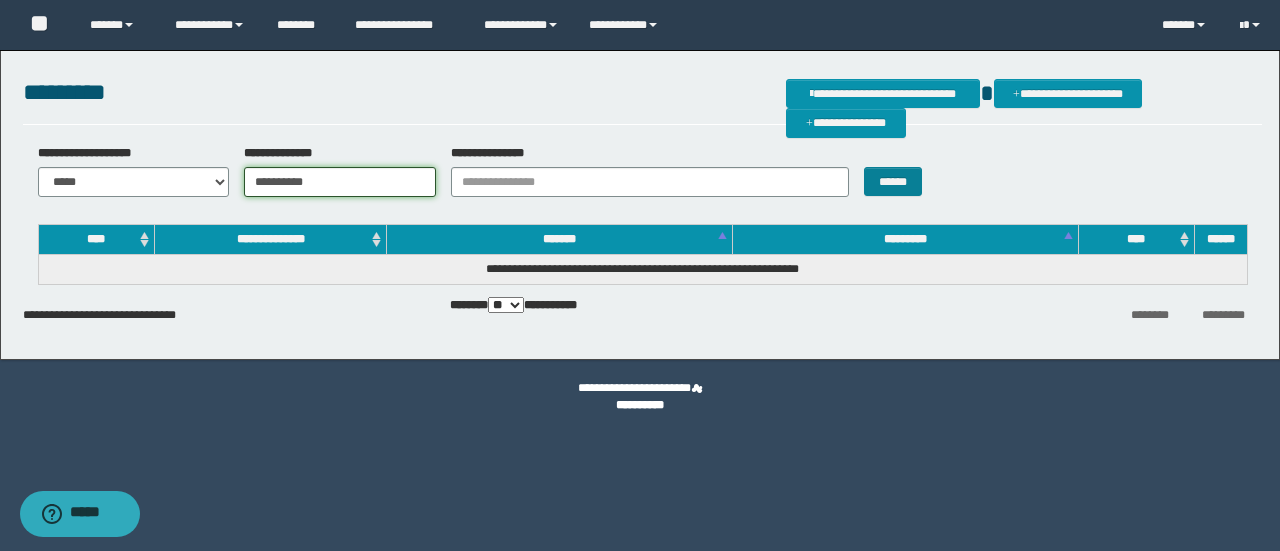 type on "**********" 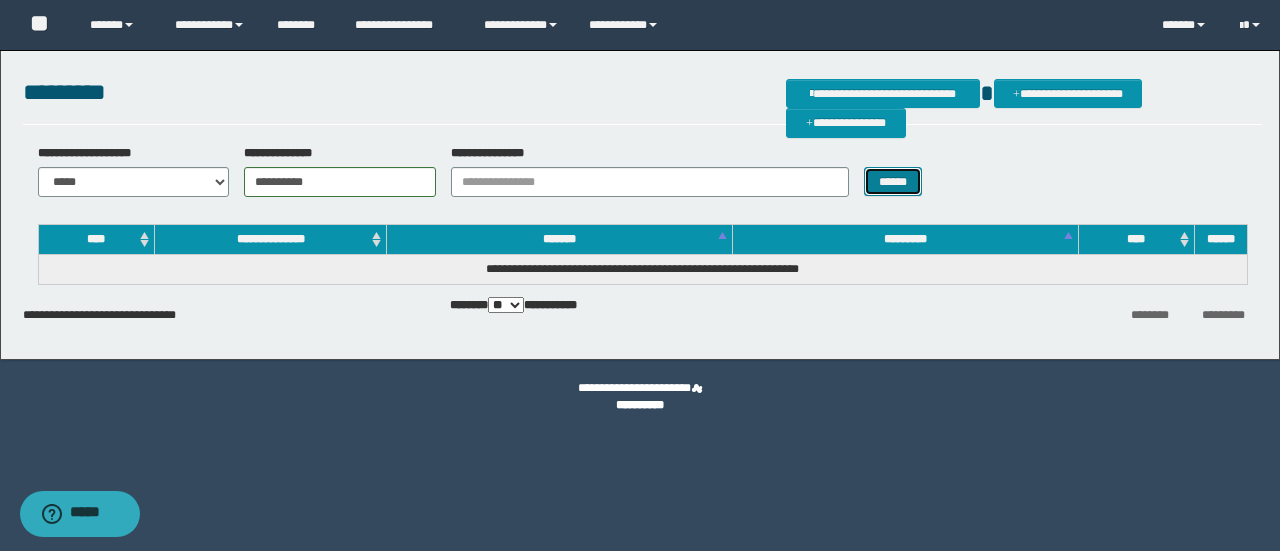 click on "******" at bounding box center [893, 181] 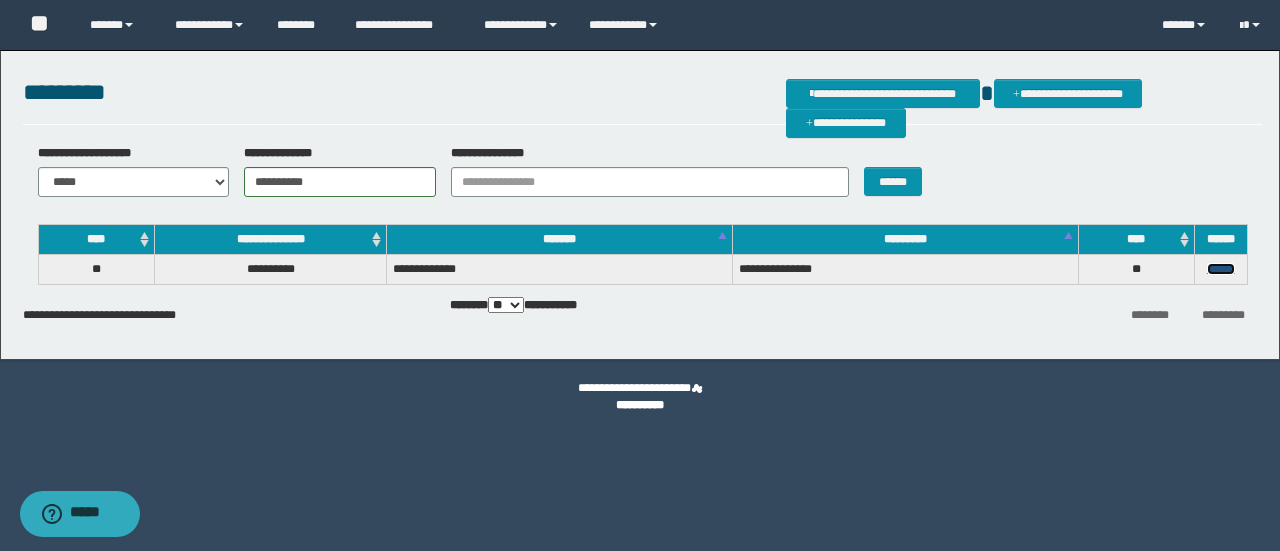 click on "******" at bounding box center (1221, 269) 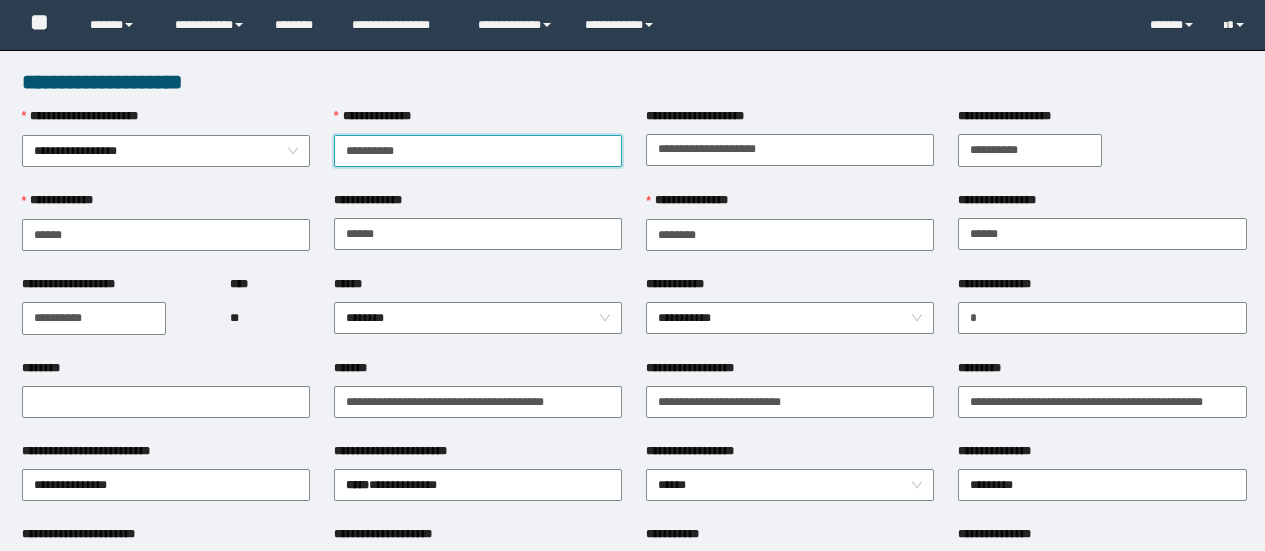 scroll, scrollTop: 0, scrollLeft: 0, axis: both 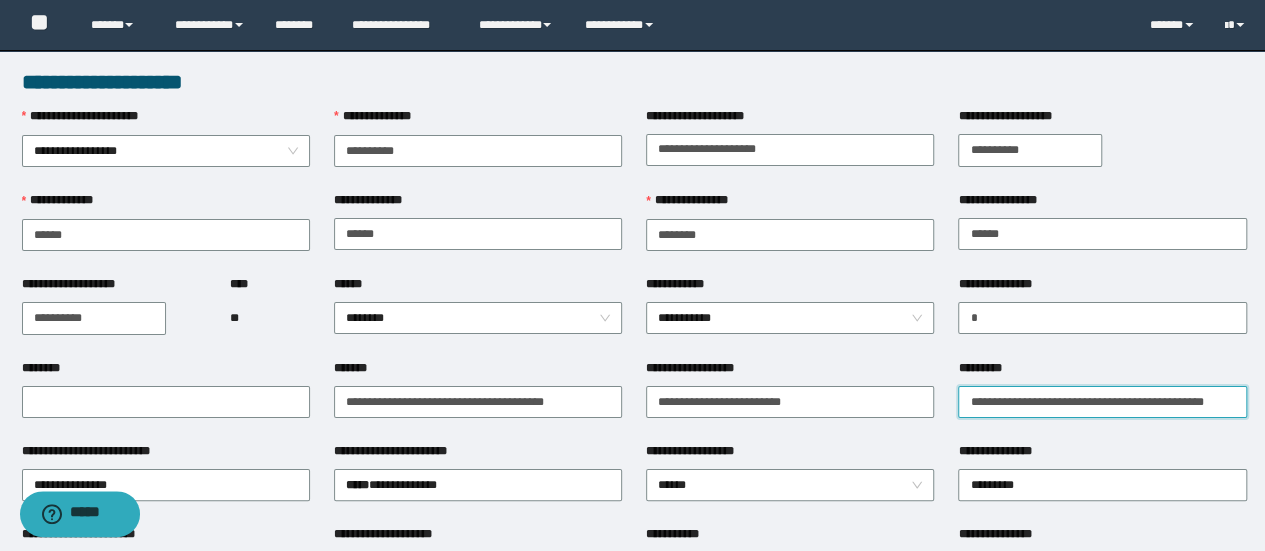 drag, startPoint x: 968, startPoint y: 391, endPoint x: 1256, endPoint y: 407, distance: 288.4441 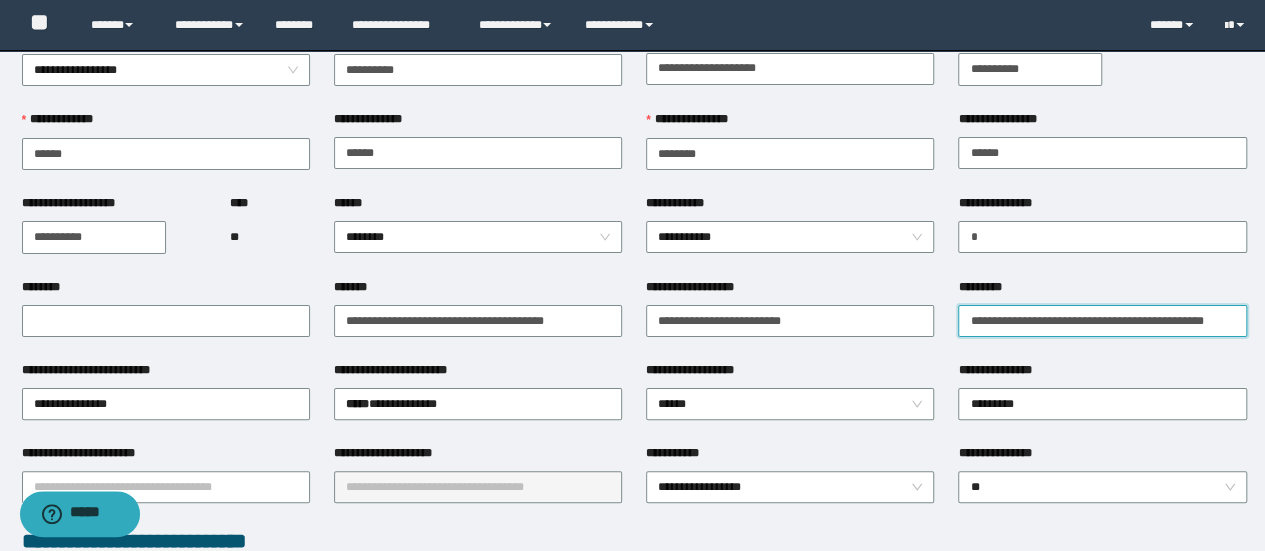 scroll, scrollTop: 100, scrollLeft: 0, axis: vertical 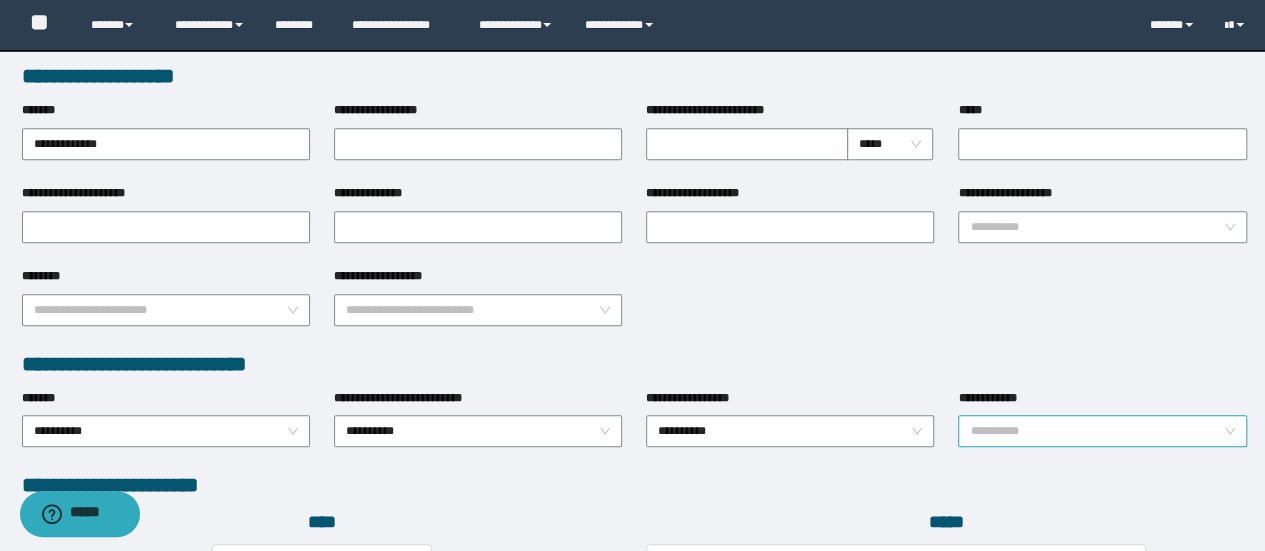 click on "**********" at bounding box center (1102, 431) 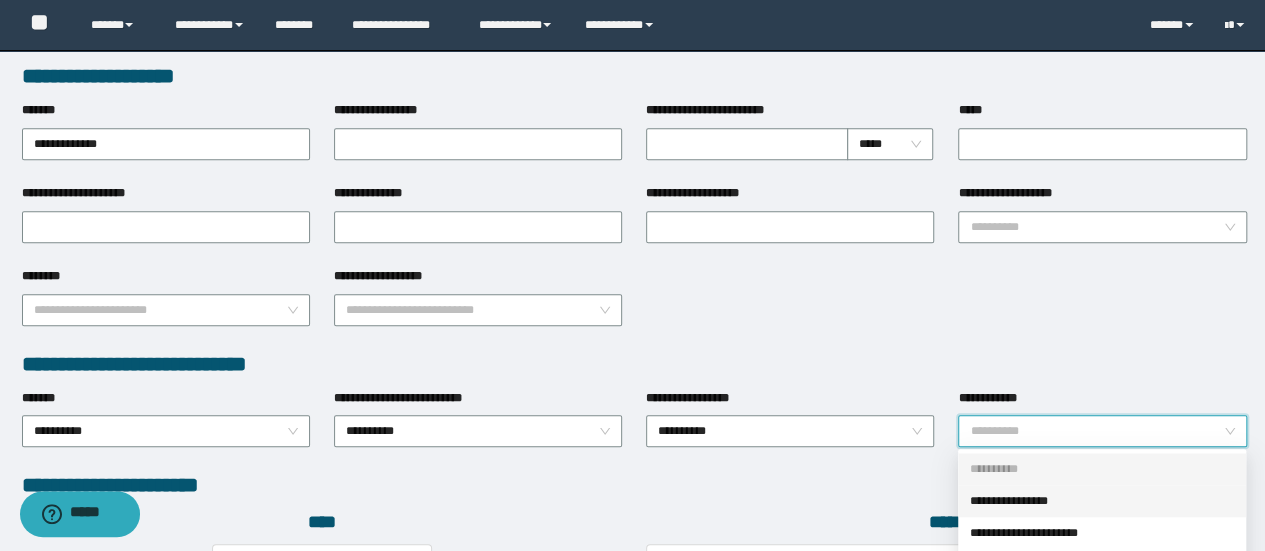 click on "**********" at bounding box center [1102, 501] 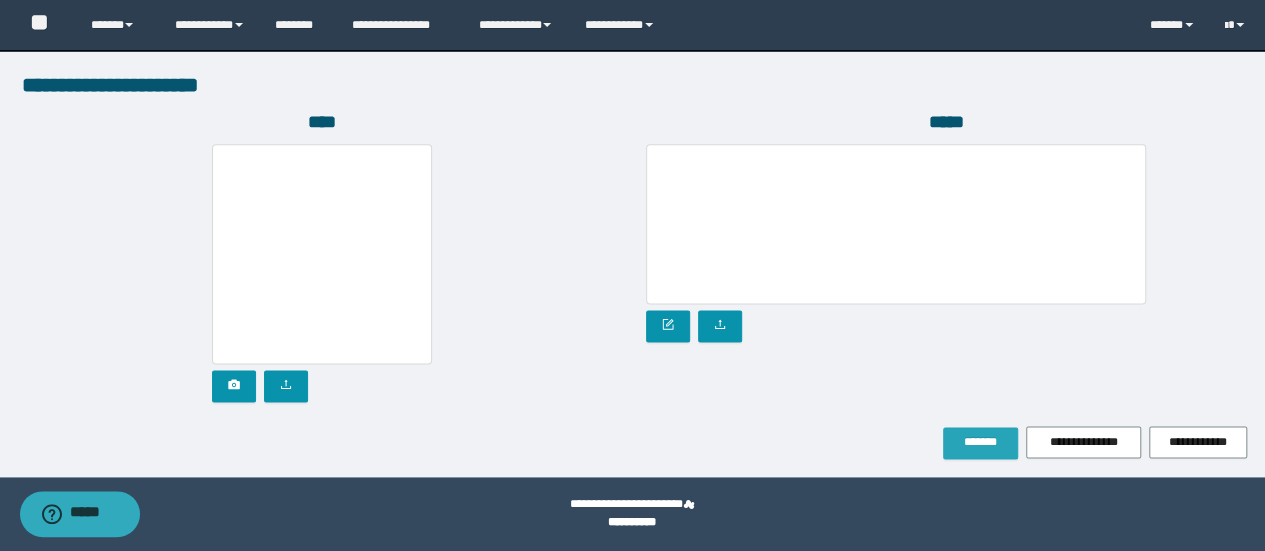 click on "*******" at bounding box center [980, 443] 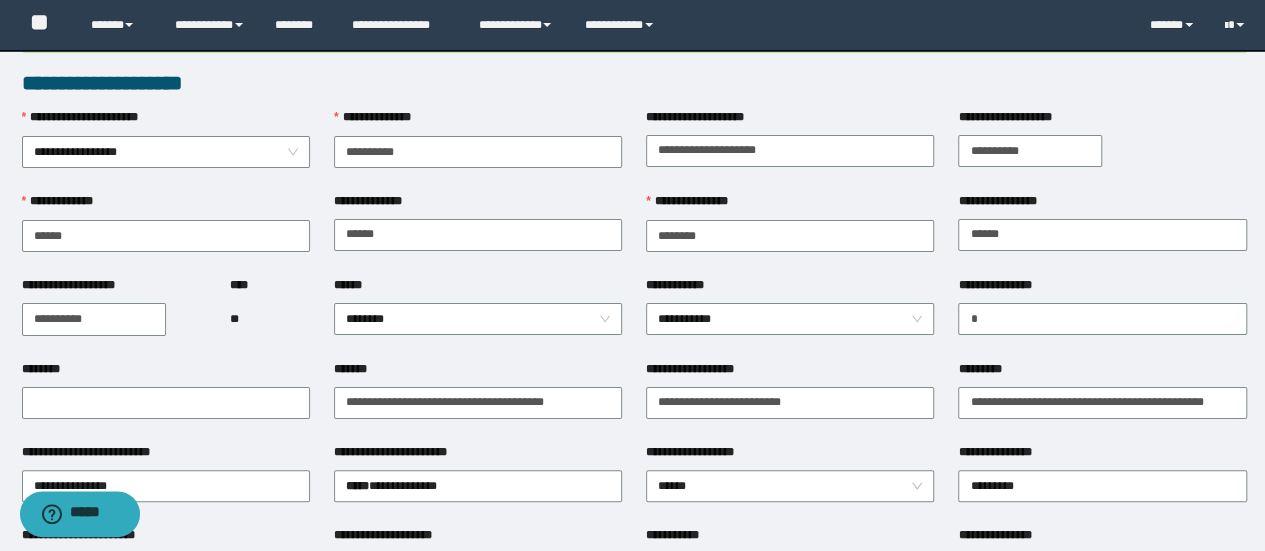 scroll, scrollTop: 0, scrollLeft: 0, axis: both 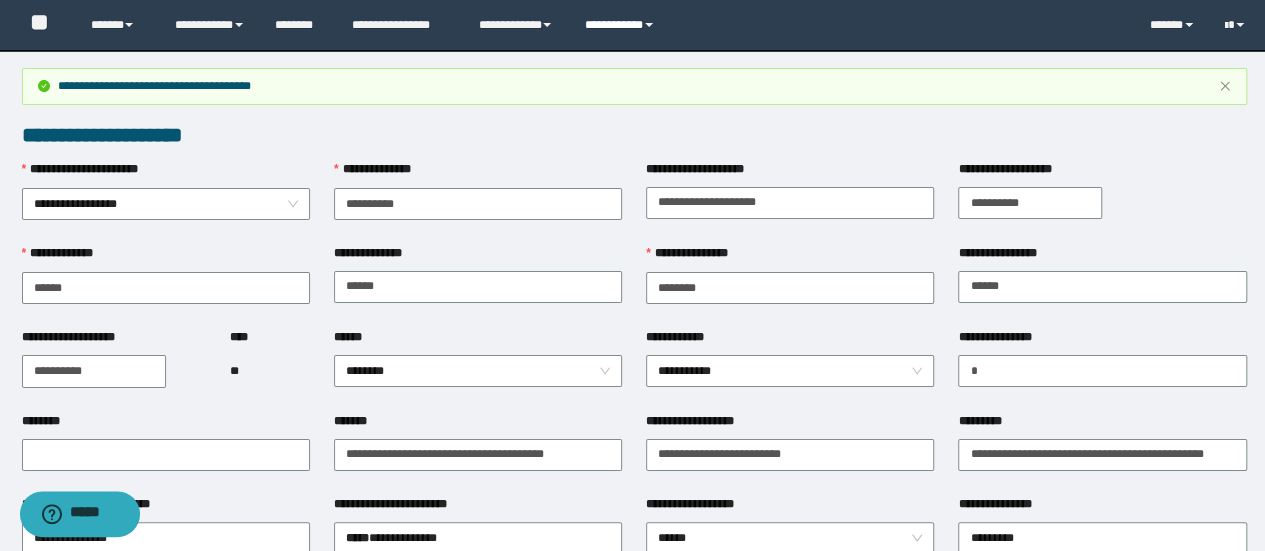 click on "**********" at bounding box center (622, 25) 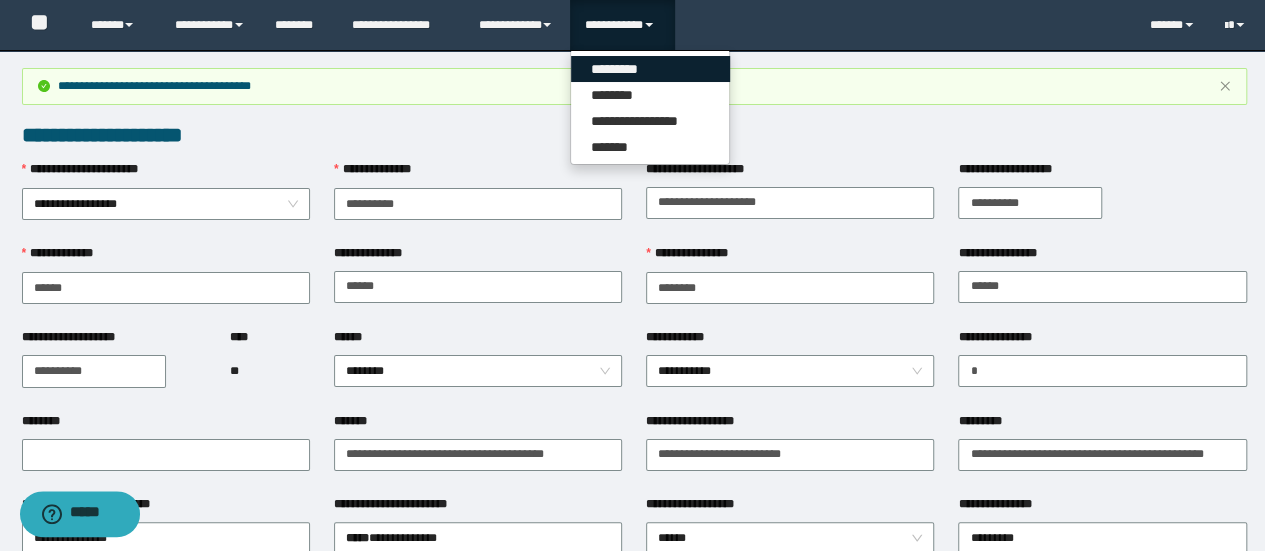 click on "*********" at bounding box center [650, 69] 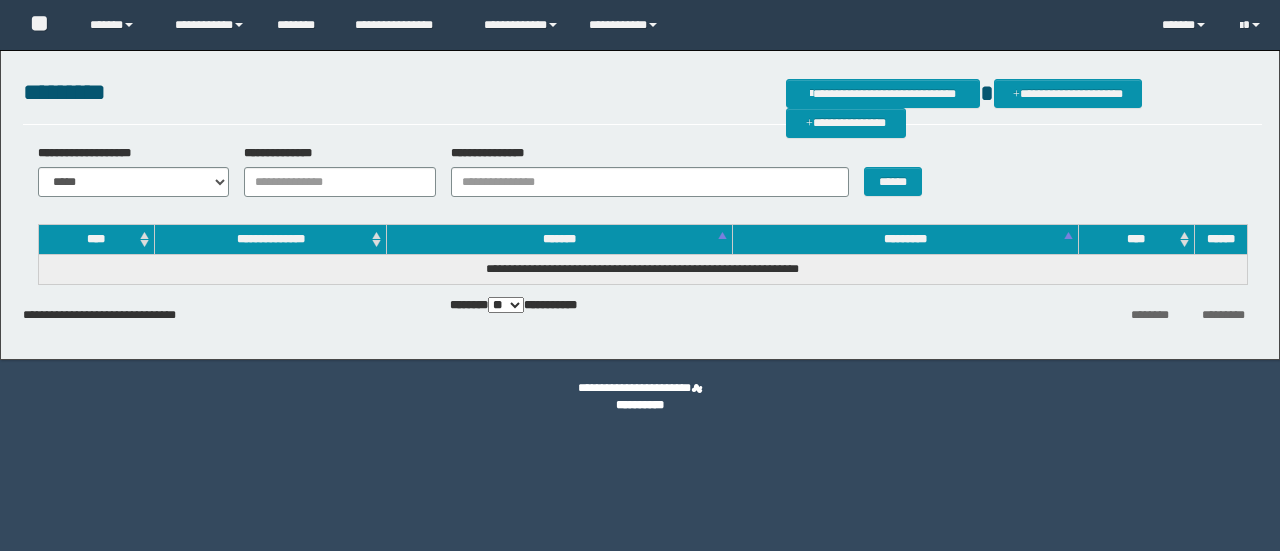 scroll, scrollTop: 0, scrollLeft: 0, axis: both 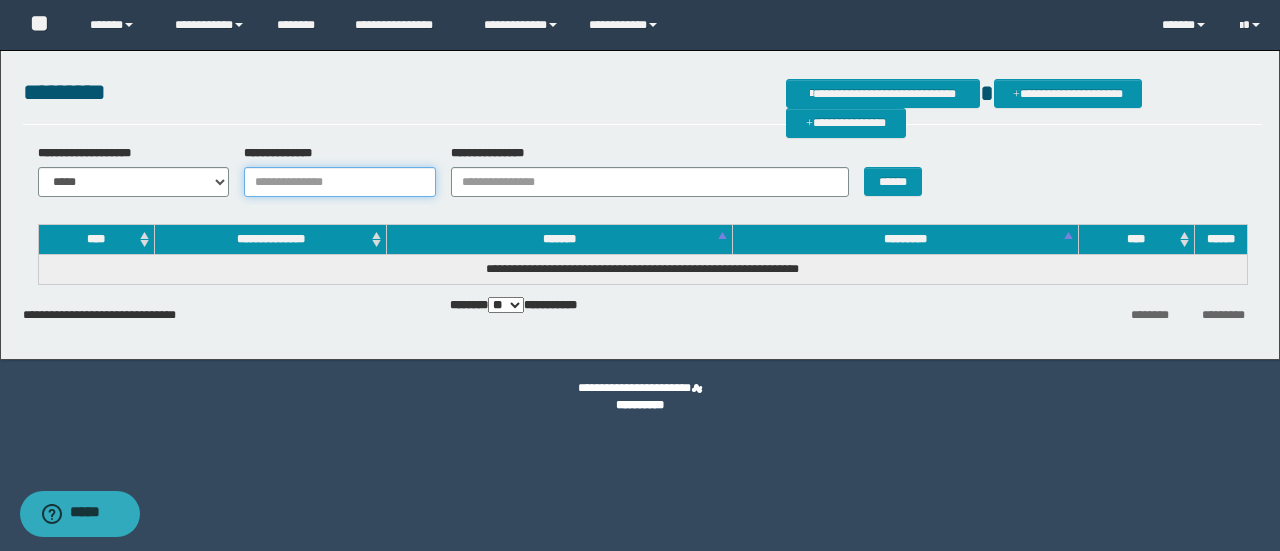 click on "**********" at bounding box center (340, 182) 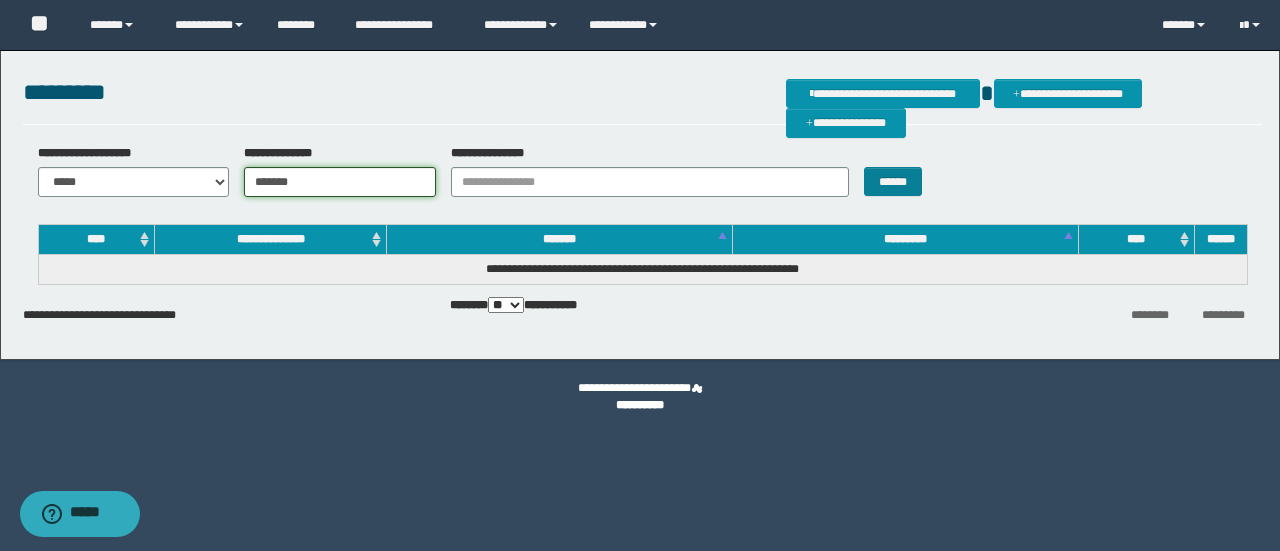 type on "*******" 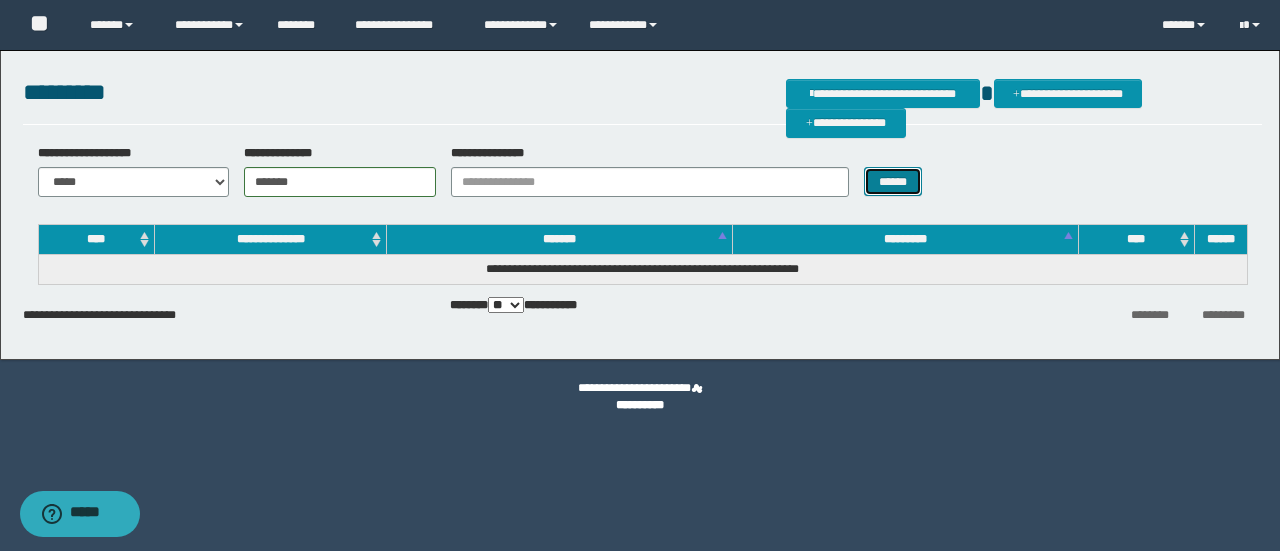 click on "******" at bounding box center (893, 181) 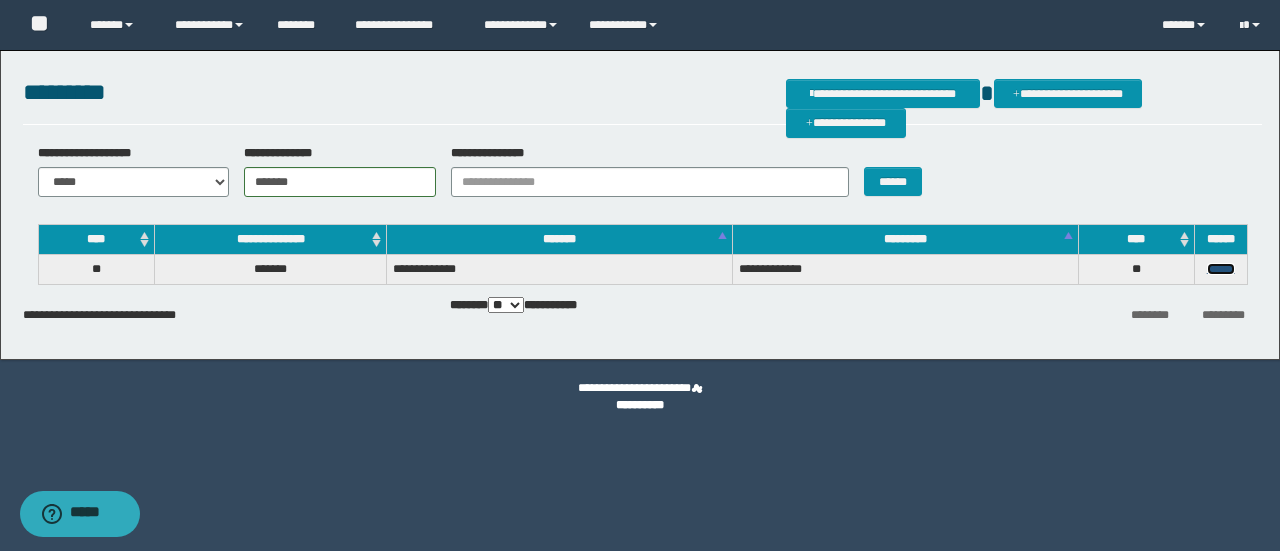 click on "******" at bounding box center [1221, 269] 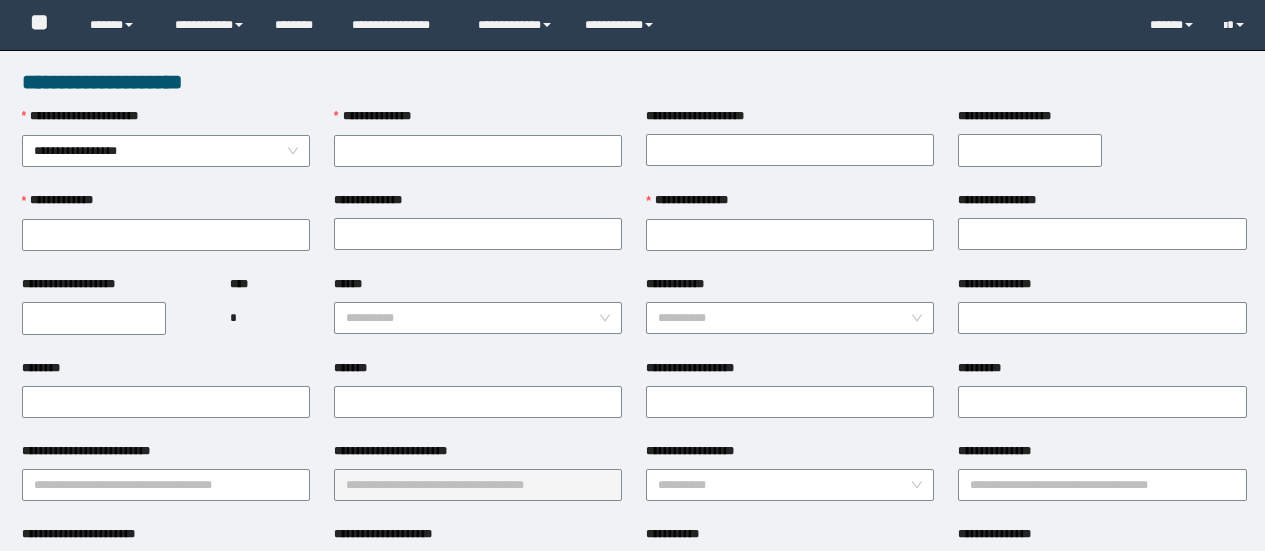 scroll, scrollTop: 0, scrollLeft: 0, axis: both 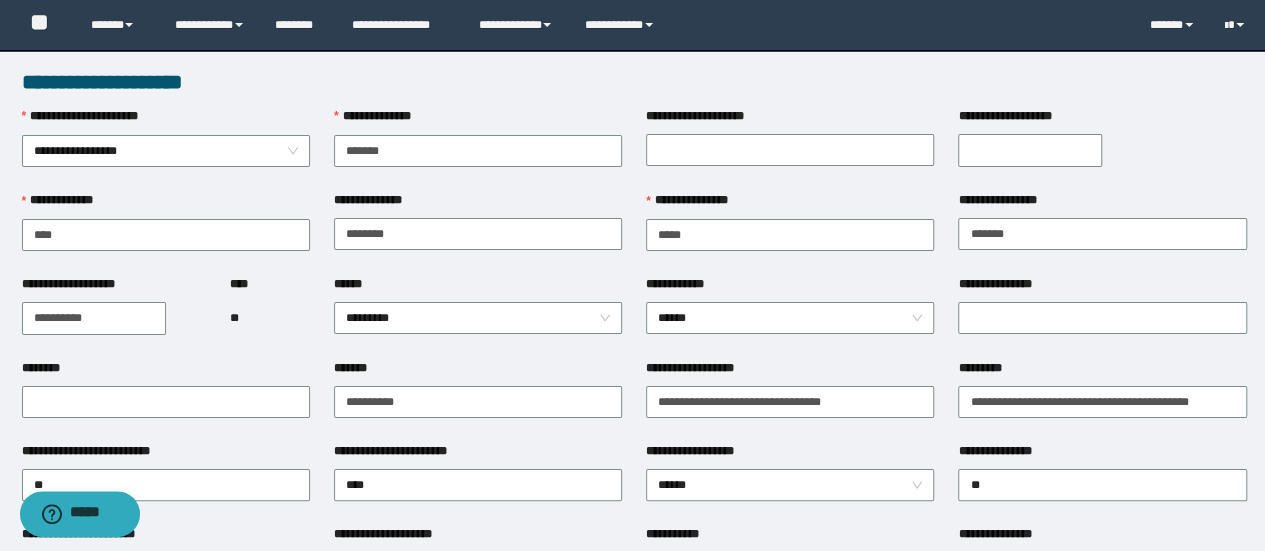 type on "*******" 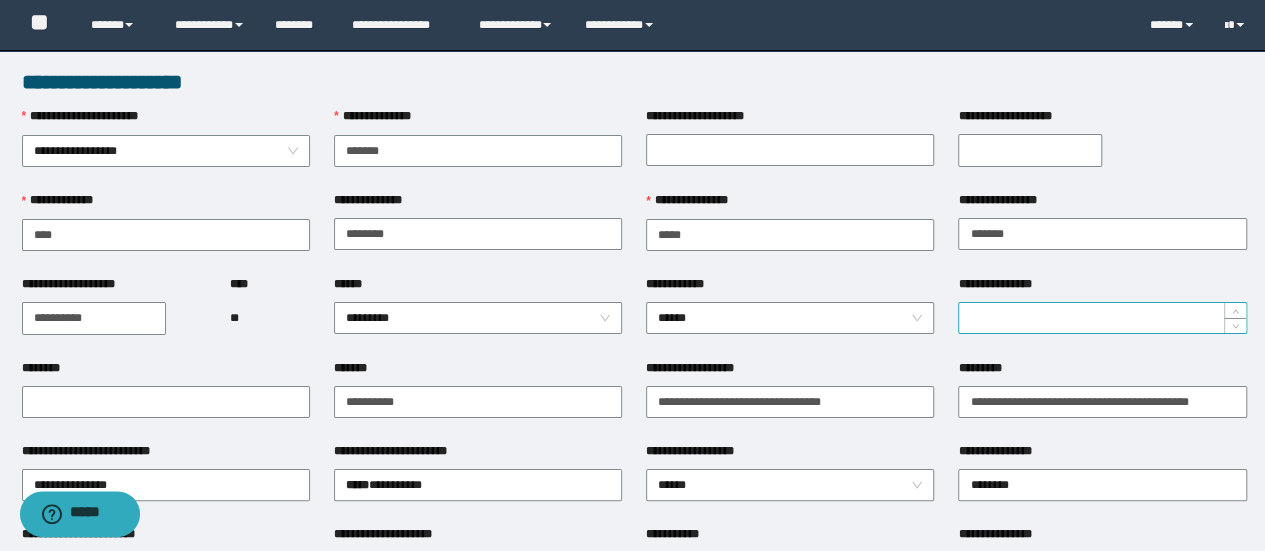 click on "**********" at bounding box center (1102, 318) 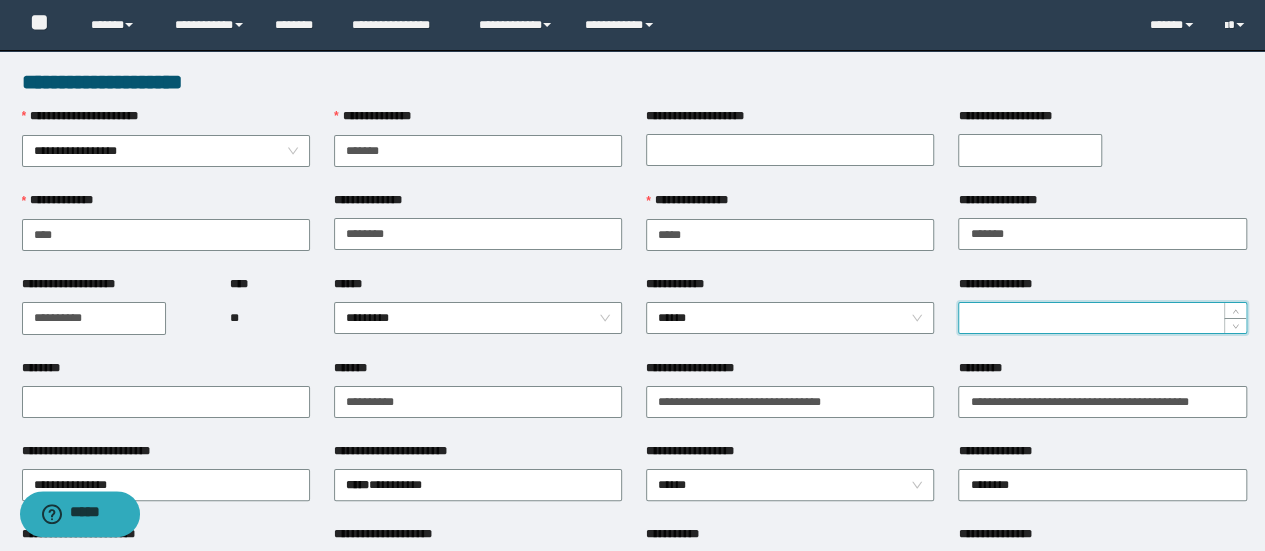 click on "**********" at bounding box center (1102, 318) 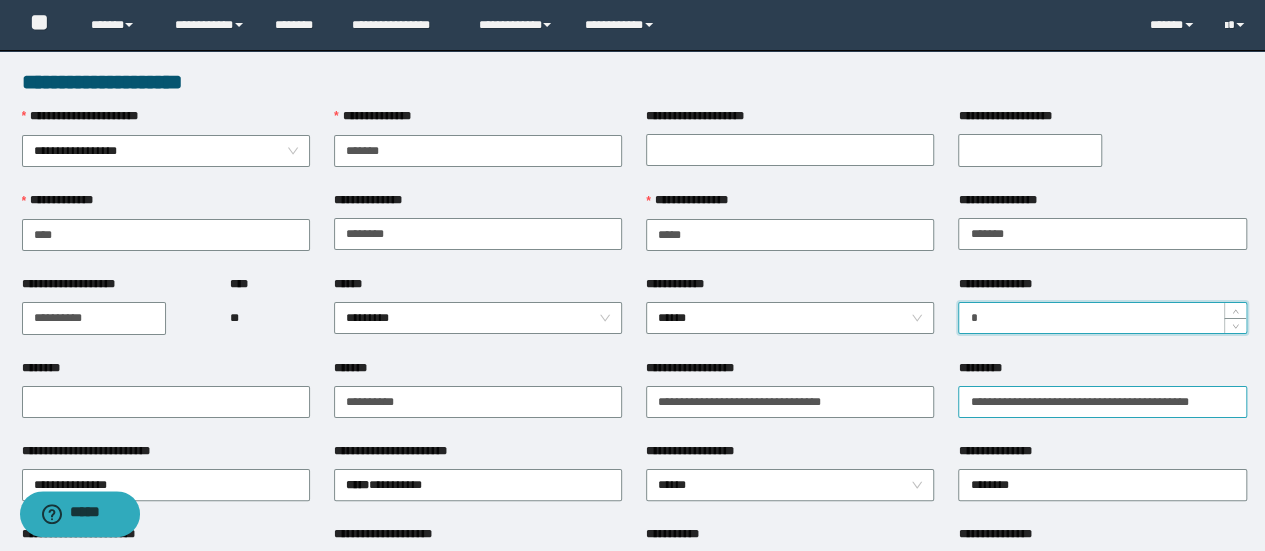 type on "*" 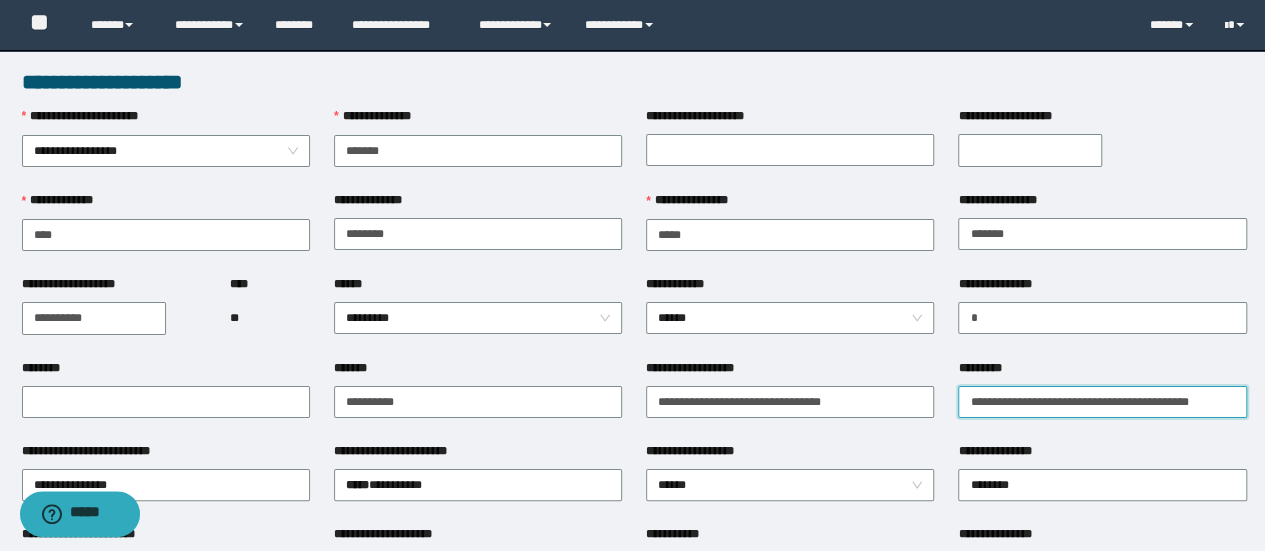 scroll, scrollTop: 0, scrollLeft: 26, axis: horizontal 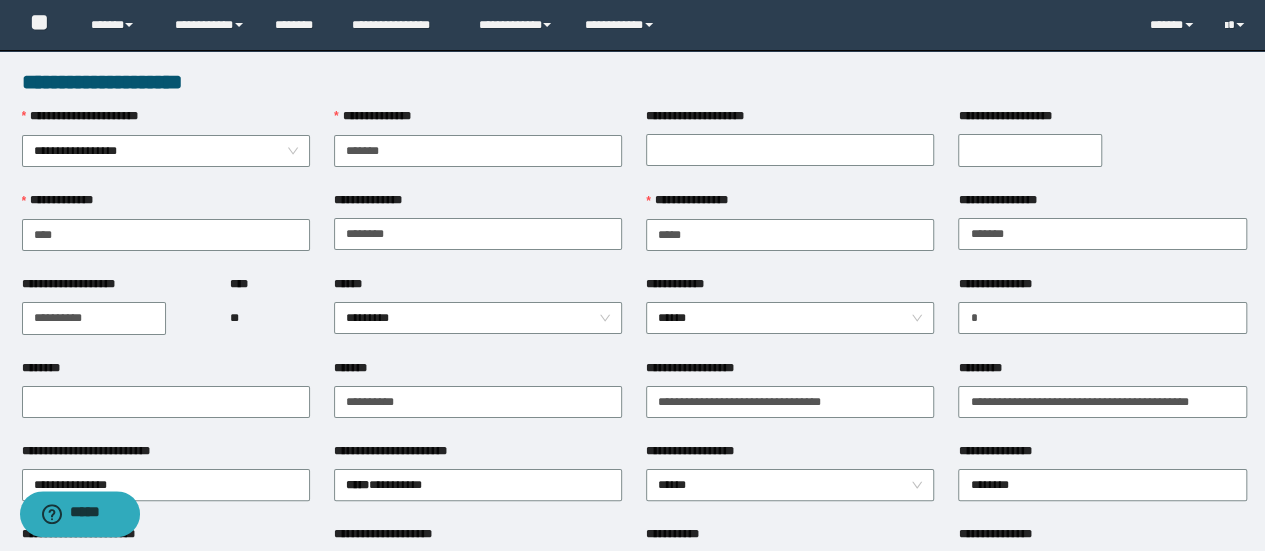 click on "**********" at bounding box center (1102, 455) 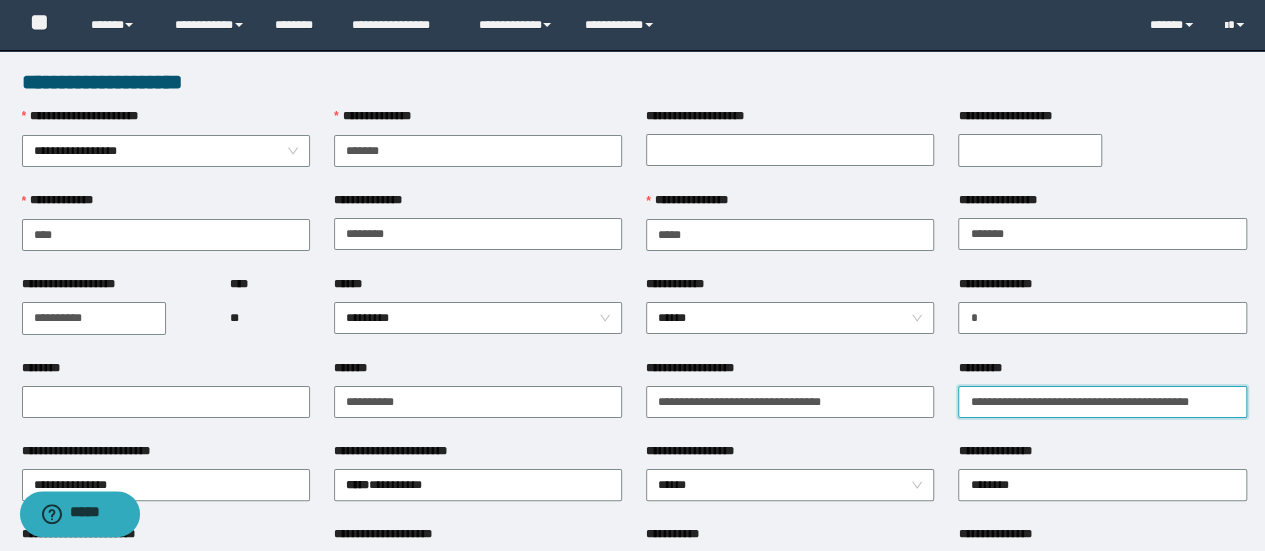 scroll, scrollTop: 0, scrollLeft: 26, axis: horizontal 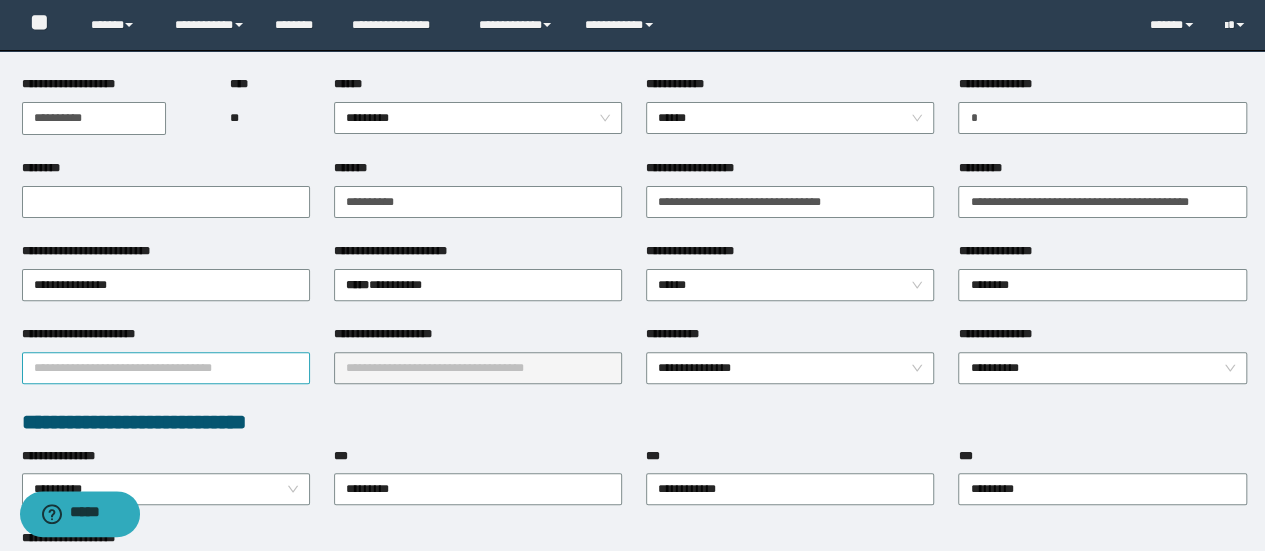 click on "**********" at bounding box center [166, 368] 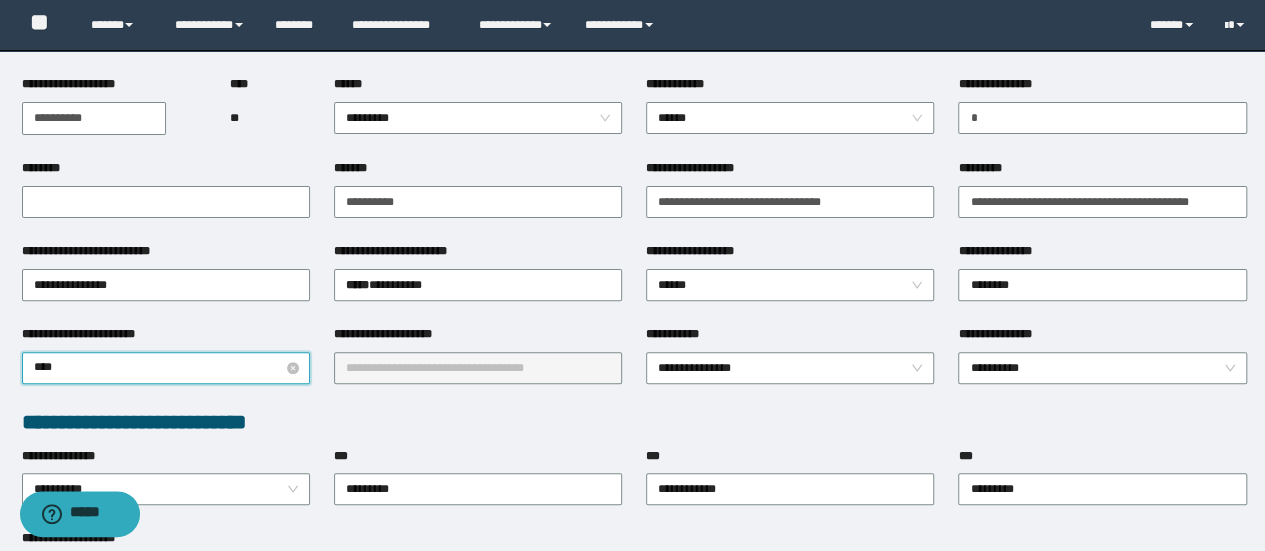 type on "*****" 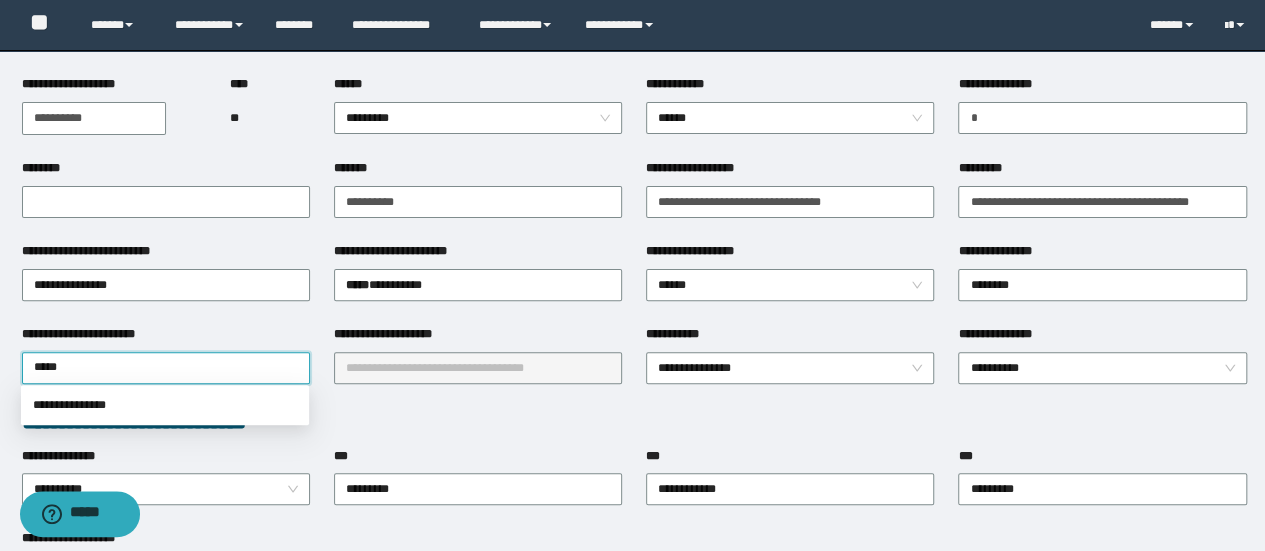 drag, startPoint x: 136, startPoint y: 403, endPoint x: 296, endPoint y: 393, distance: 160.3122 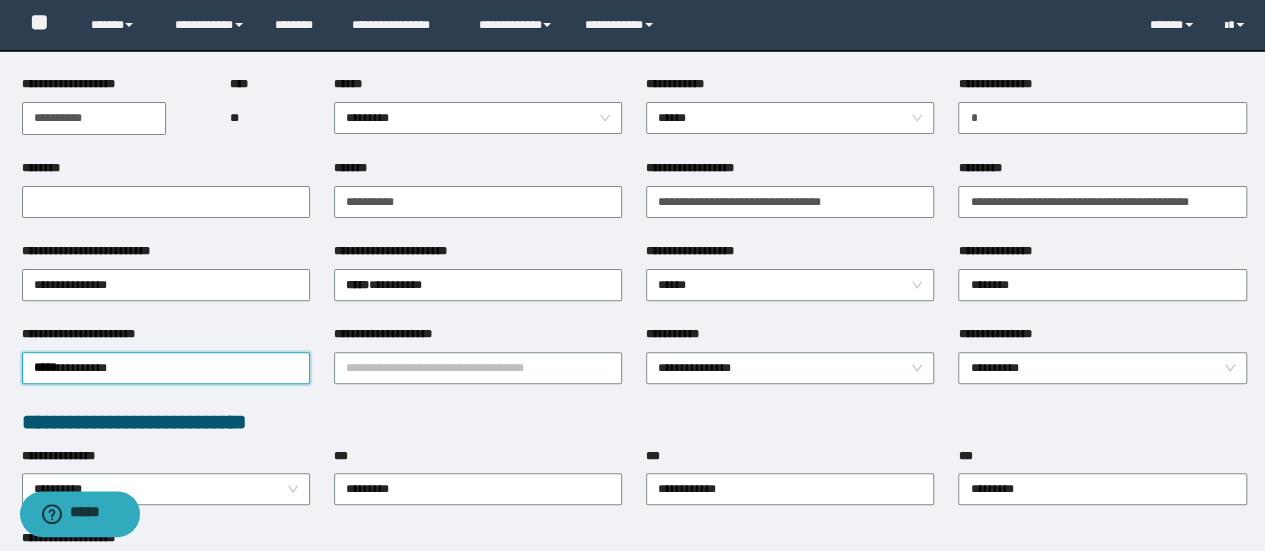 click on "**********" at bounding box center [478, 366] 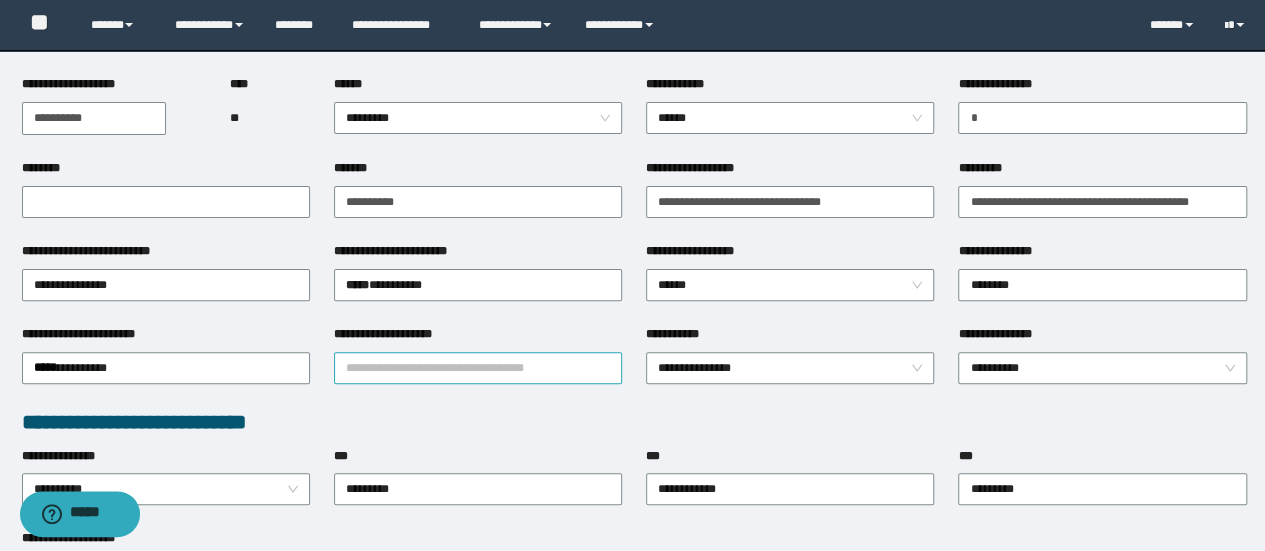 click on "**********" at bounding box center [478, 368] 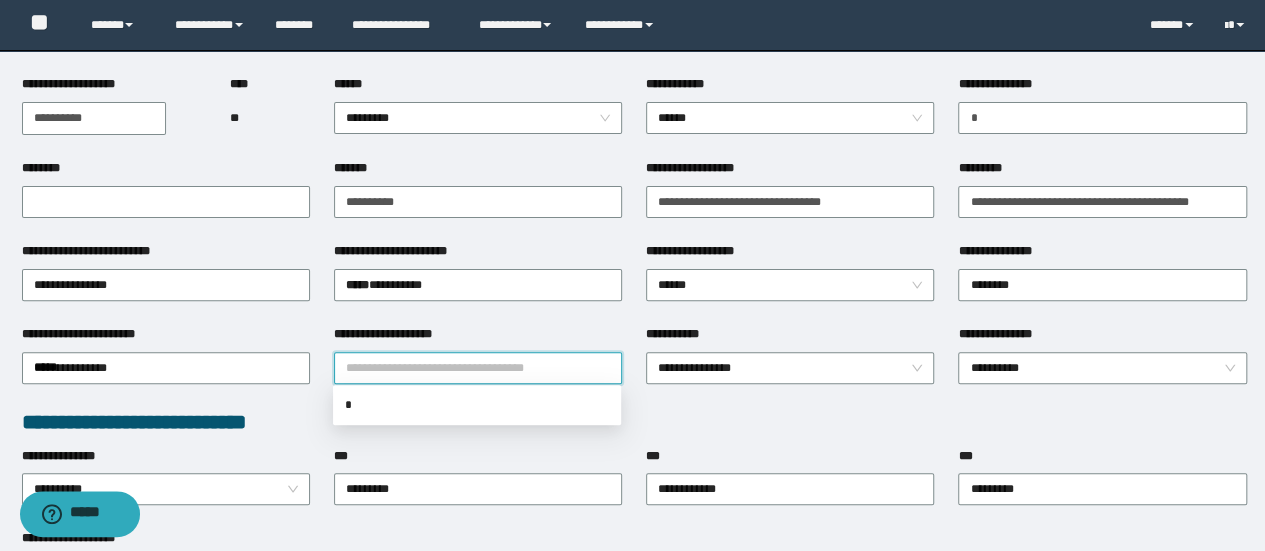 type on "*" 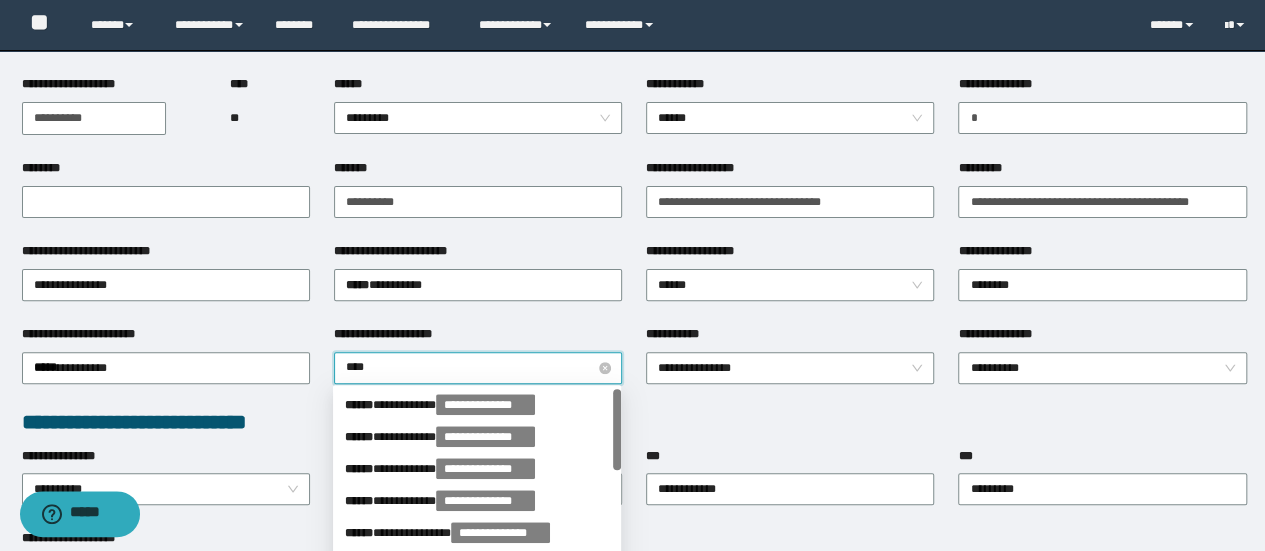 type on "*****" 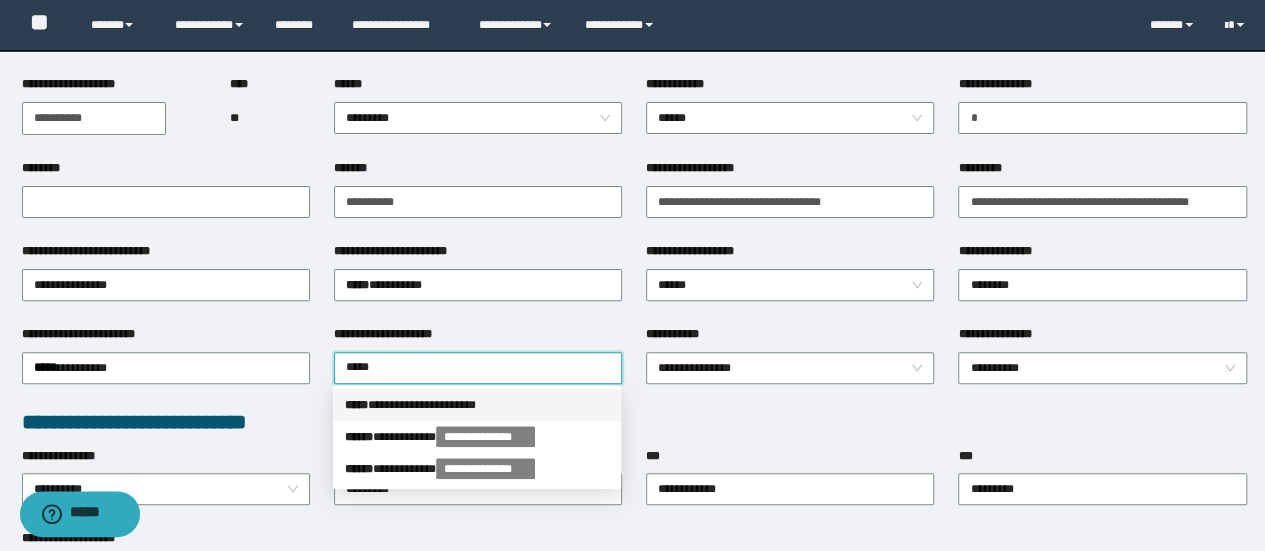 click on "**********" at bounding box center (477, 405) 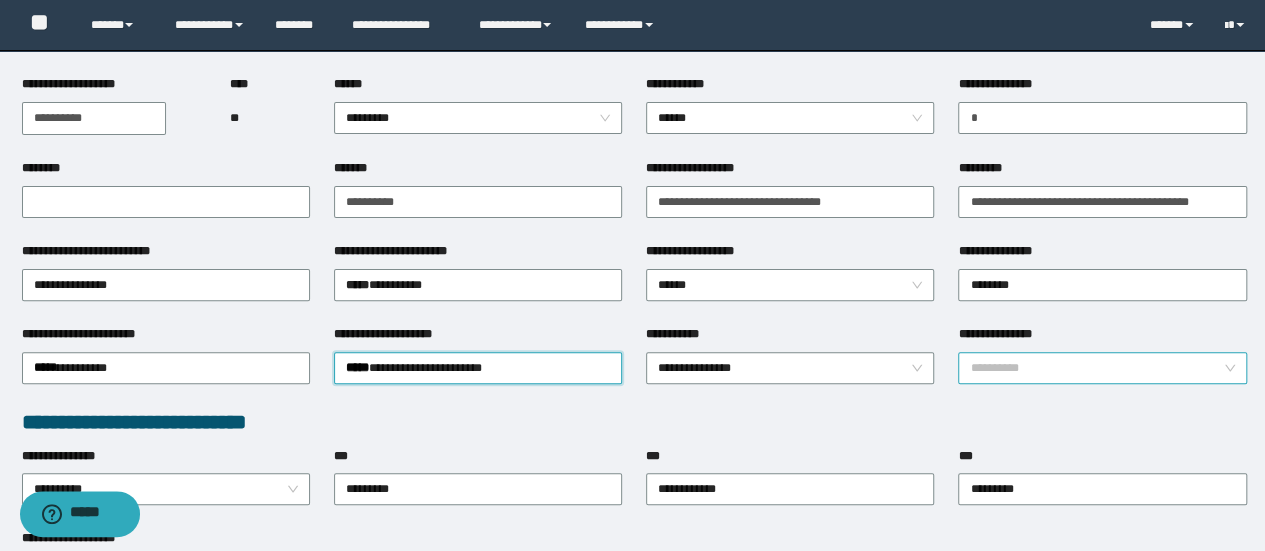 click on "**********" at bounding box center (1102, 368) 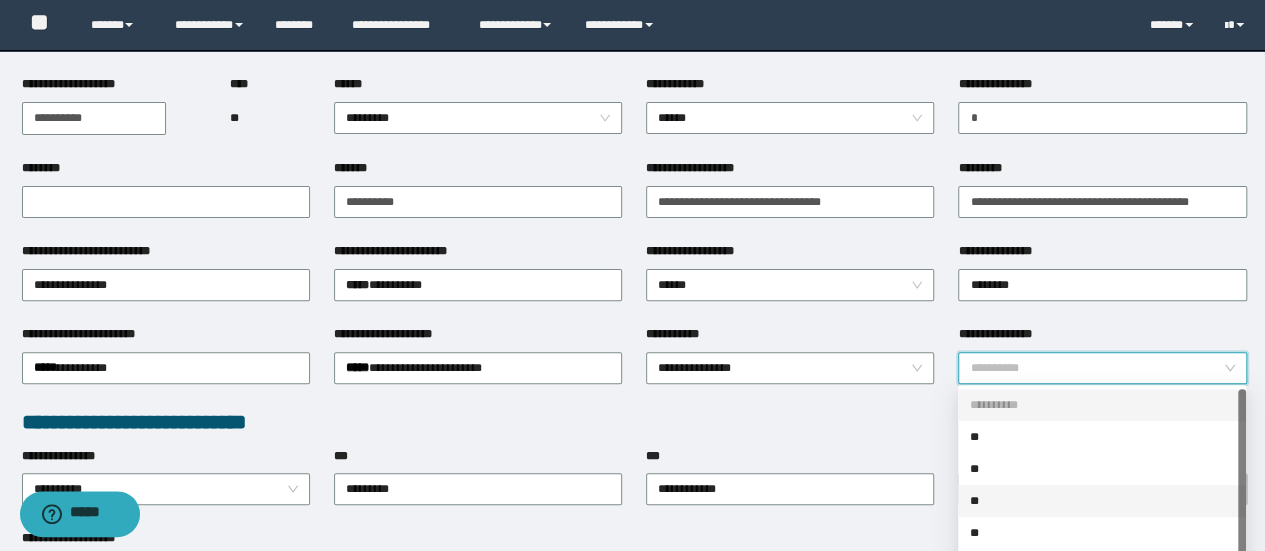scroll, scrollTop: 32, scrollLeft: 0, axis: vertical 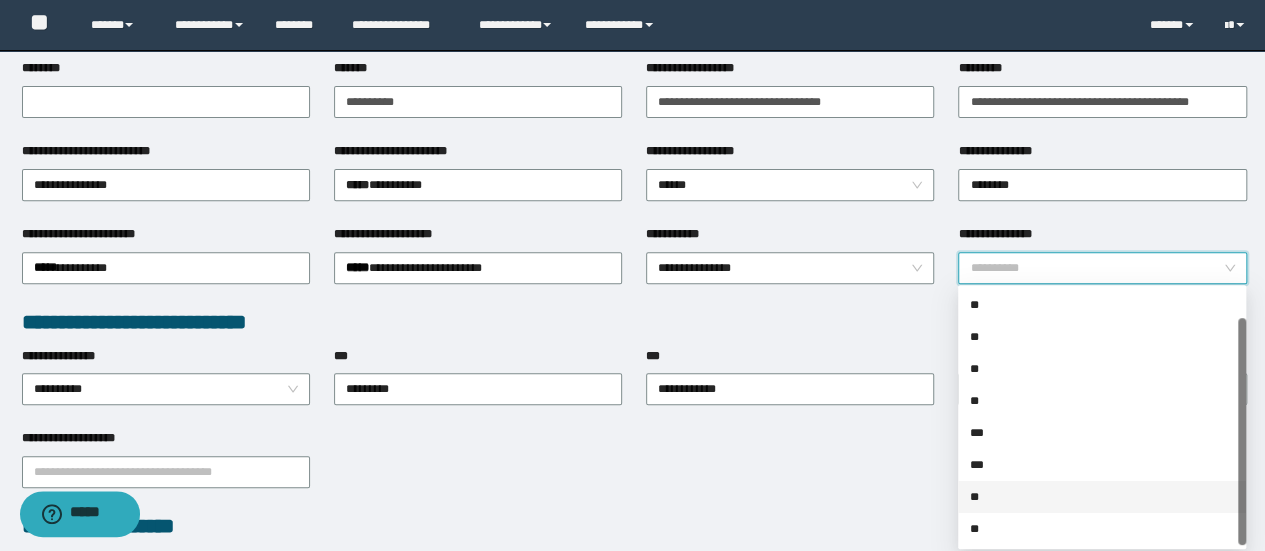 click on "**" at bounding box center (1102, 497) 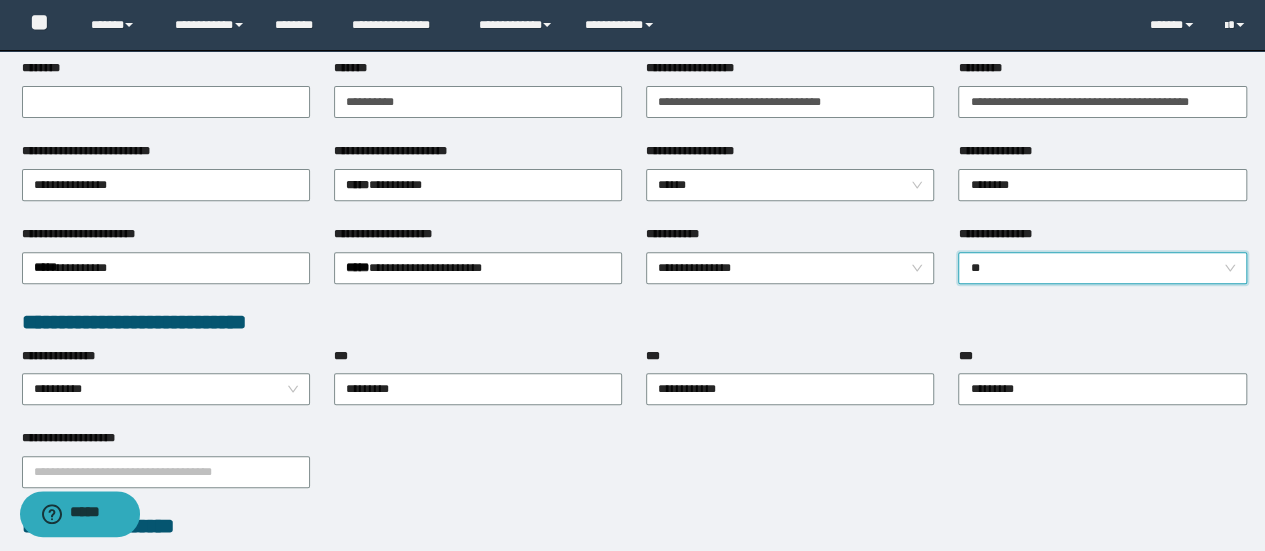 click on "***" at bounding box center [790, 360] 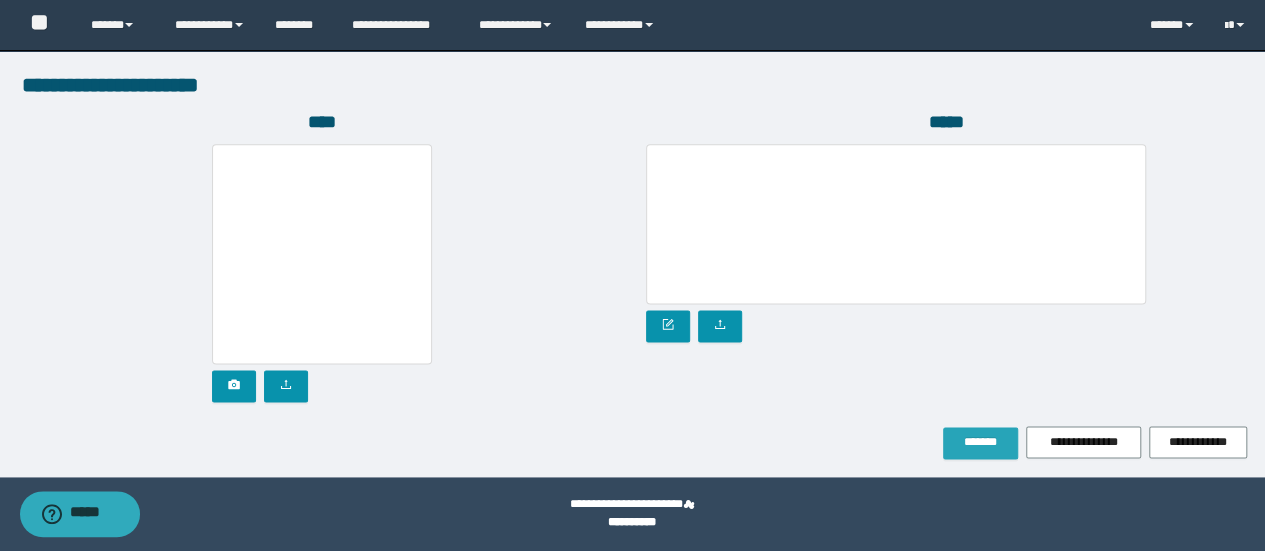 click on "*******" at bounding box center [980, 442] 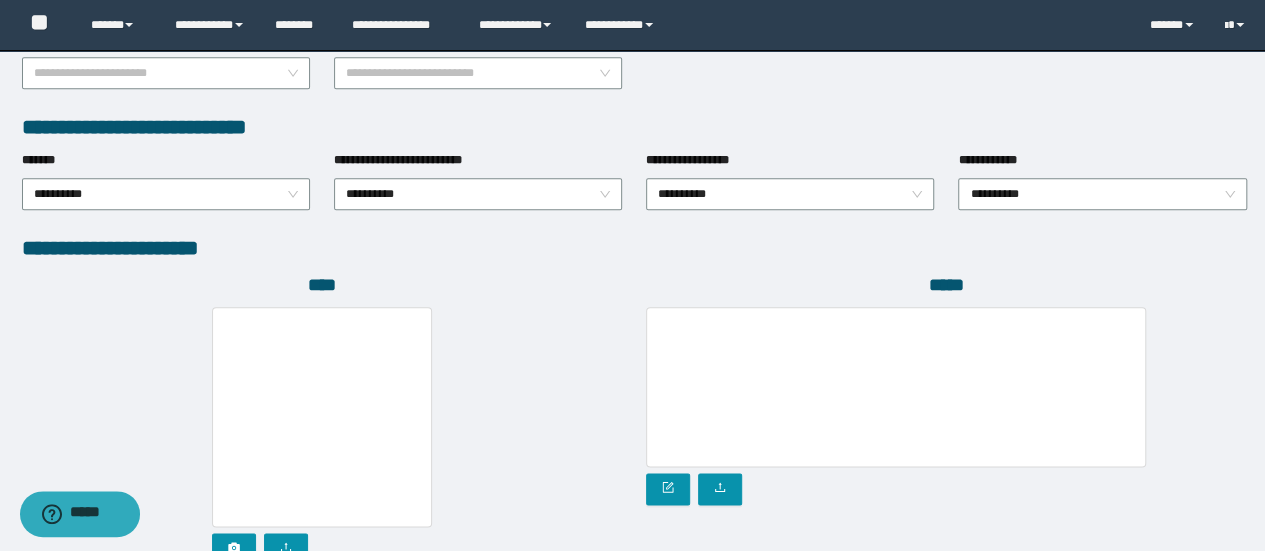 scroll, scrollTop: 1002, scrollLeft: 0, axis: vertical 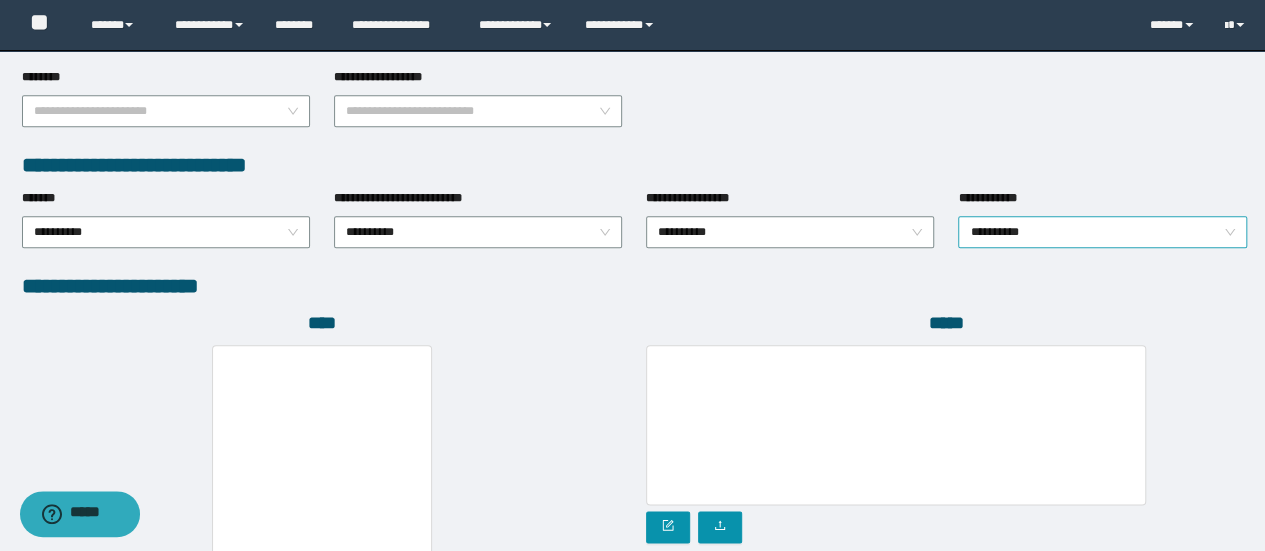 click on "**********" at bounding box center (1102, 232) 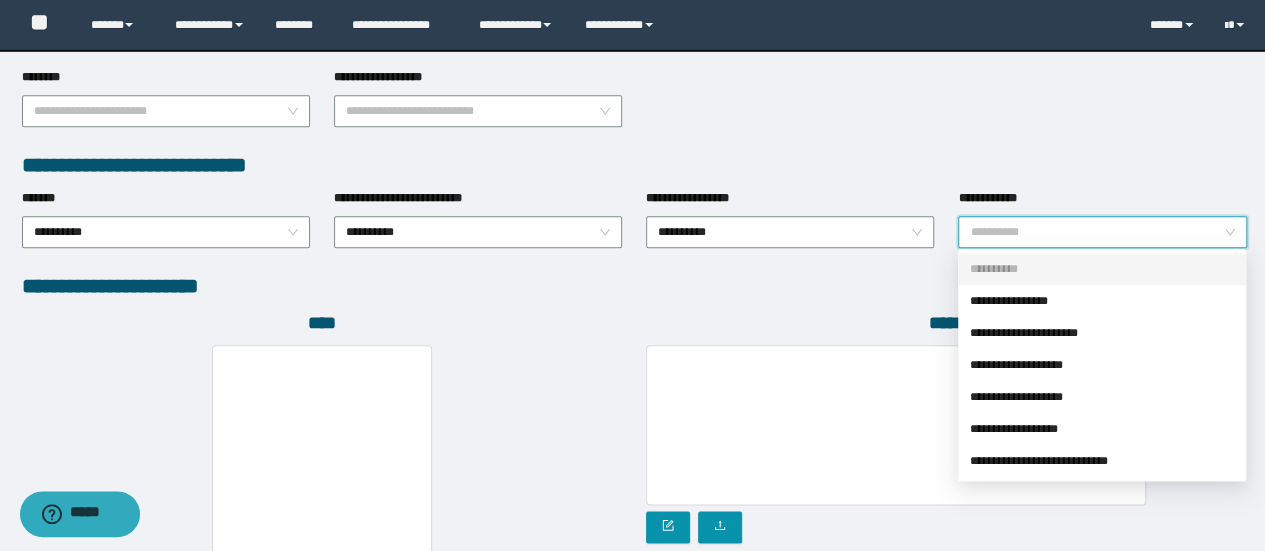 click on "**********" at bounding box center [1102, 301] 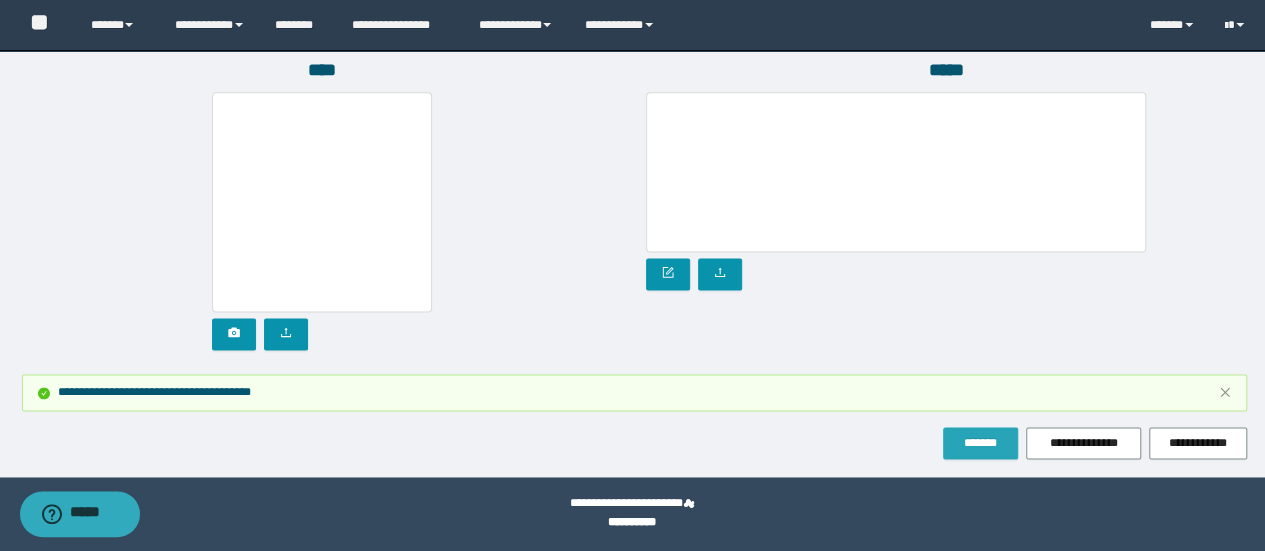 click on "*******" at bounding box center [980, 443] 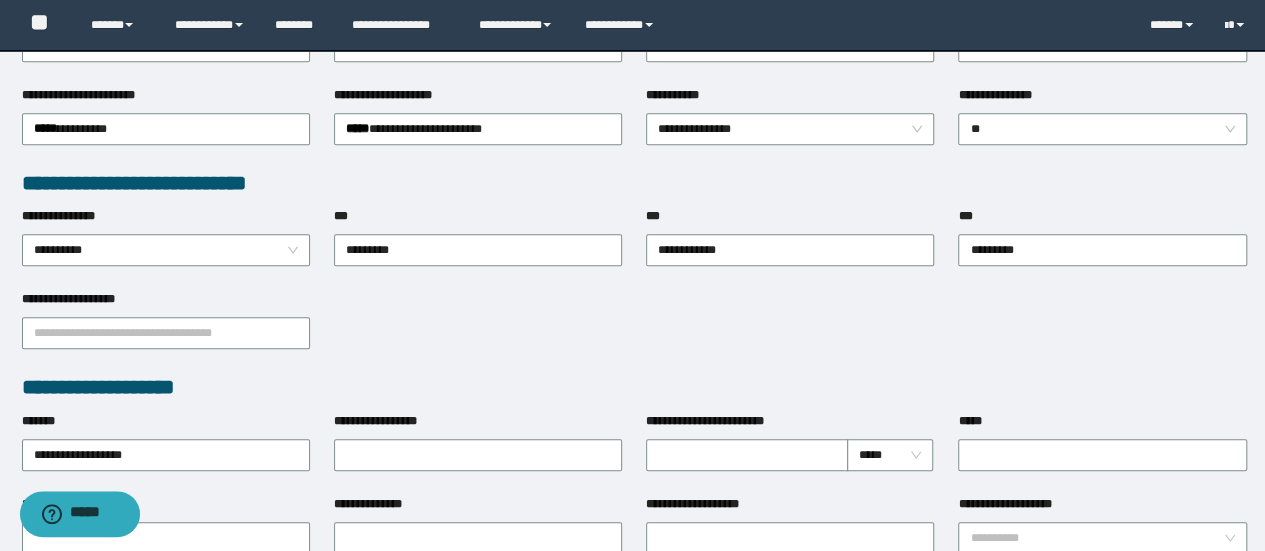 scroll, scrollTop: 355, scrollLeft: 0, axis: vertical 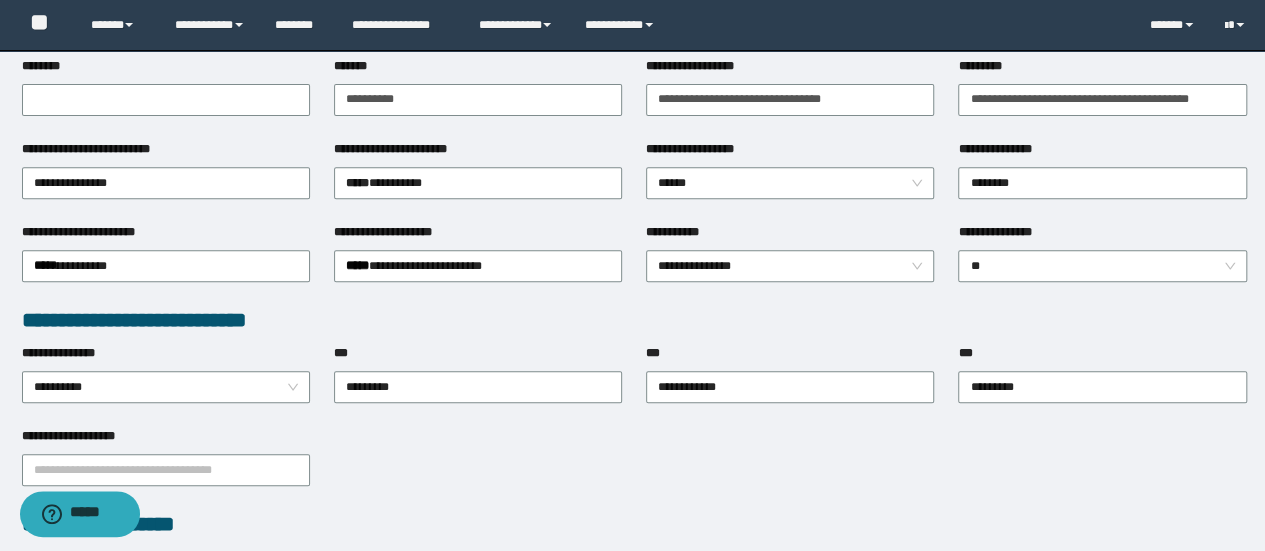 click on "**********" at bounding box center (790, 385) 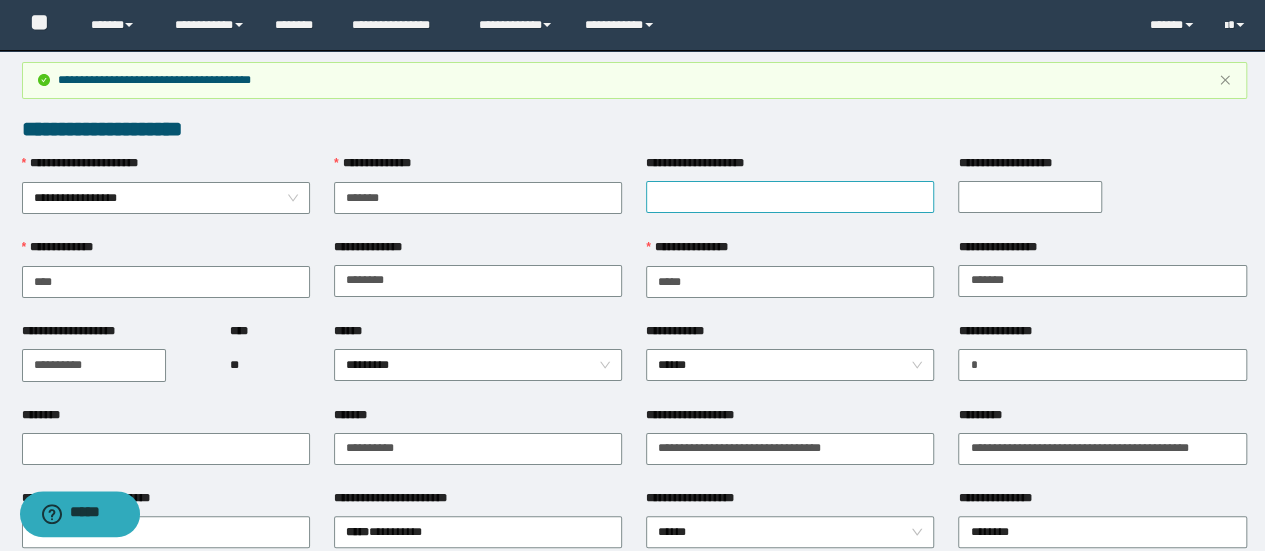 scroll, scrollTop: 0, scrollLeft: 0, axis: both 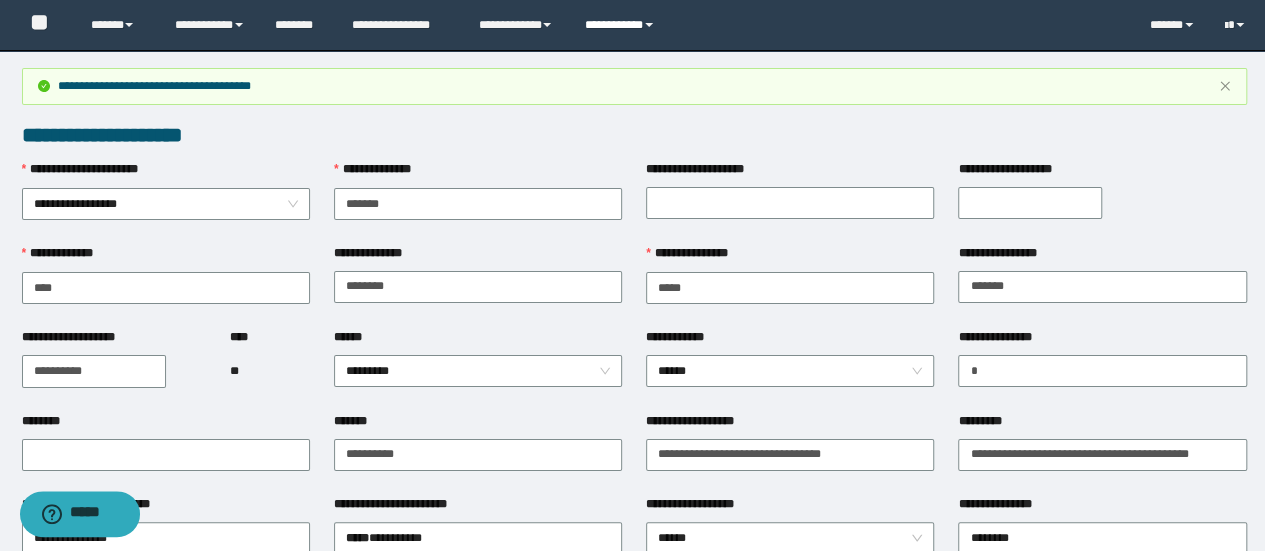 click on "**********" at bounding box center [622, 25] 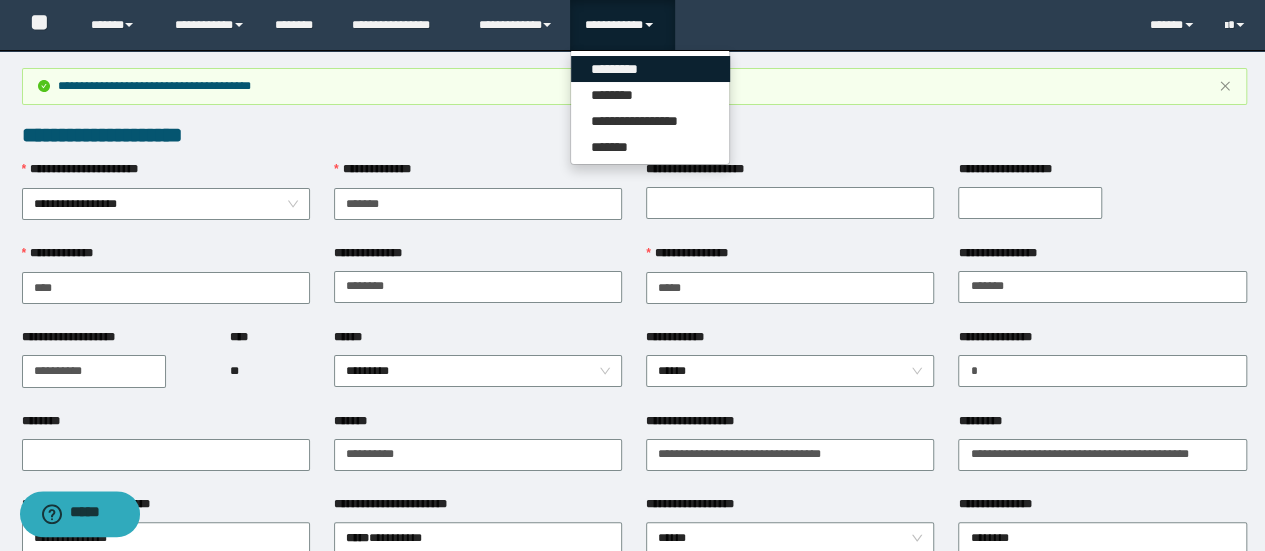 click on "*********" at bounding box center [650, 69] 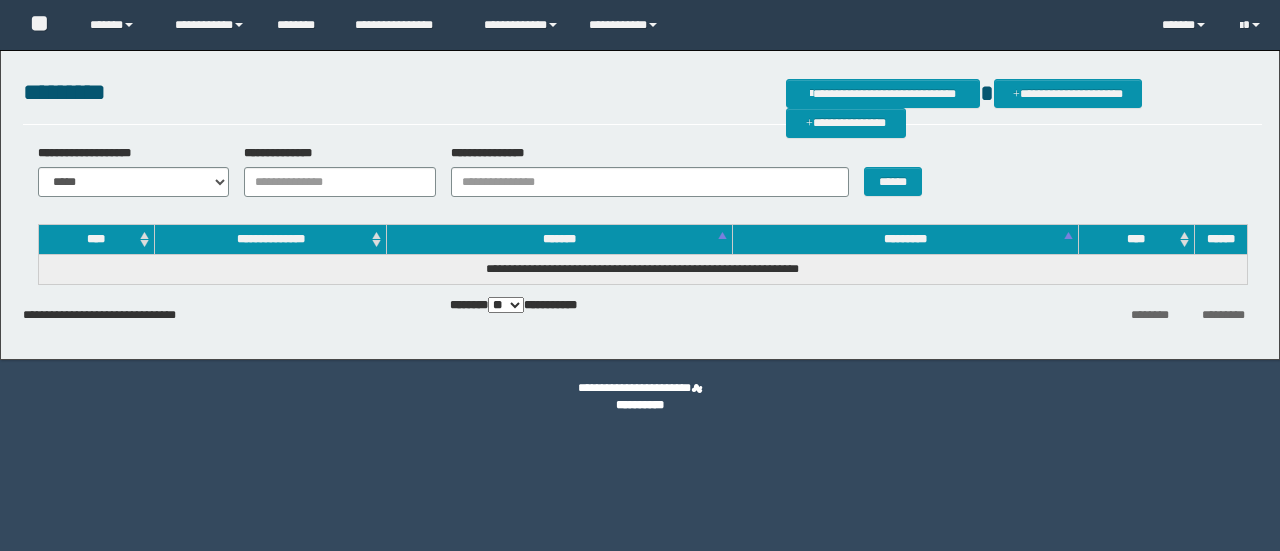 scroll, scrollTop: 0, scrollLeft: 0, axis: both 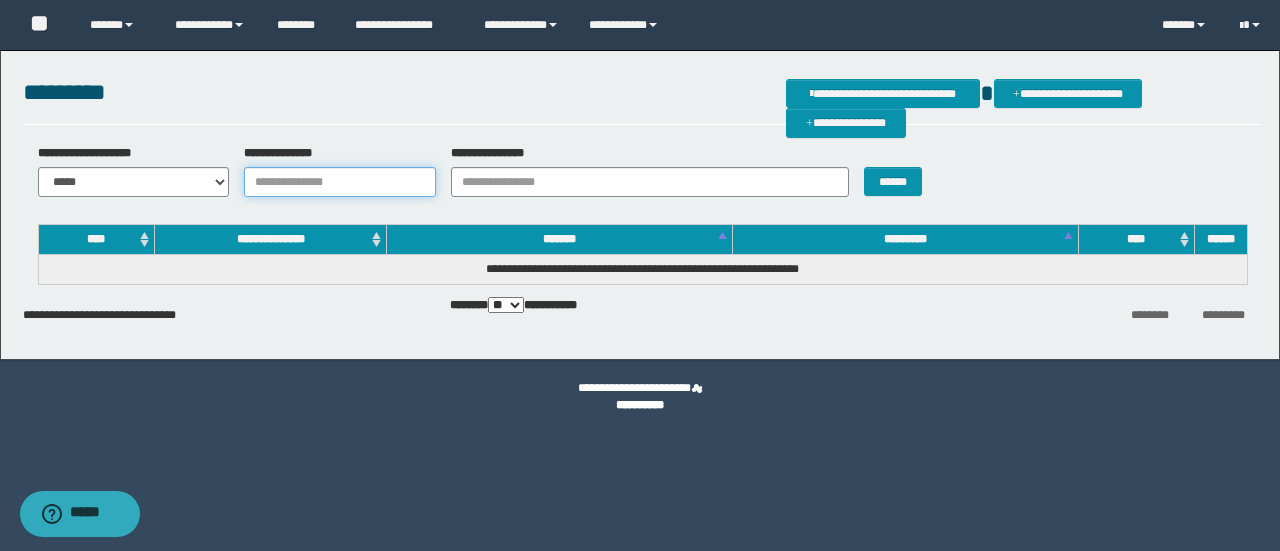 click on "**********" at bounding box center (340, 182) 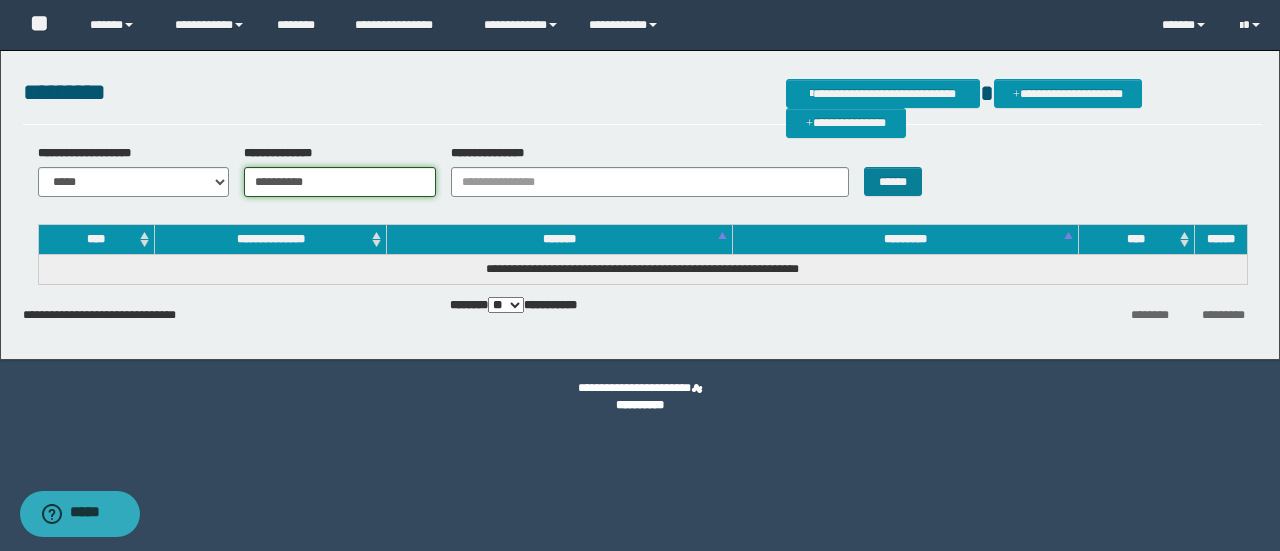 type on "**********" 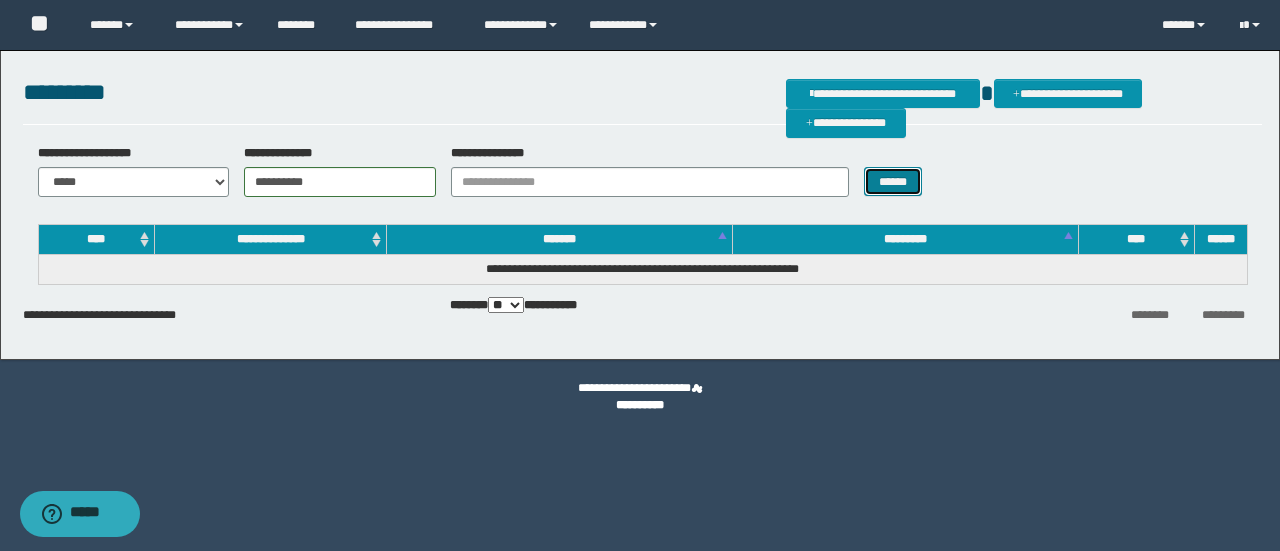 click on "******" at bounding box center (893, 181) 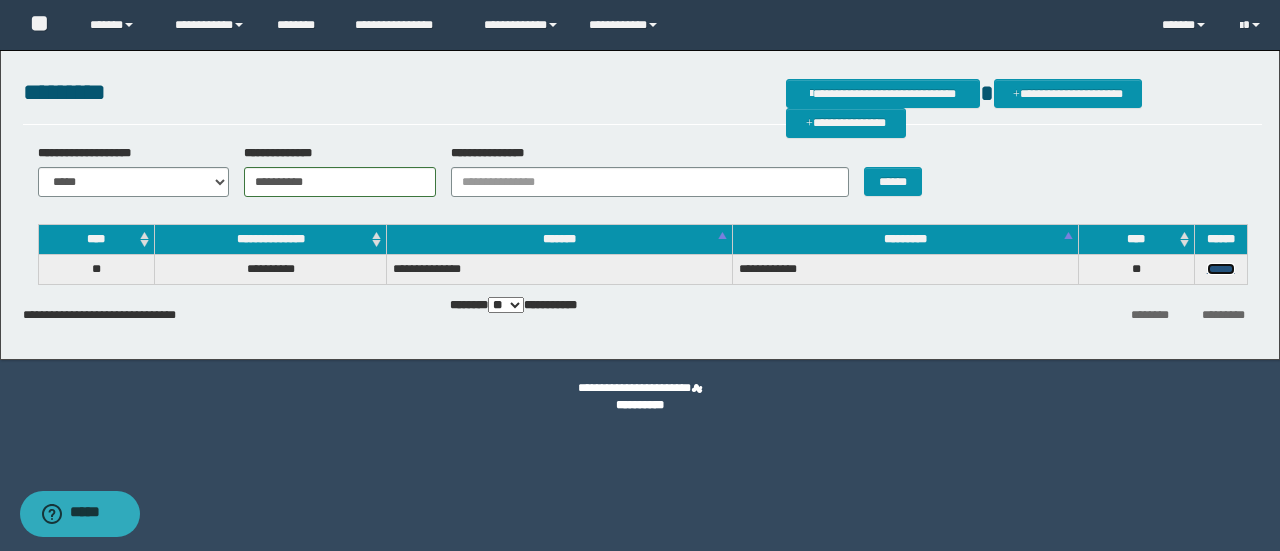 click on "******" at bounding box center (1221, 269) 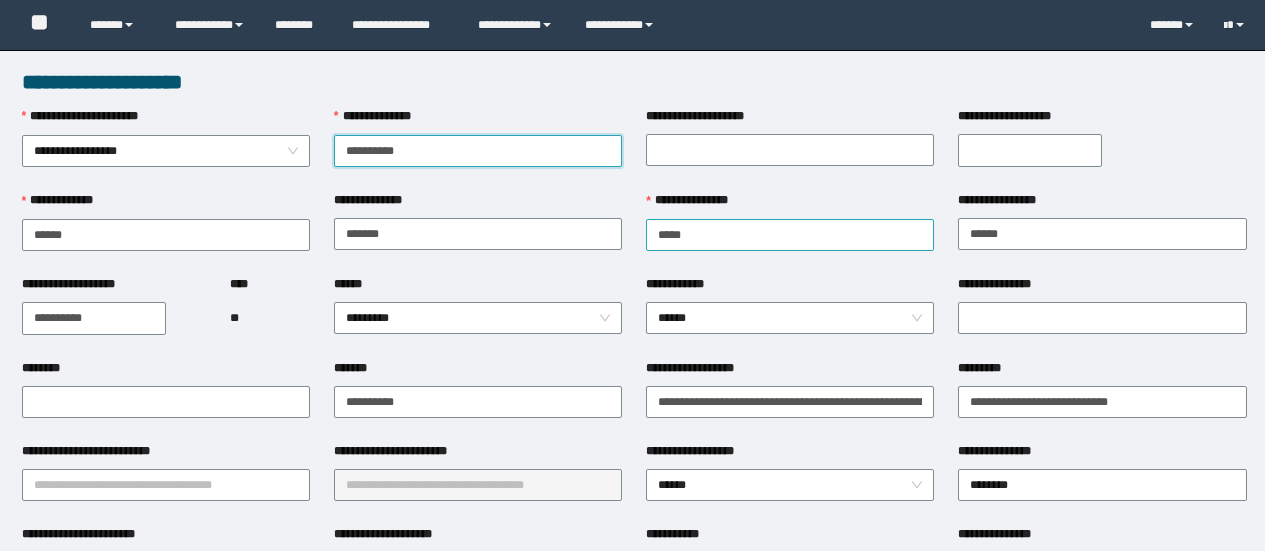 scroll, scrollTop: 0, scrollLeft: 0, axis: both 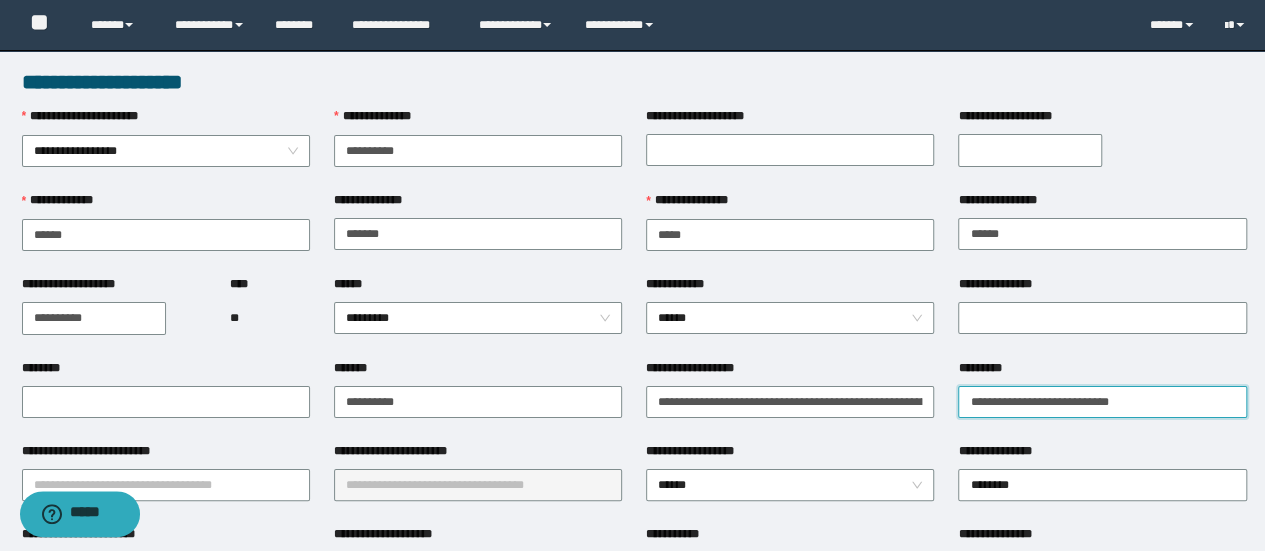 drag, startPoint x: 1183, startPoint y: 402, endPoint x: 957, endPoint y: 401, distance: 226.00221 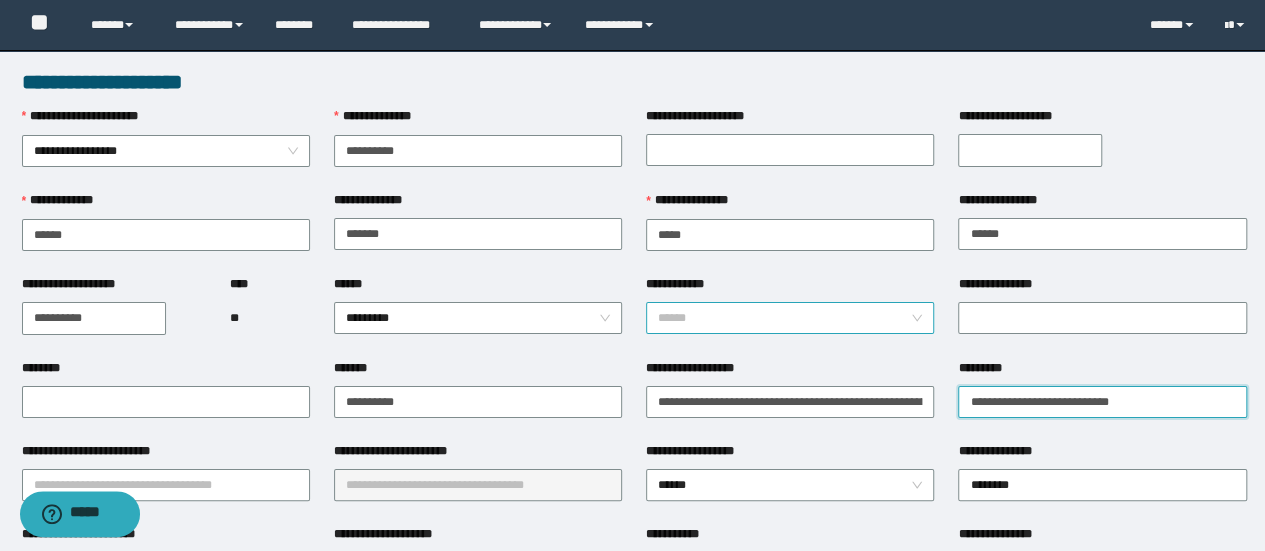 click on "******" at bounding box center (790, 318) 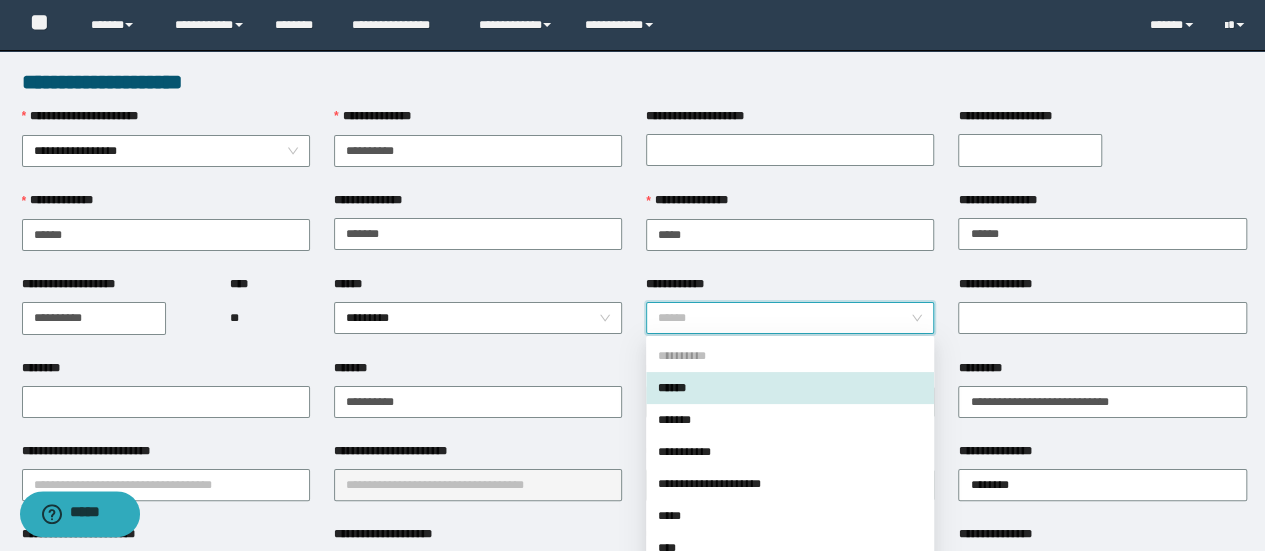 click on "**********" at bounding box center [1102, 317] 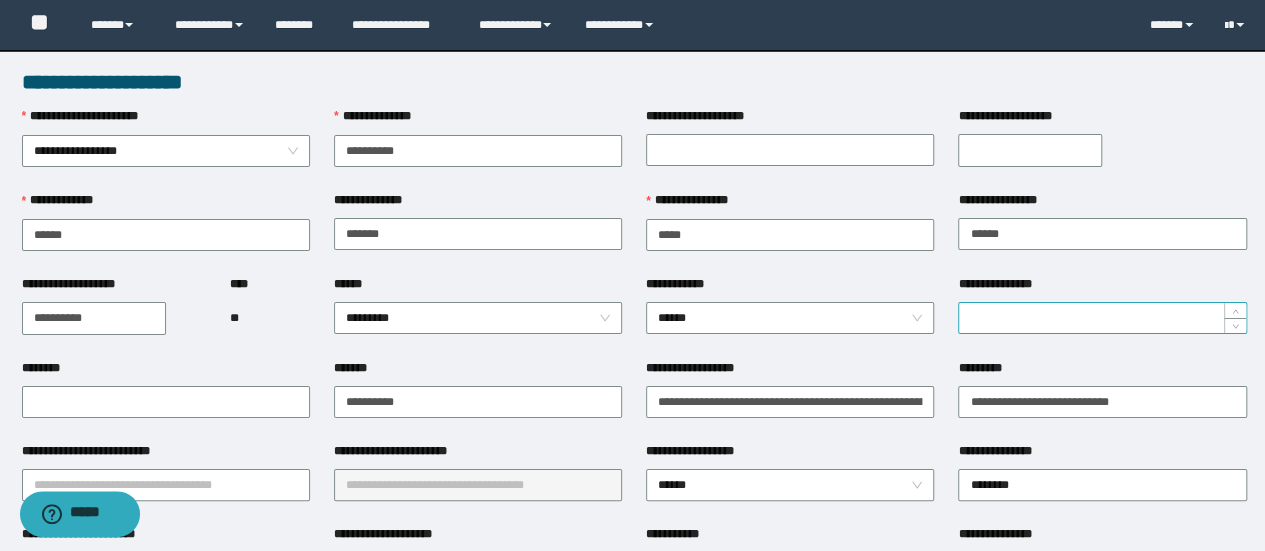 click on "**********" at bounding box center (1102, 318) 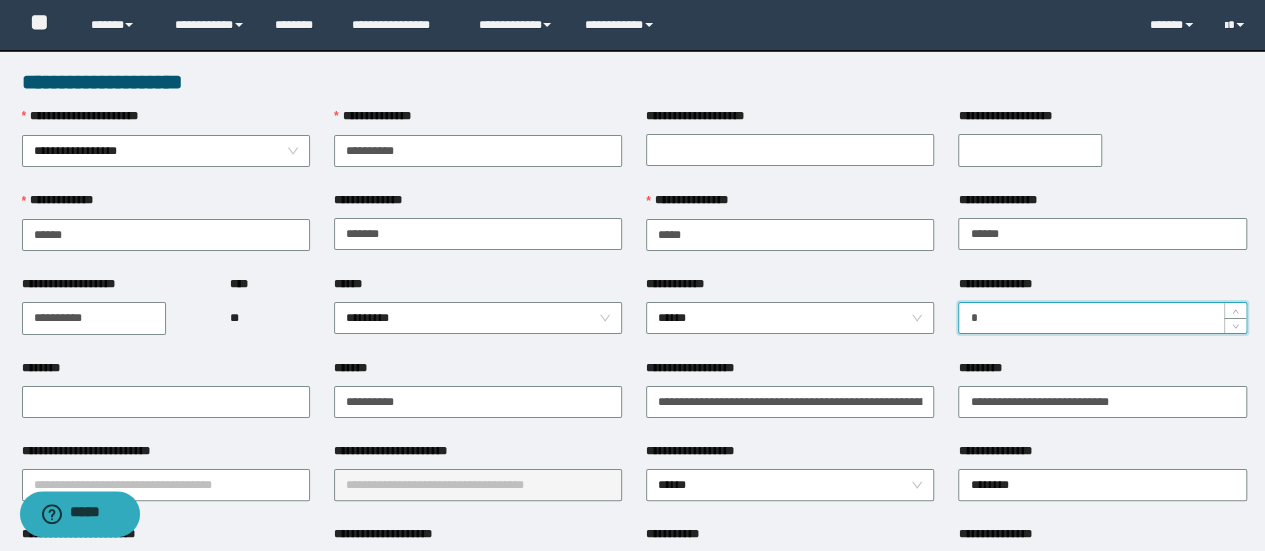 type on "*" 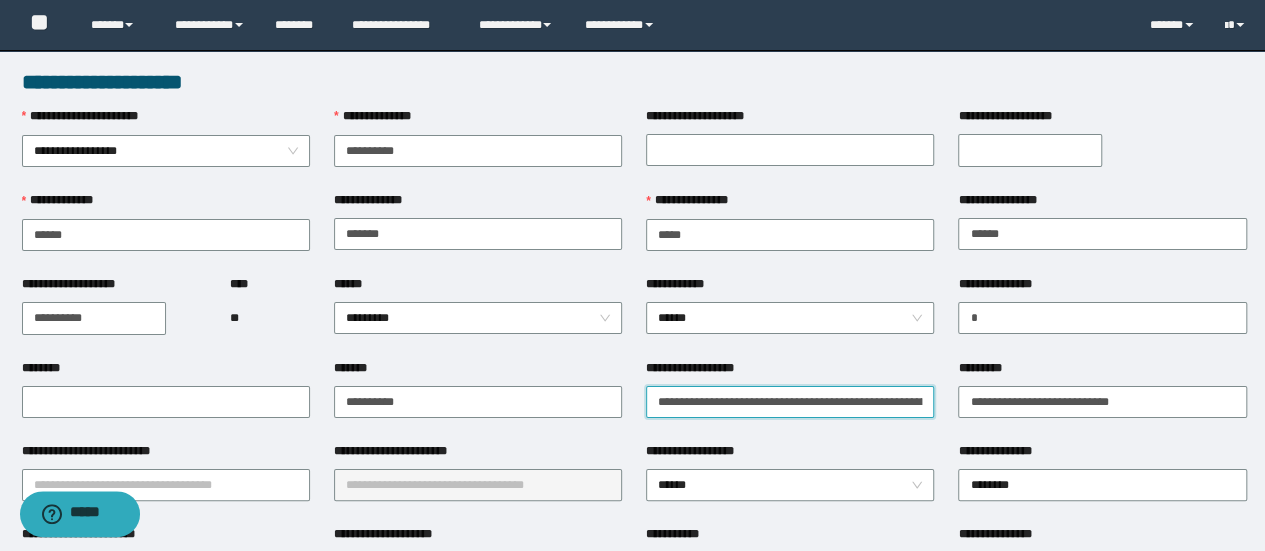 scroll, scrollTop: 0, scrollLeft: 86, axis: horizontal 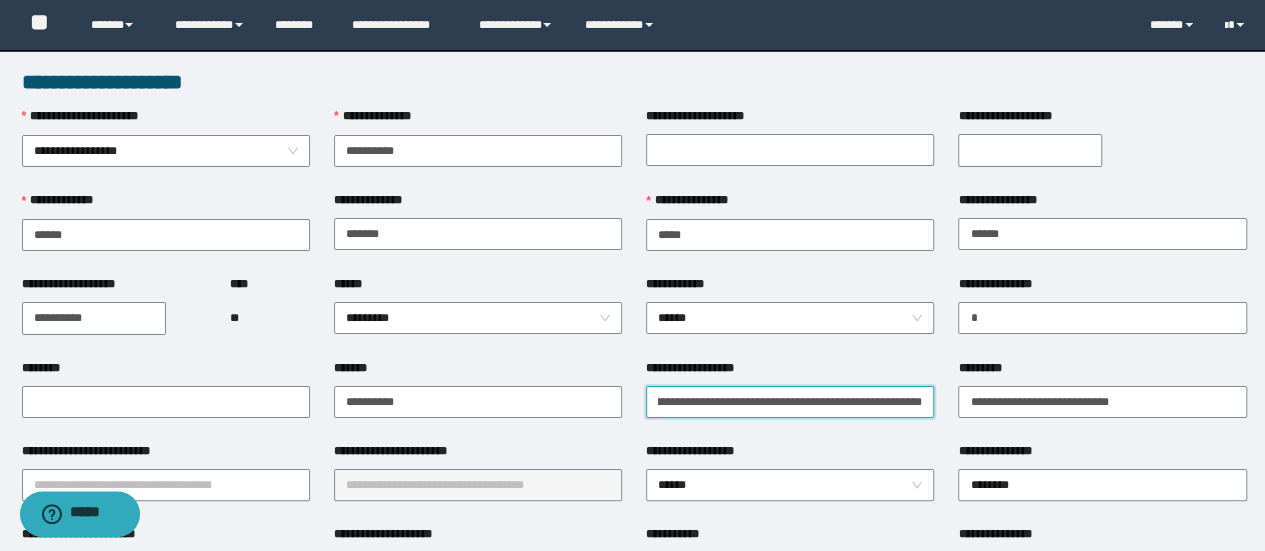 drag, startPoint x: 796, startPoint y: 401, endPoint x: 974, endPoint y: 441, distance: 182.43903 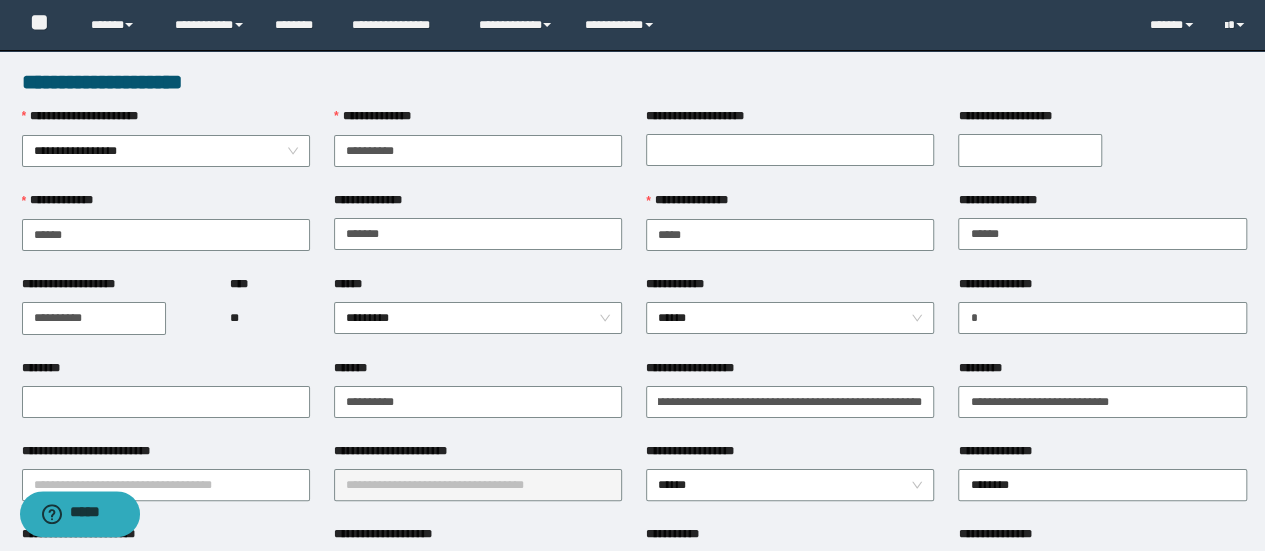 scroll, scrollTop: 0, scrollLeft: 0, axis: both 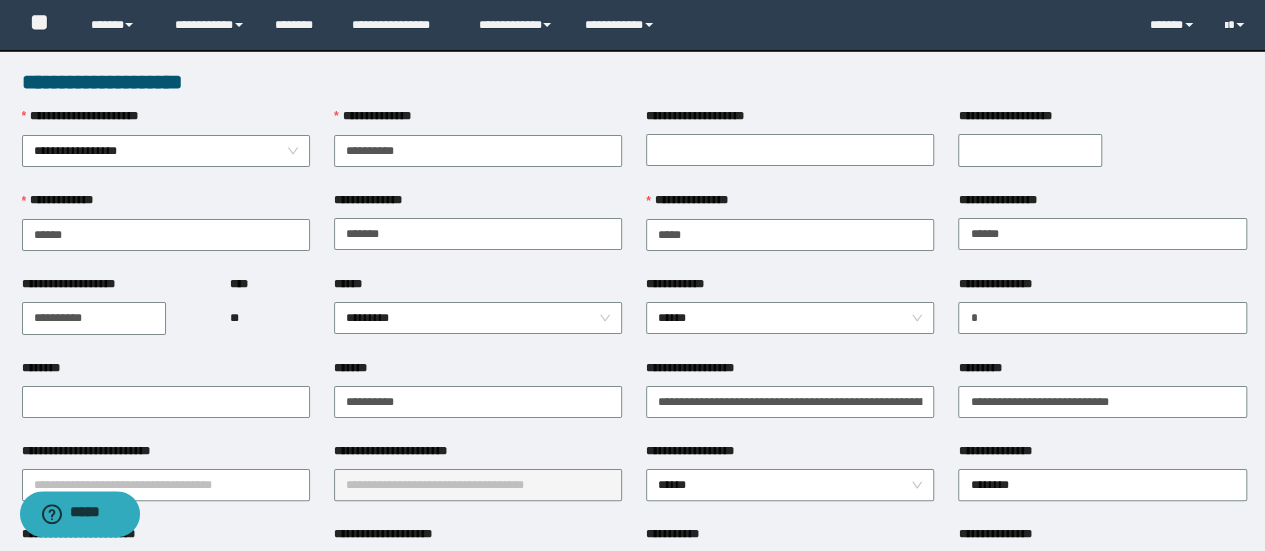 click on "**********" at bounding box center (790, 400) 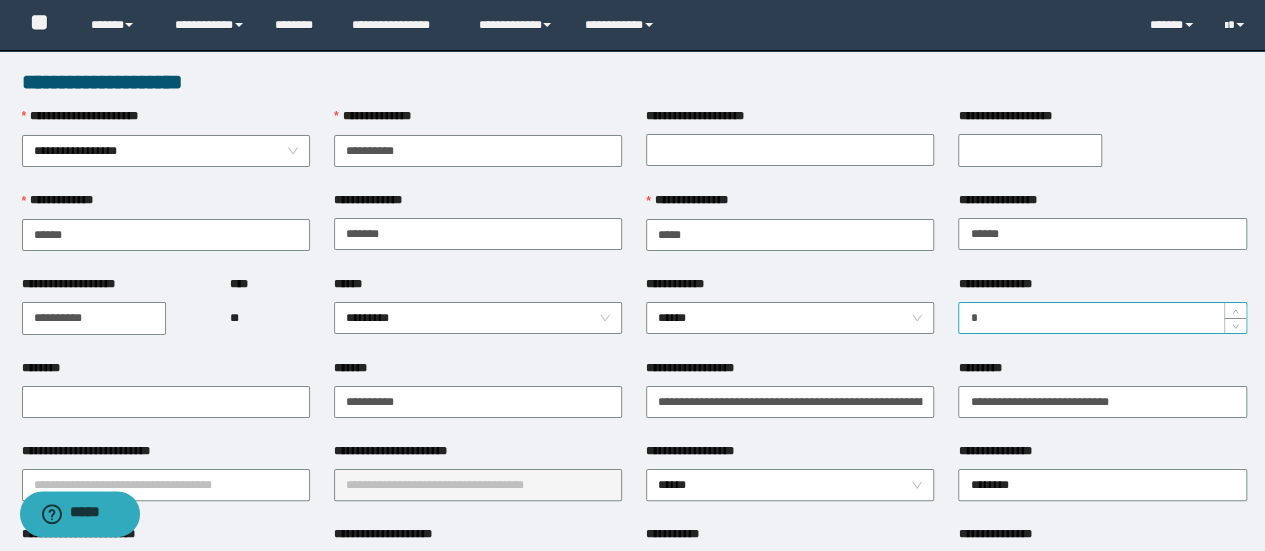 scroll, scrollTop: 100, scrollLeft: 0, axis: vertical 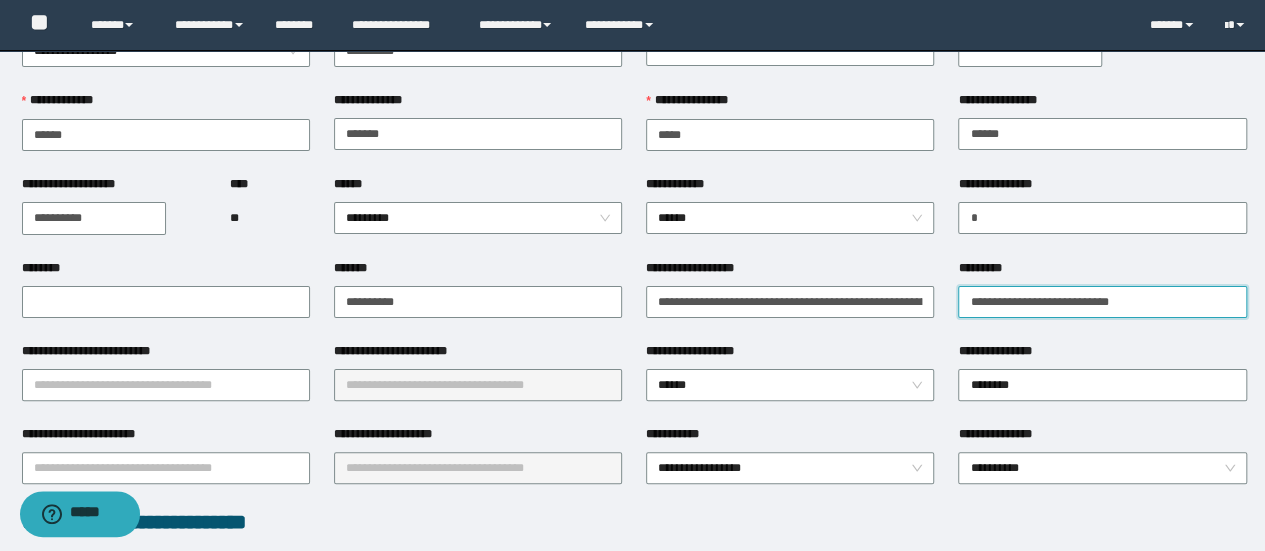 click on "**********" at bounding box center [1102, 302] 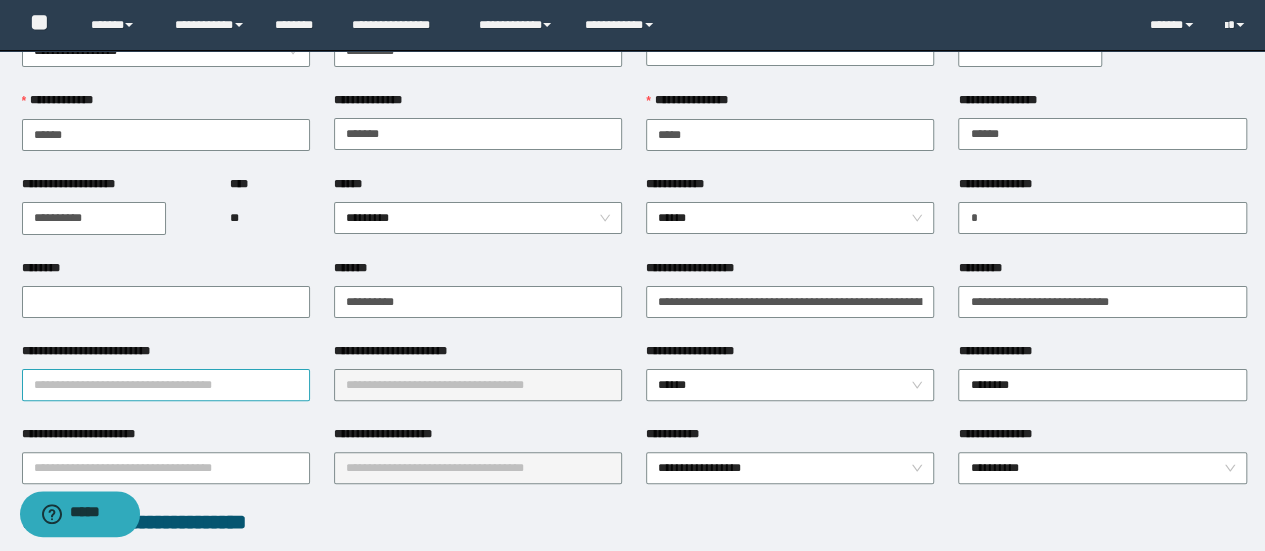 click on "**********" at bounding box center [166, 385] 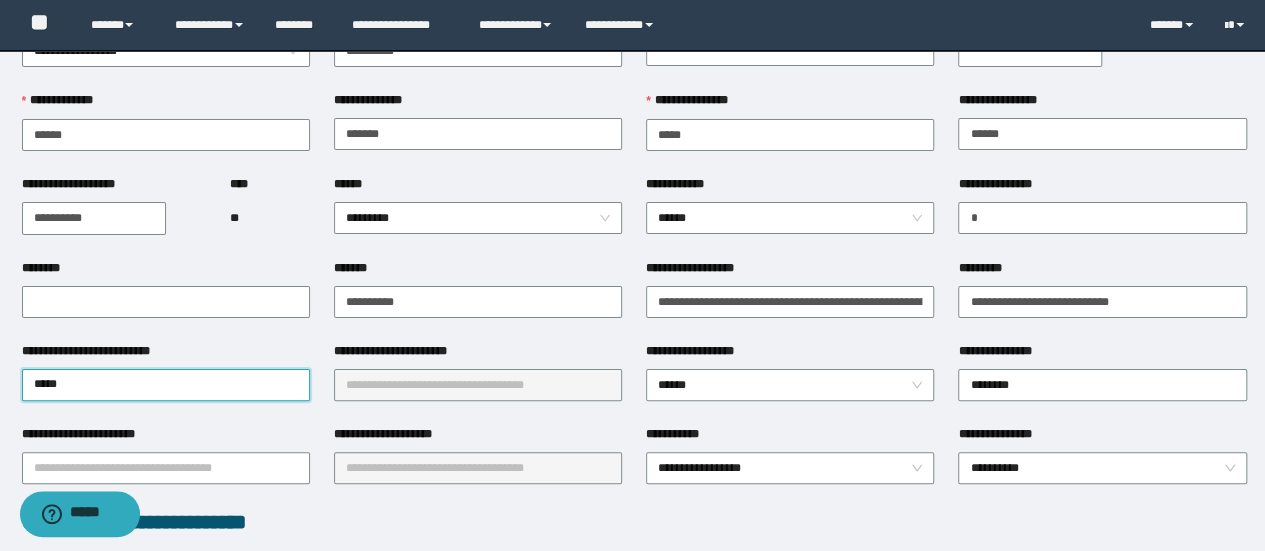 type on "*****" 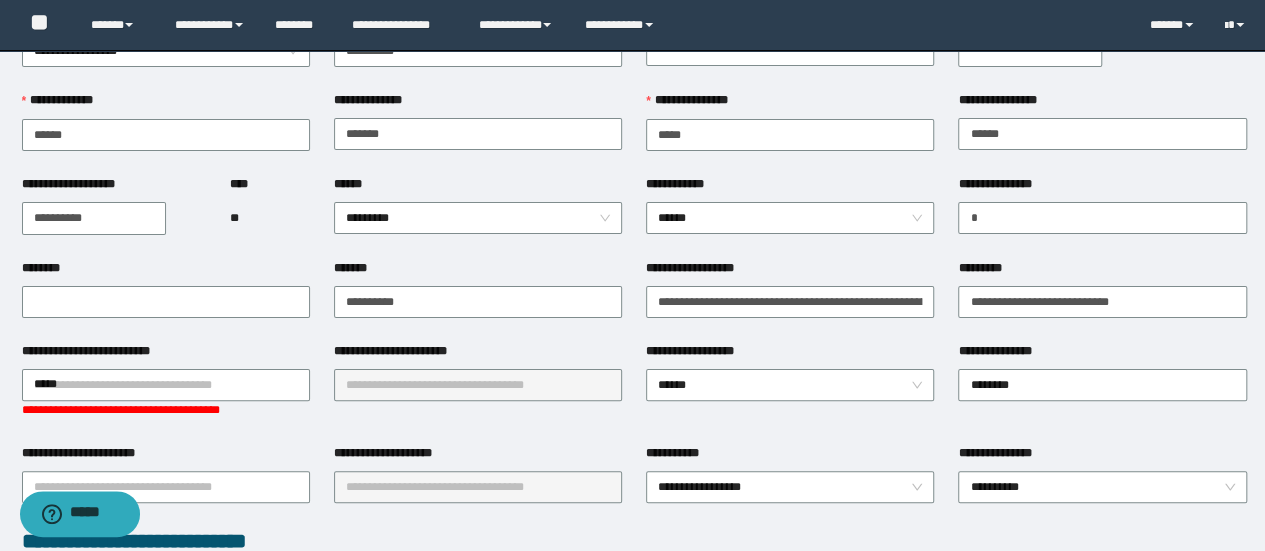 click on "**********" at bounding box center [166, 410] 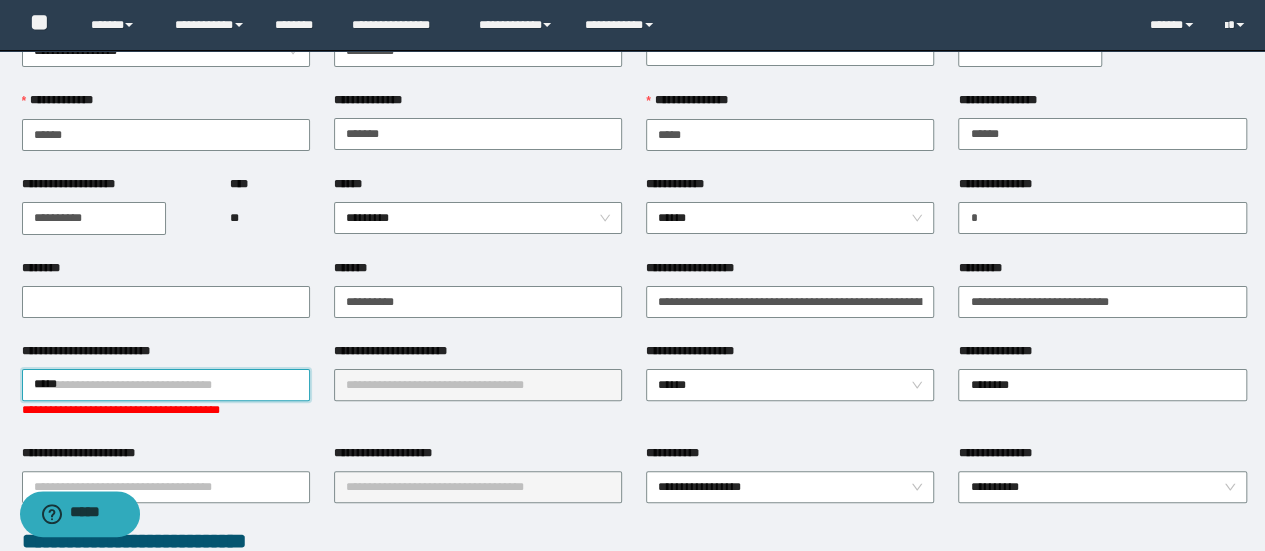 click on "*****" at bounding box center (166, 385) 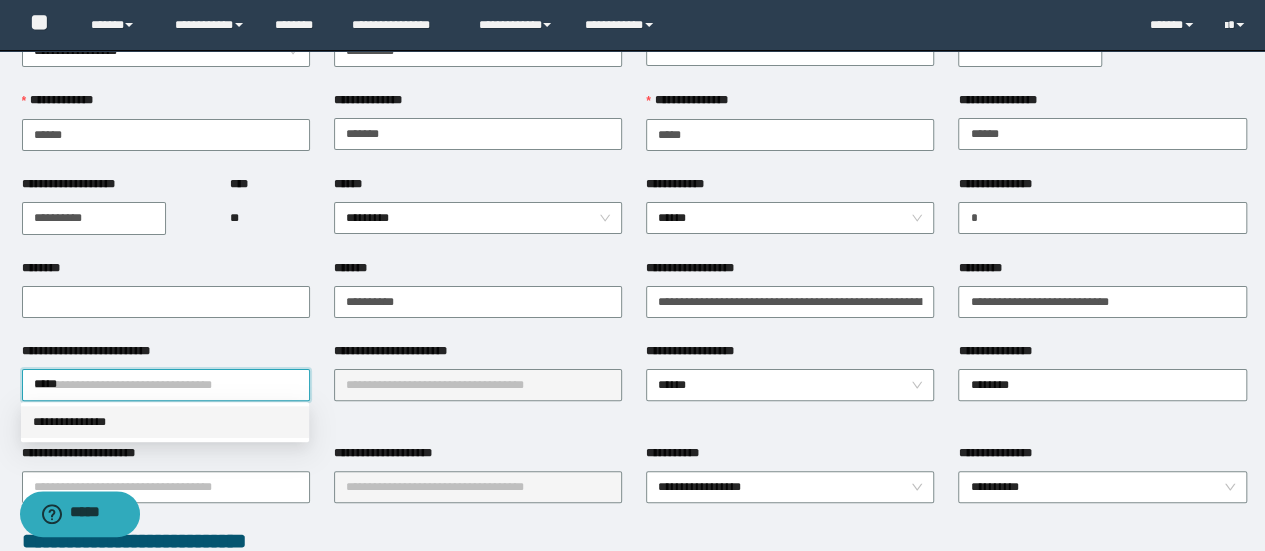 click on "**********" at bounding box center (165, 422) 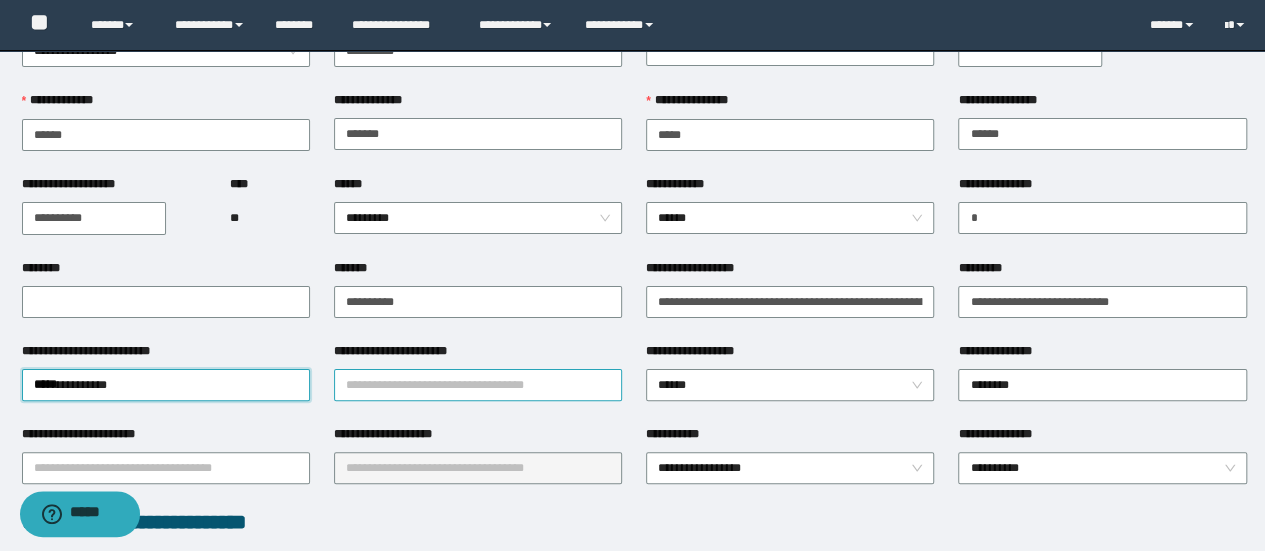 click at bounding box center (478, 385) 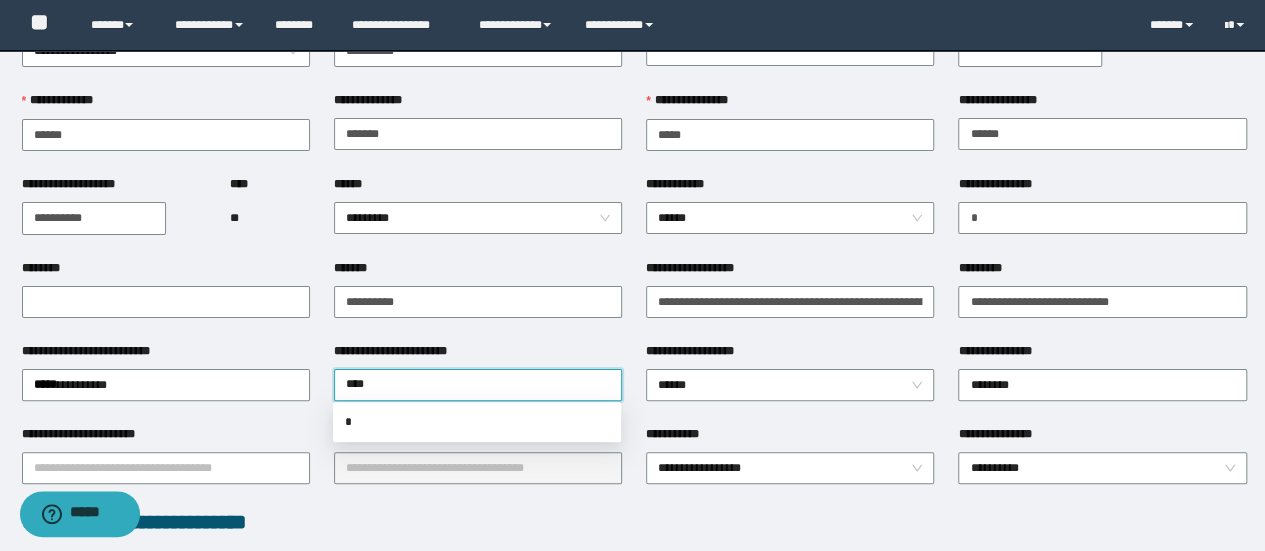 type on "*****" 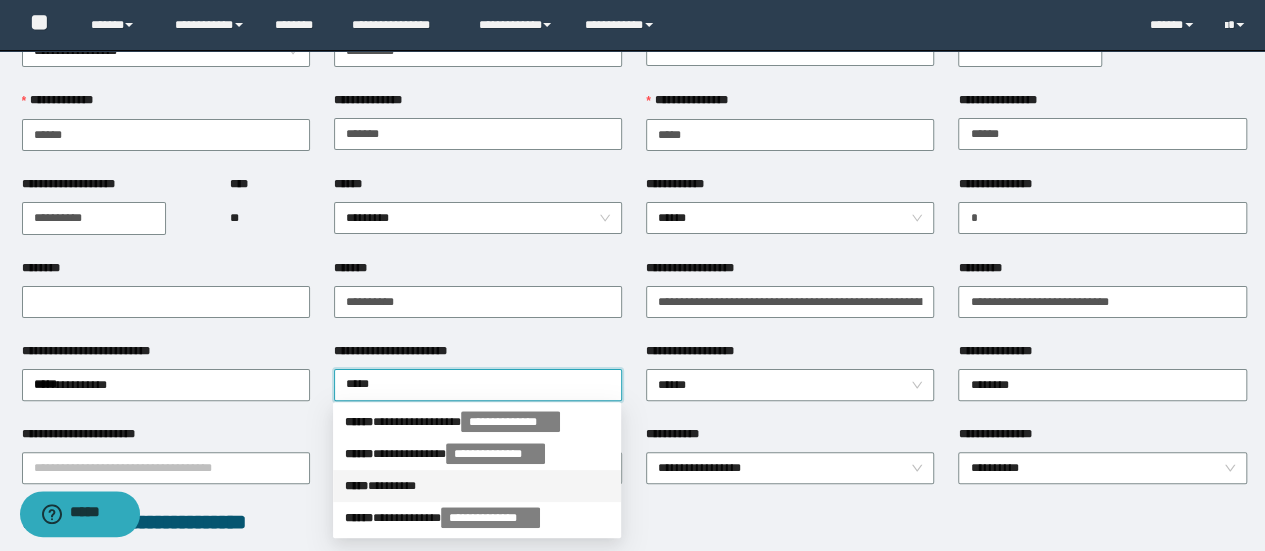 click on "***** * *******" at bounding box center (477, 486) 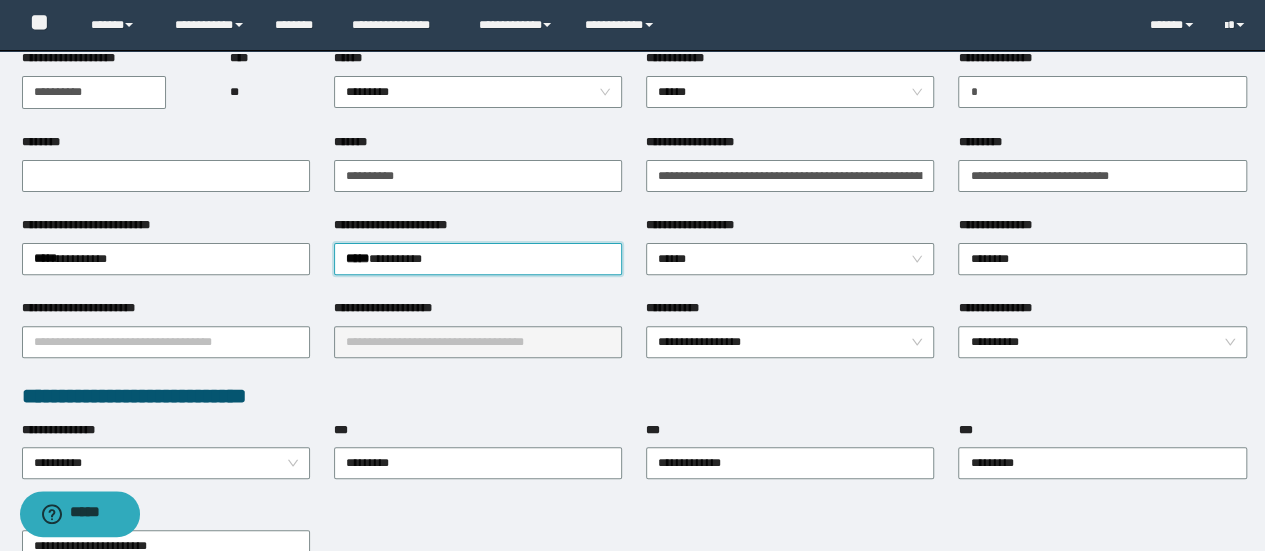 scroll, scrollTop: 200, scrollLeft: 0, axis: vertical 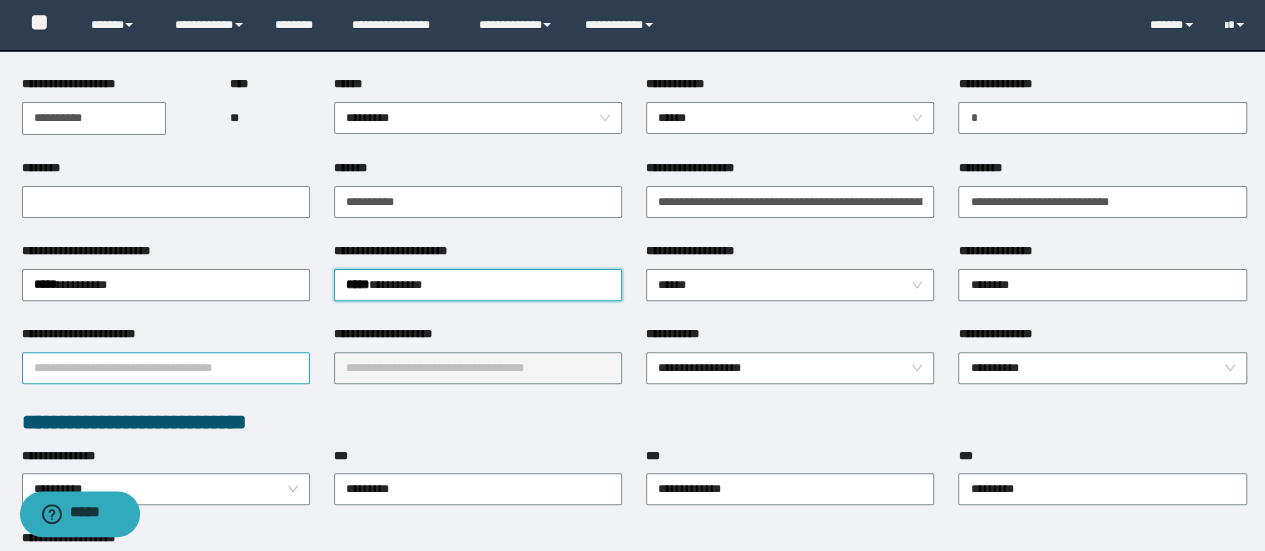 click on "**********" at bounding box center (166, 368) 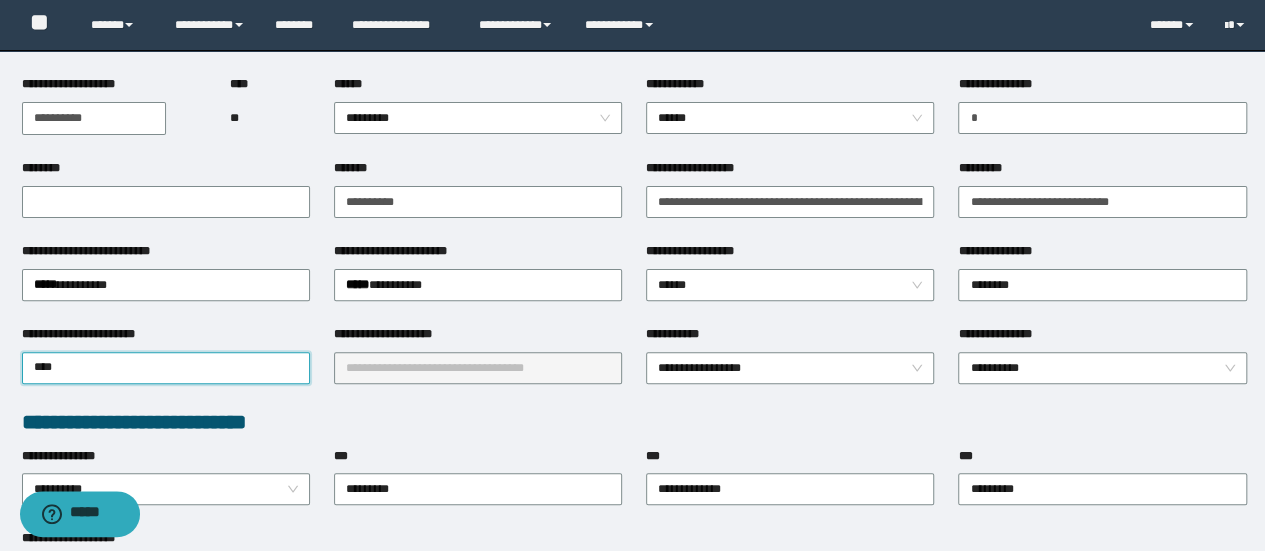 type on "*****" 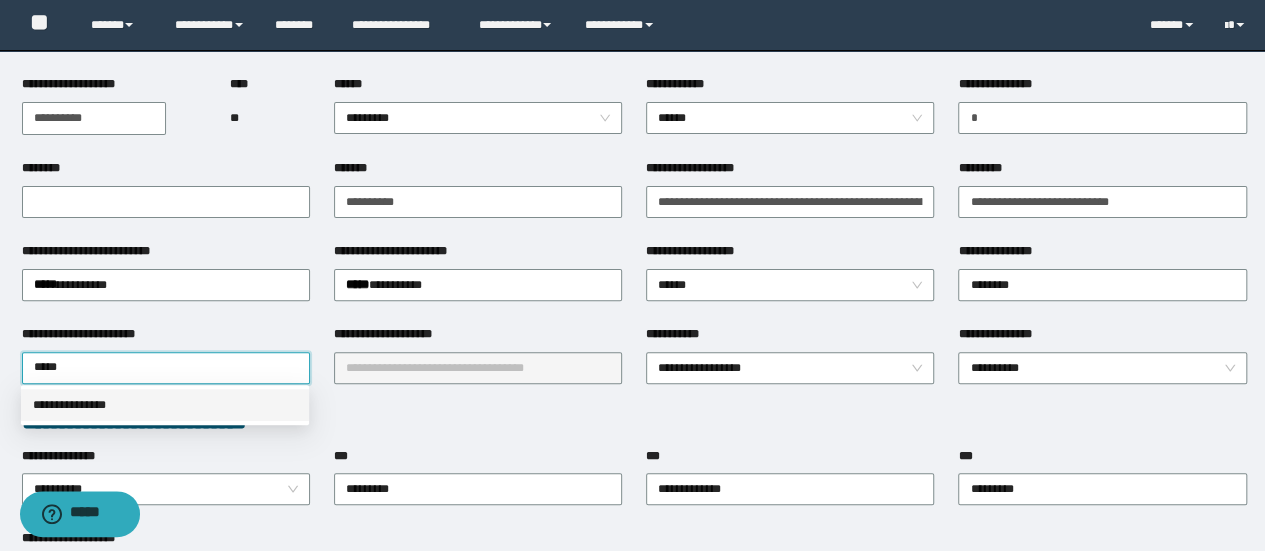 drag, startPoint x: 186, startPoint y: 375, endPoint x: 186, endPoint y: 386, distance: 11 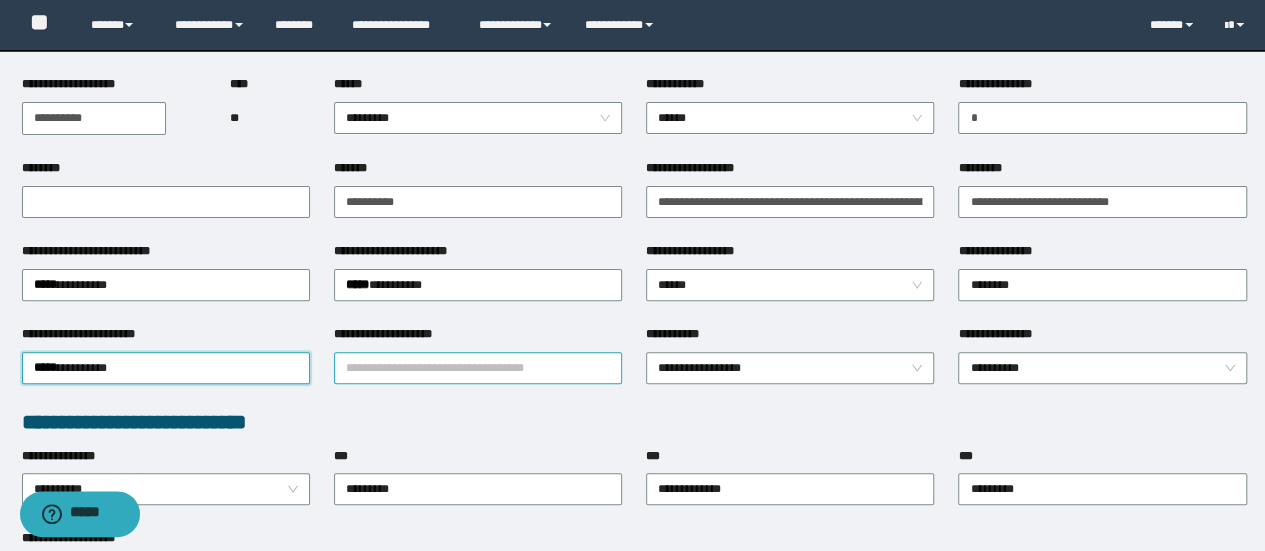 click on "**********" at bounding box center (478, 368) 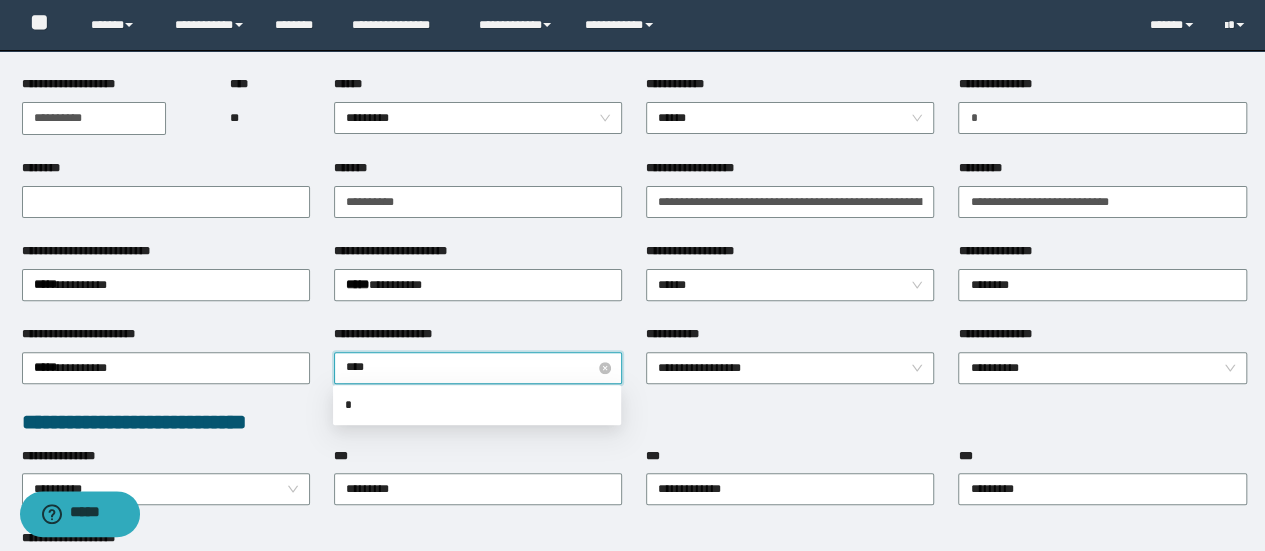 type on "*****" 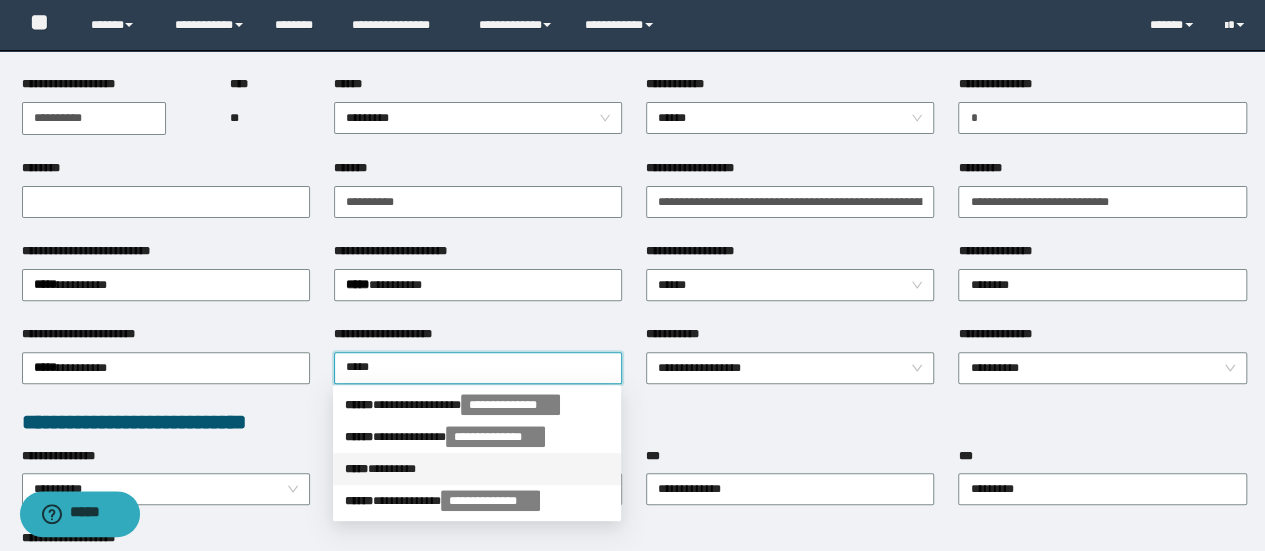 click on "***** * *******" at bounding box center [477, 469] 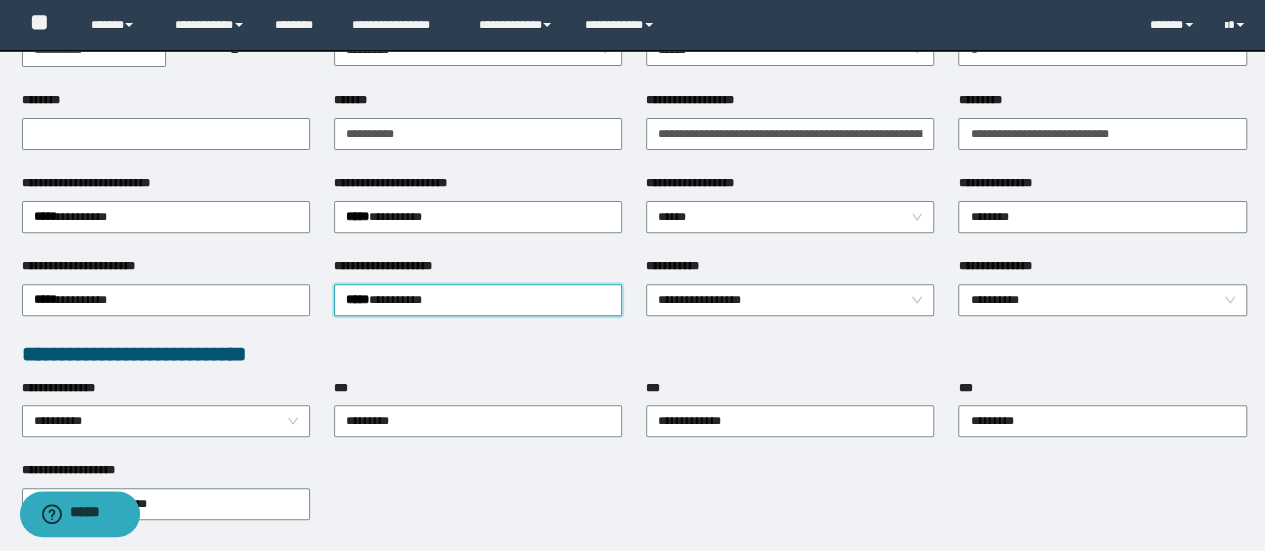 scroll, scrollTop: 300, scrollLeft: 0, axis: vertical 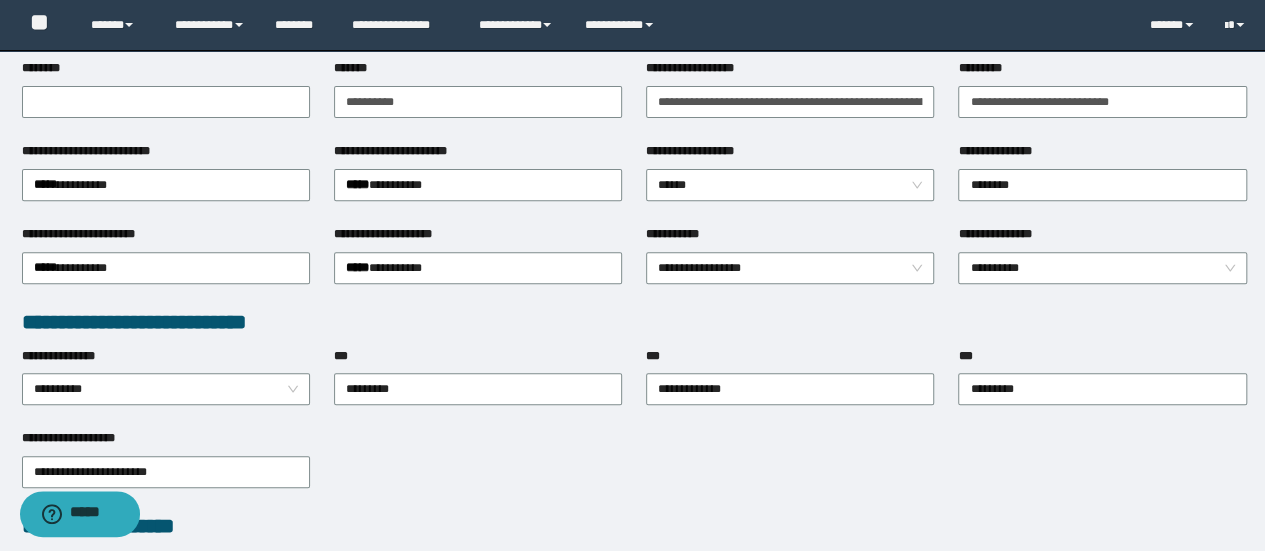 click on "**********" at bounding box center [1102, 238] 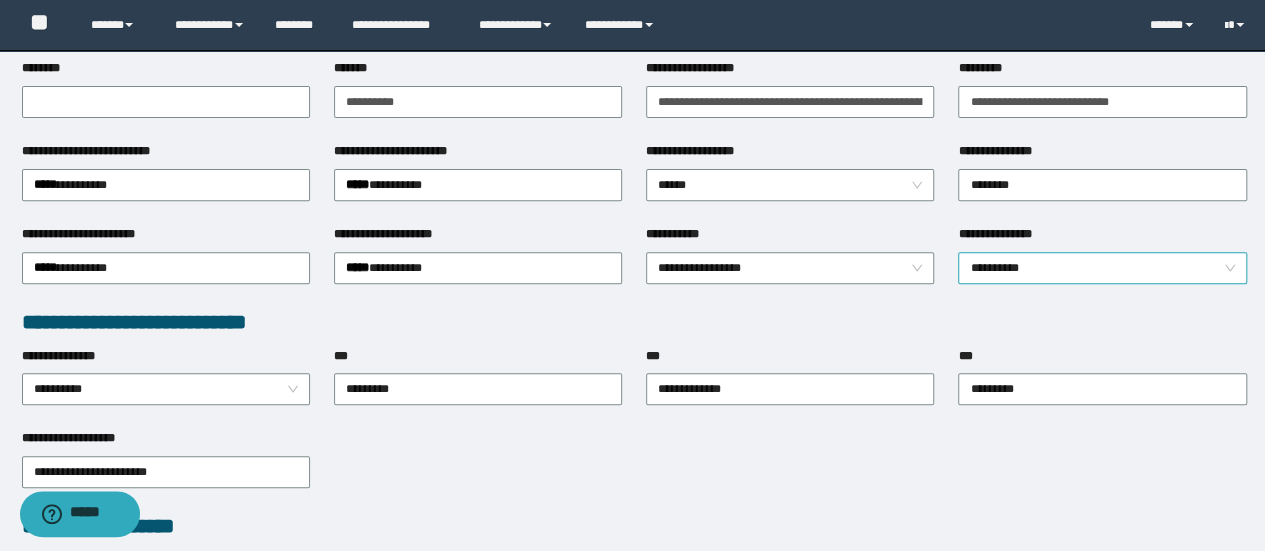 click on "**********" at bounding box center (1102, 268) 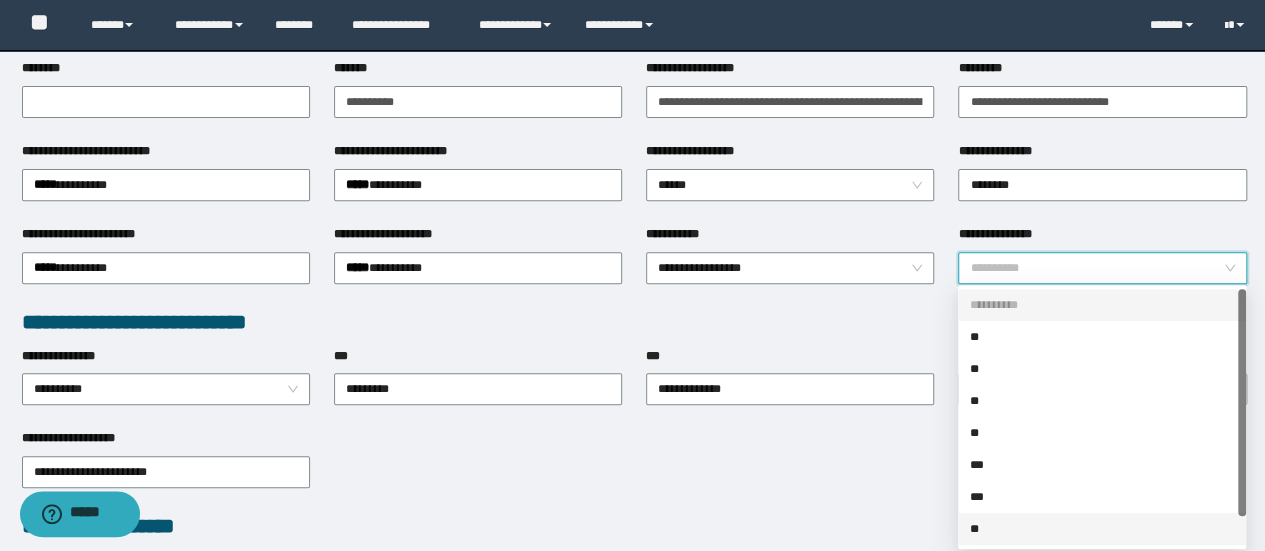 drag, startPoint x: 1006, startPoint y: 528, endPoint x: 969, endPoint y: 495, distance: 49.57822 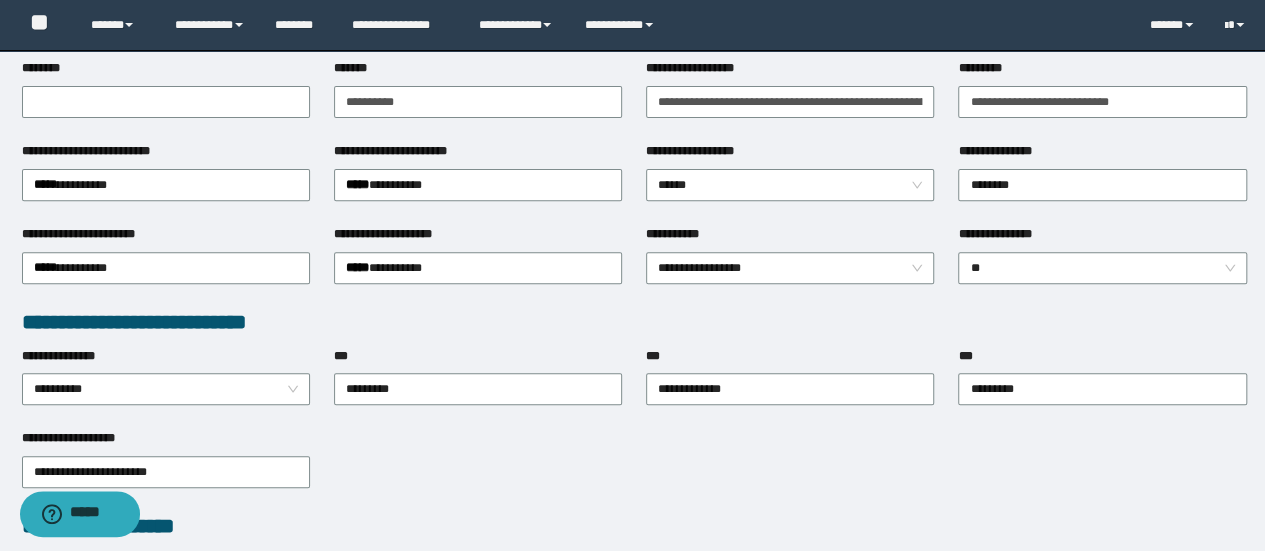 click on "**********" at bounding box center [634, 538] 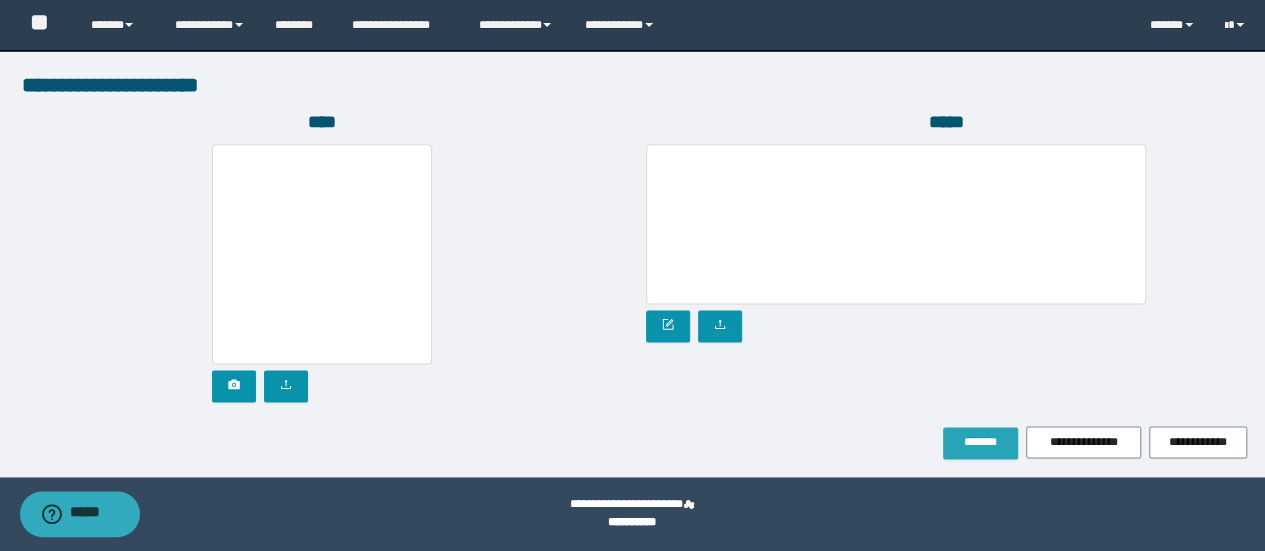 click on "*******" at bounding box center [980, 443] 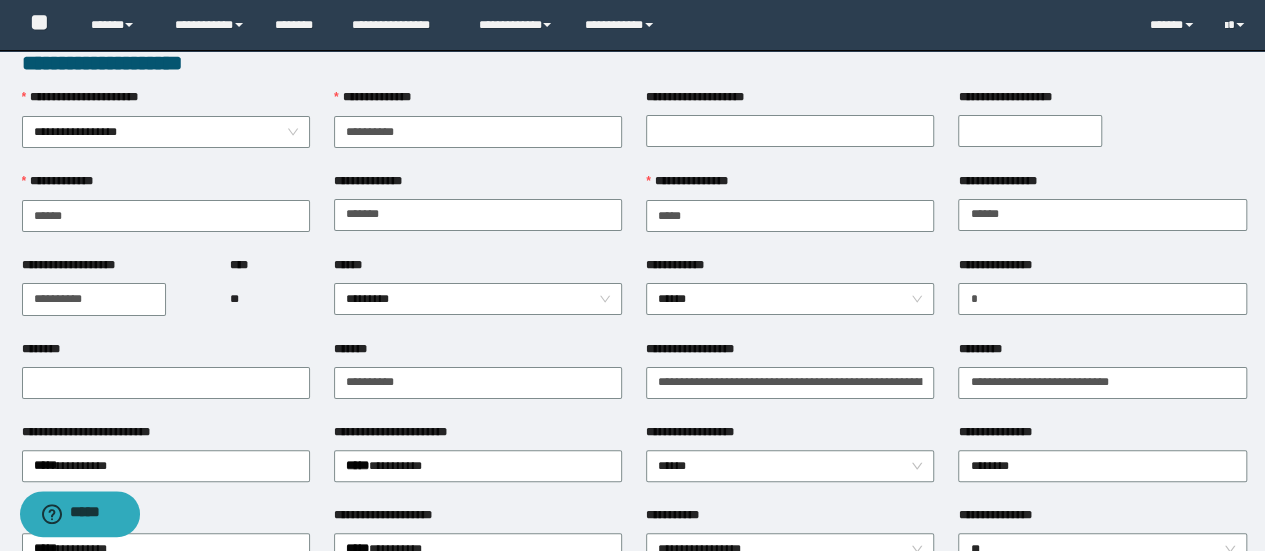 scroll, scrollTop: 103, scrollLeft: 0, axis: vertical 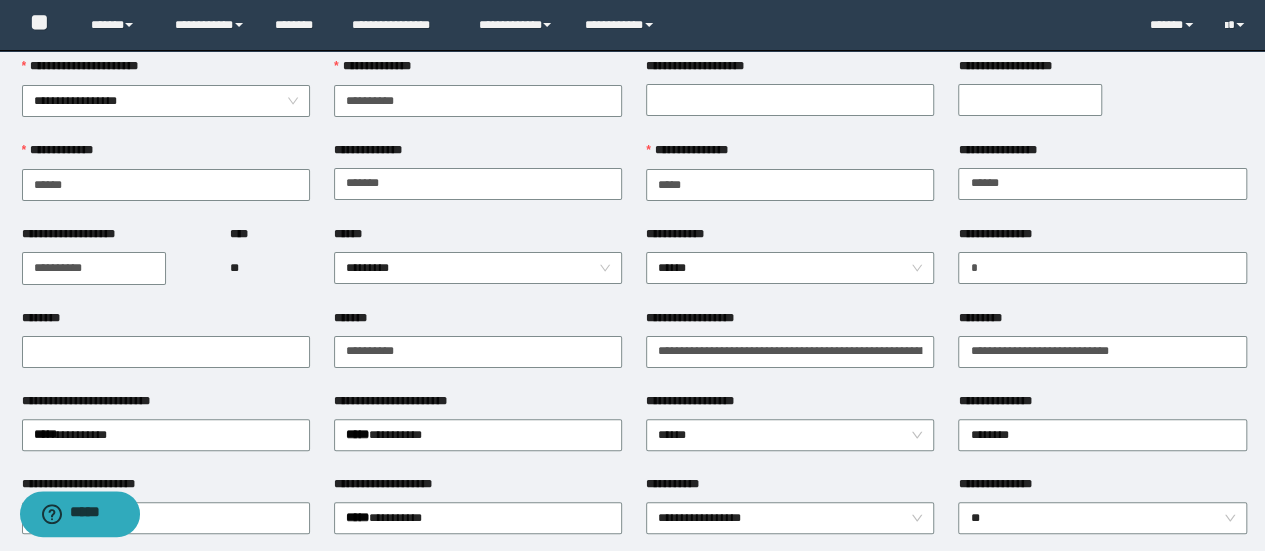 click on "**********" at bounding box center [1030, 100] 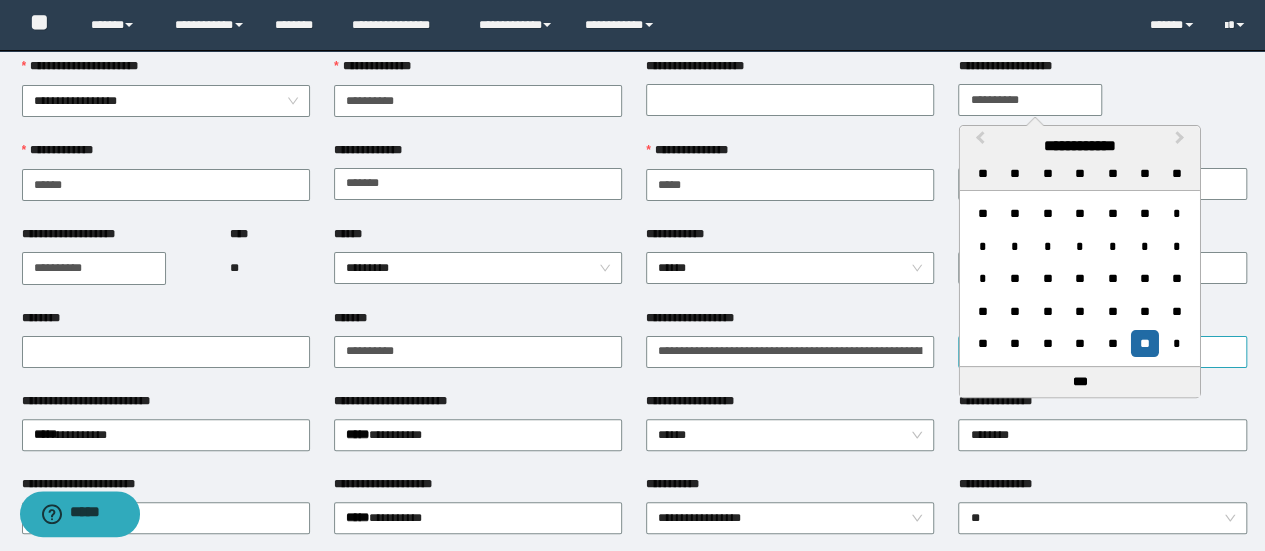 type on "**********" 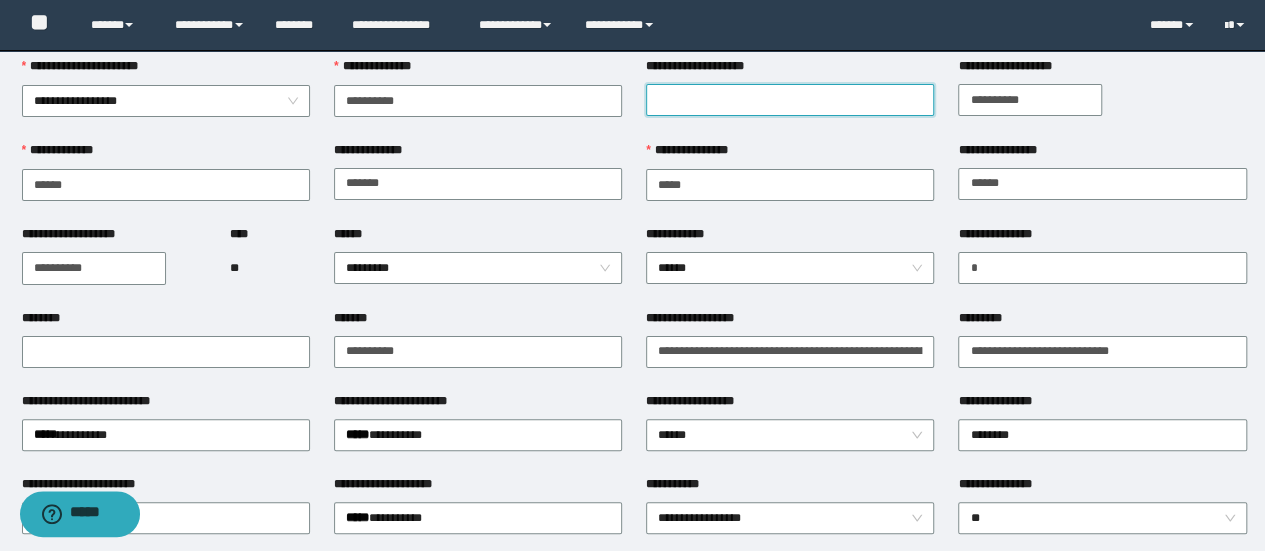 click on "**********" at bounding box center (790, 100) 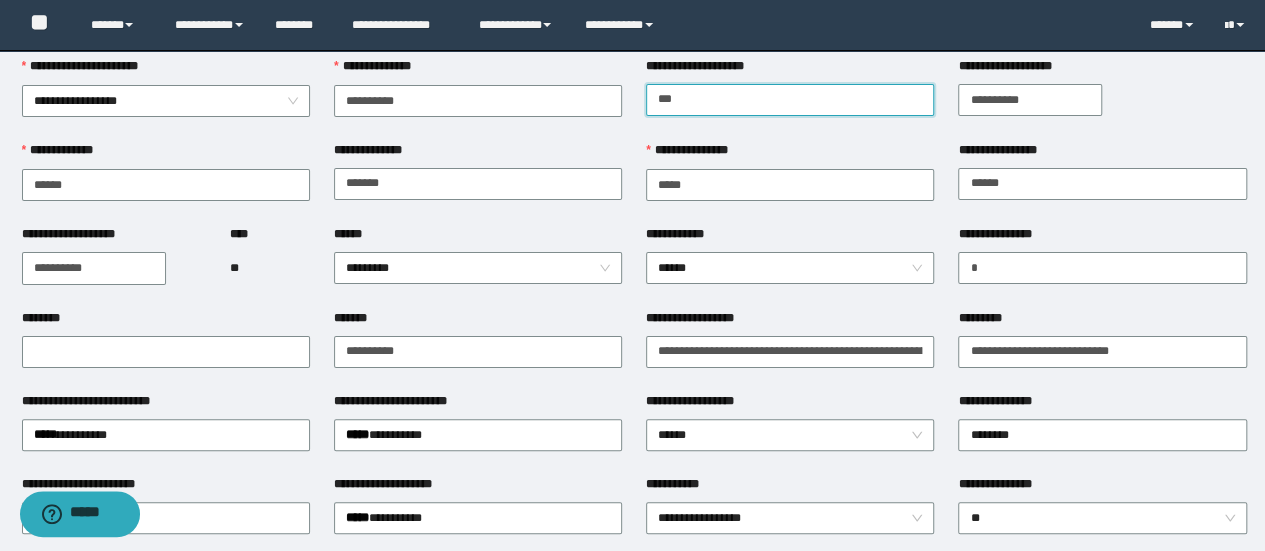 type on "*******" 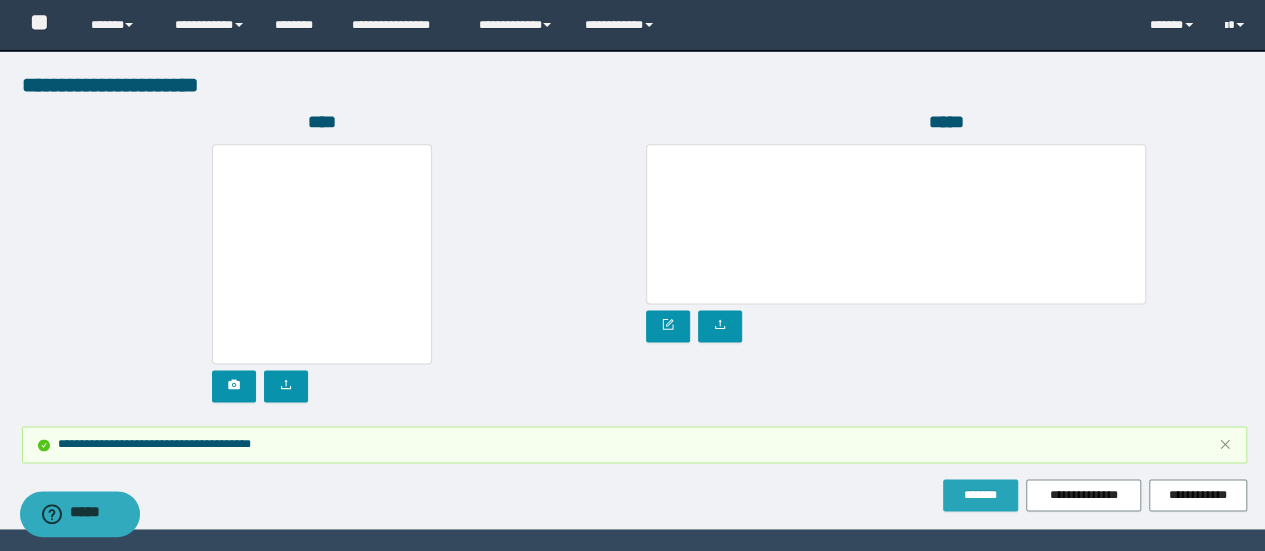 click on "*******" at bounding box center [980, 495] 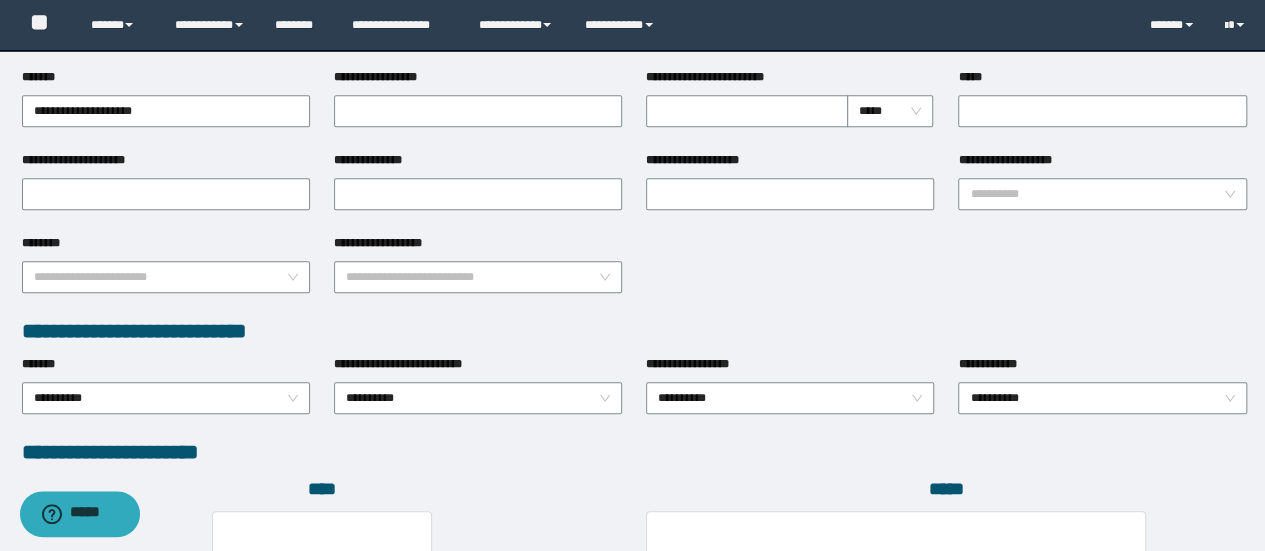 scroll, scrollTop: 803, scrollLeft: 0, axis: vertical 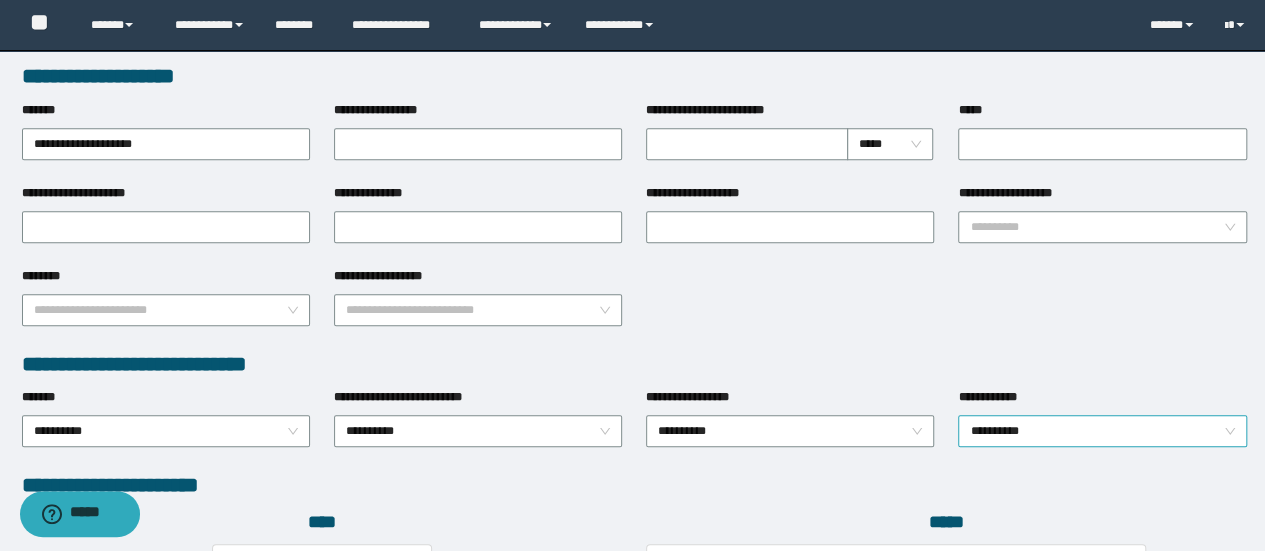 click on "**********" at bounding box center (1102, 431) 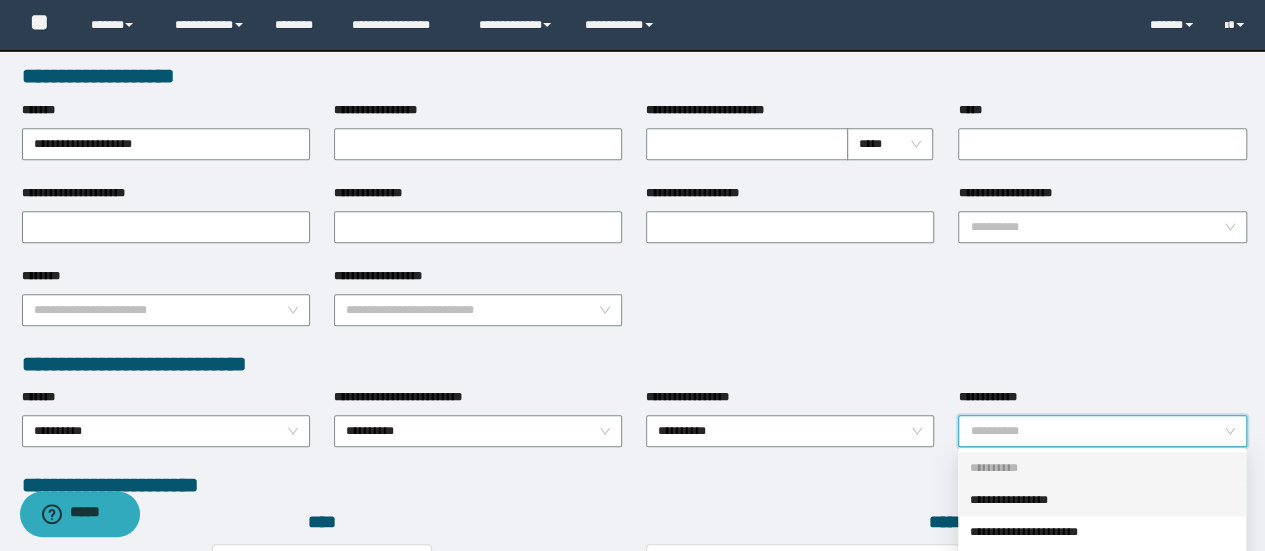 click on "**********" at bounding box center [1102, 500] 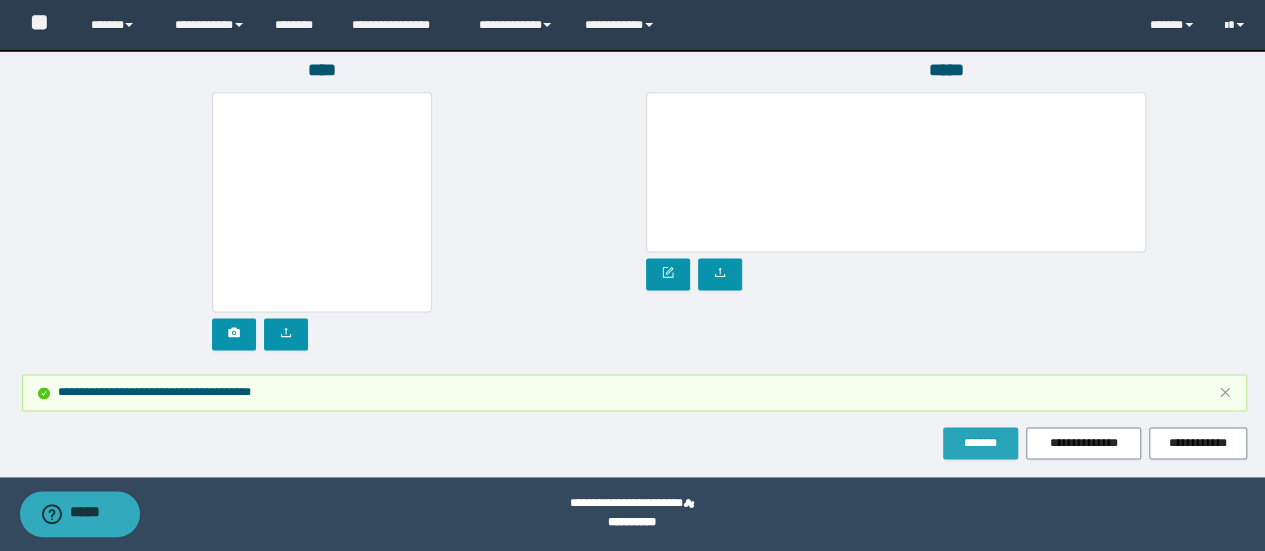 click on "*******" at bounding box center (980, 443) 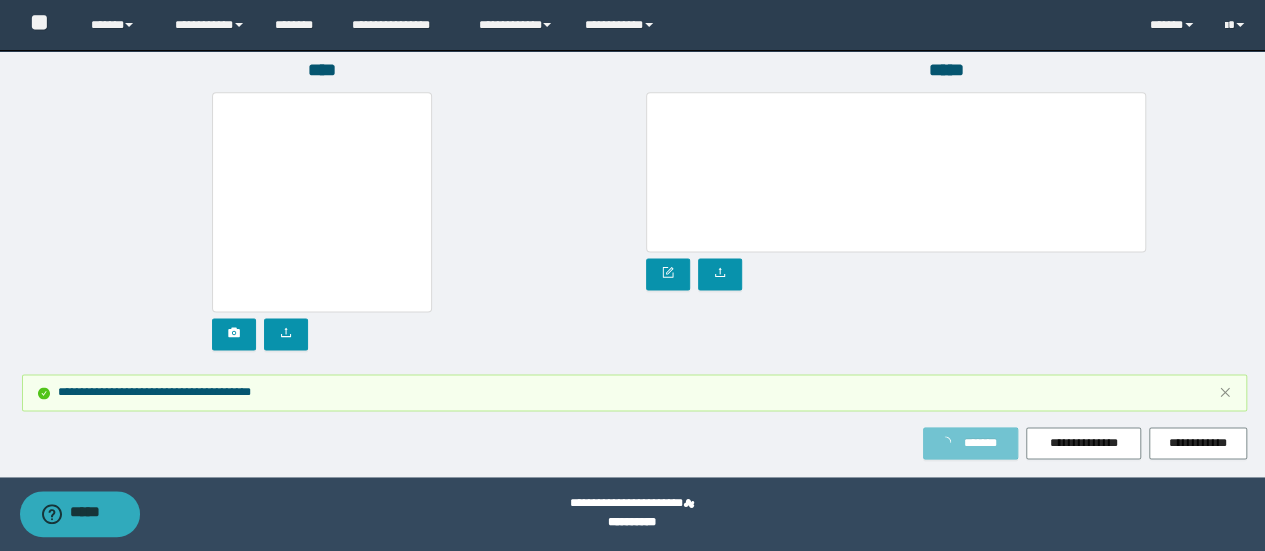 click on "*******" at bounding box center (980, 443) 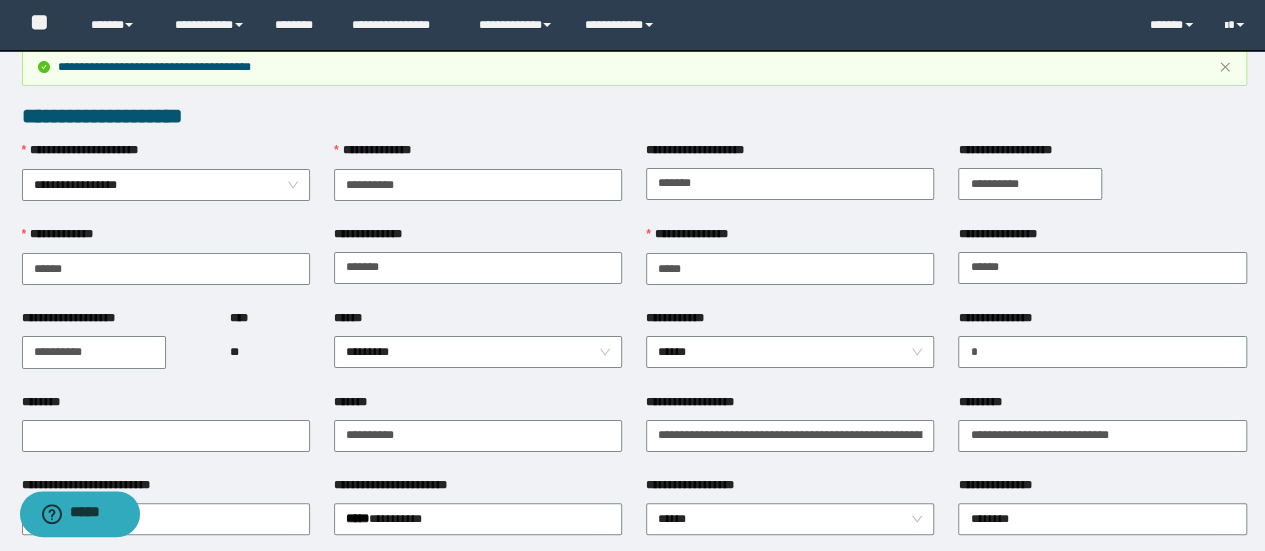 scroll, scrollTop: 0, scrollLeft: 0, axis: both 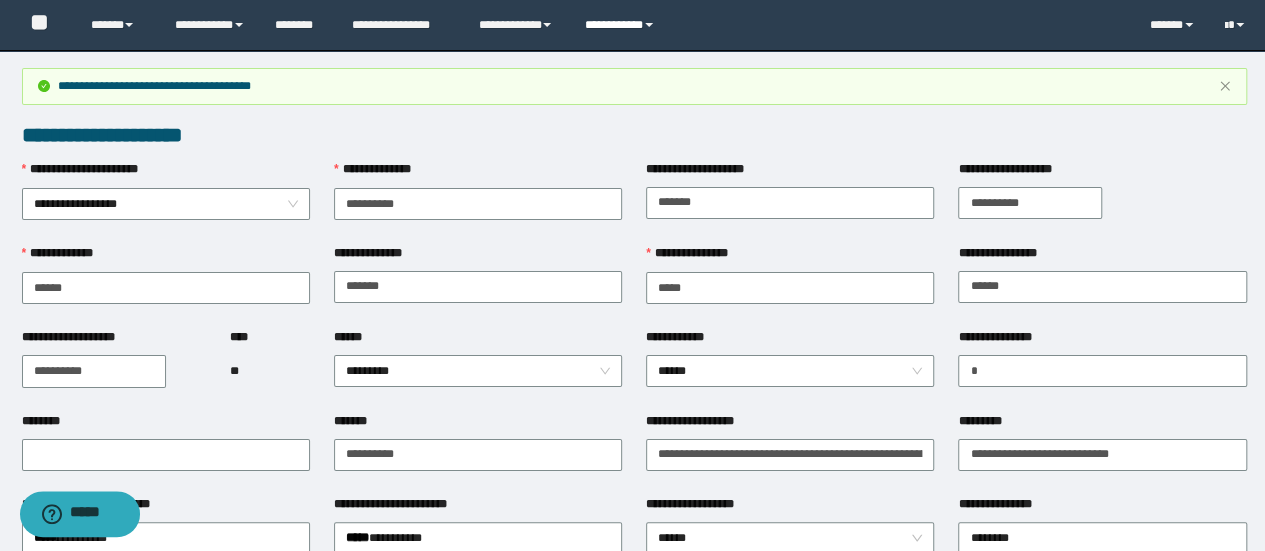 click on "**********" at bounding box center [622, 25] 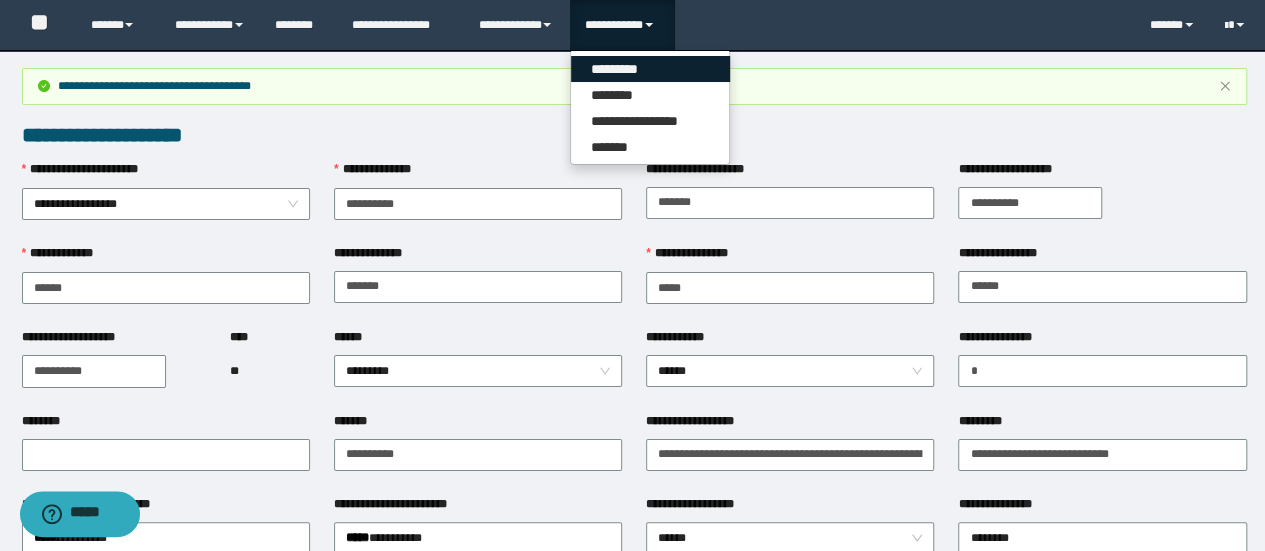 click on "*********" at bounding box center (650, 69) 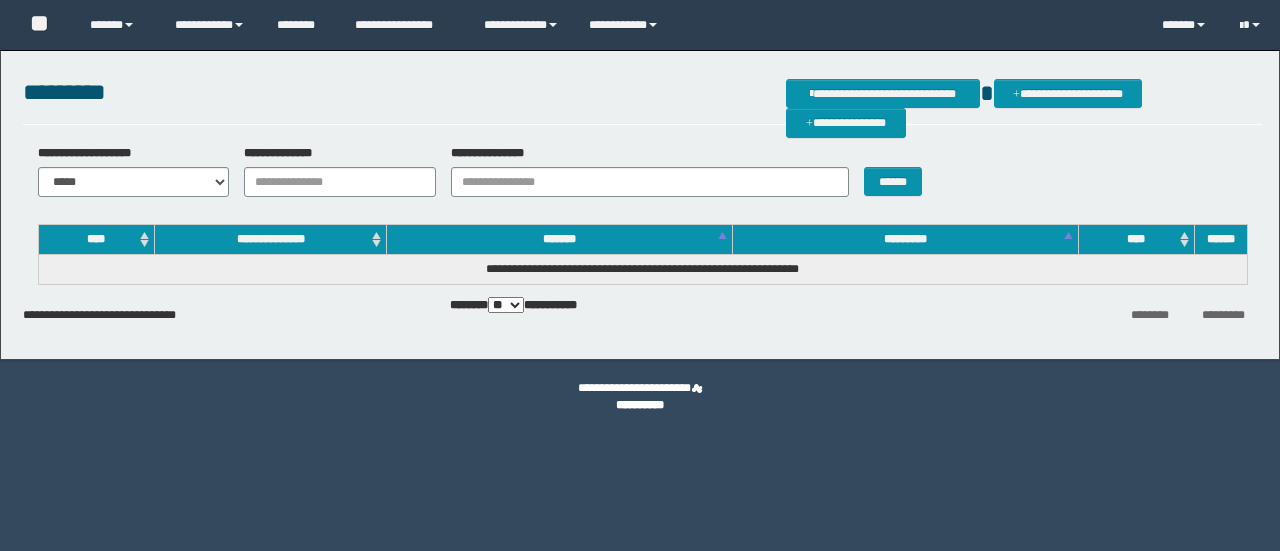 scroll, scrollTop: 0, scrollLeft: 0, axis: both 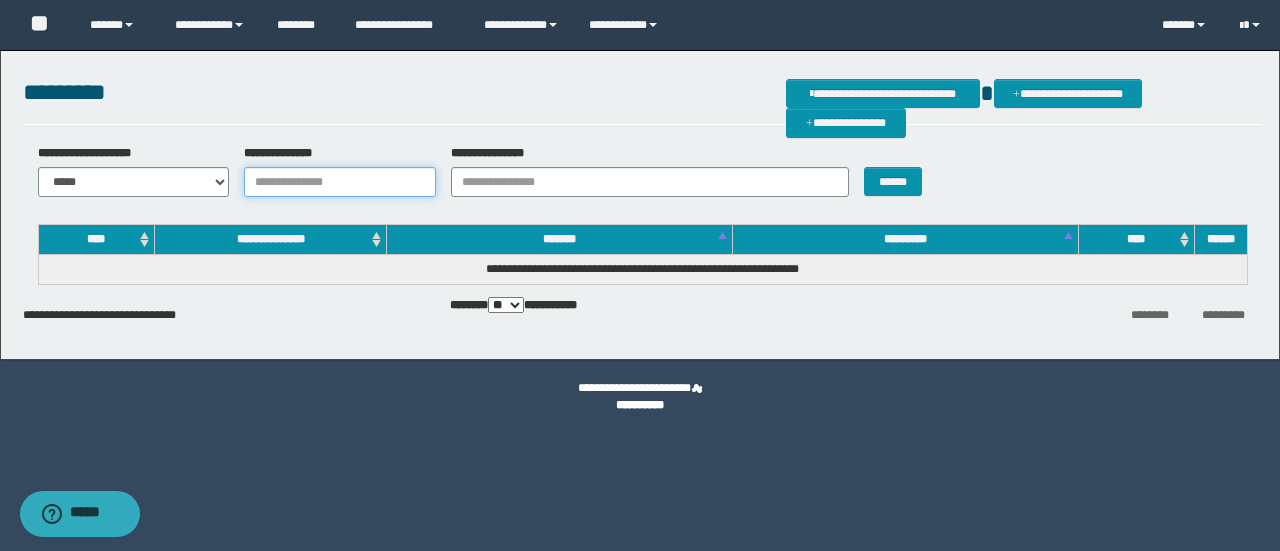 click on "**********" at bounding box center (340, 182) 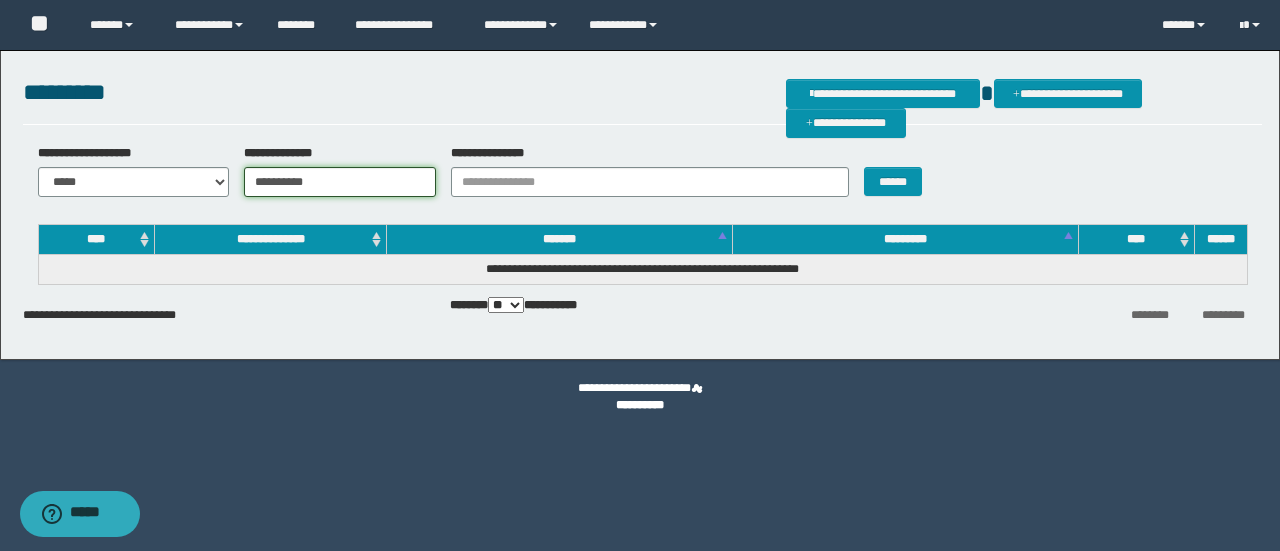 type on "**********" 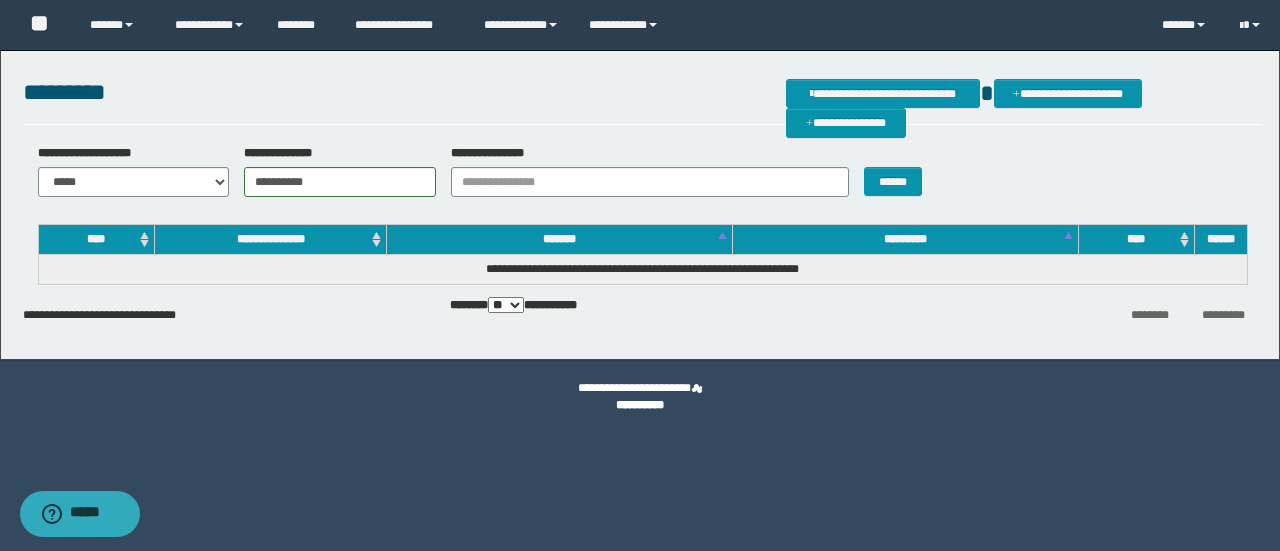 click on "**********" at bounding box center [642, 178] 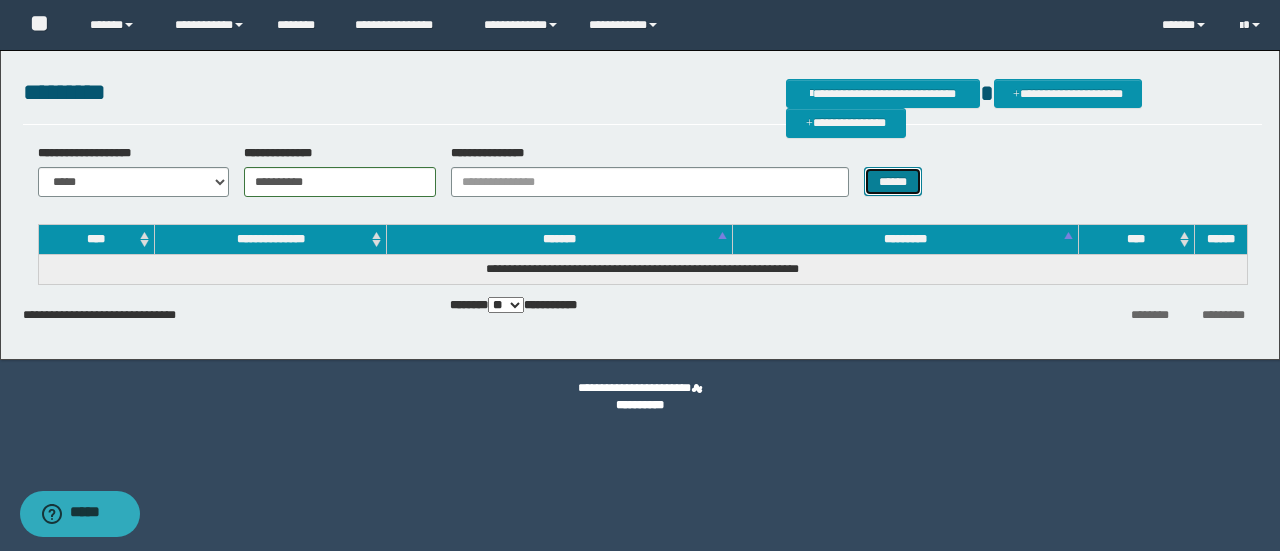 click on "******" at bounding box center (893, 181) 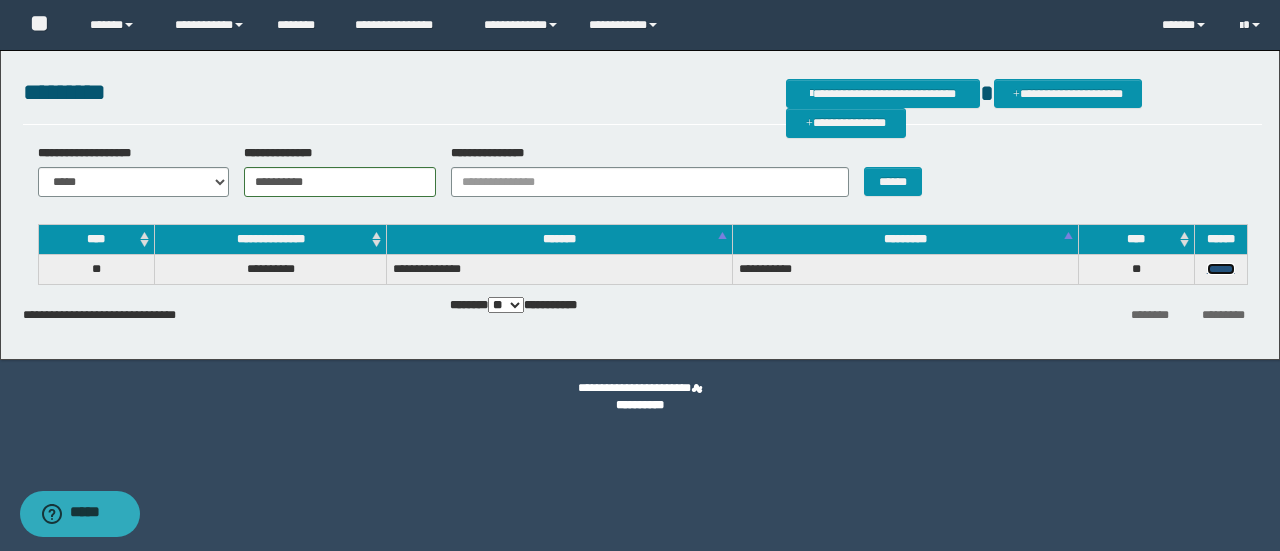 click on "******" at bounding box center [1221, 269] 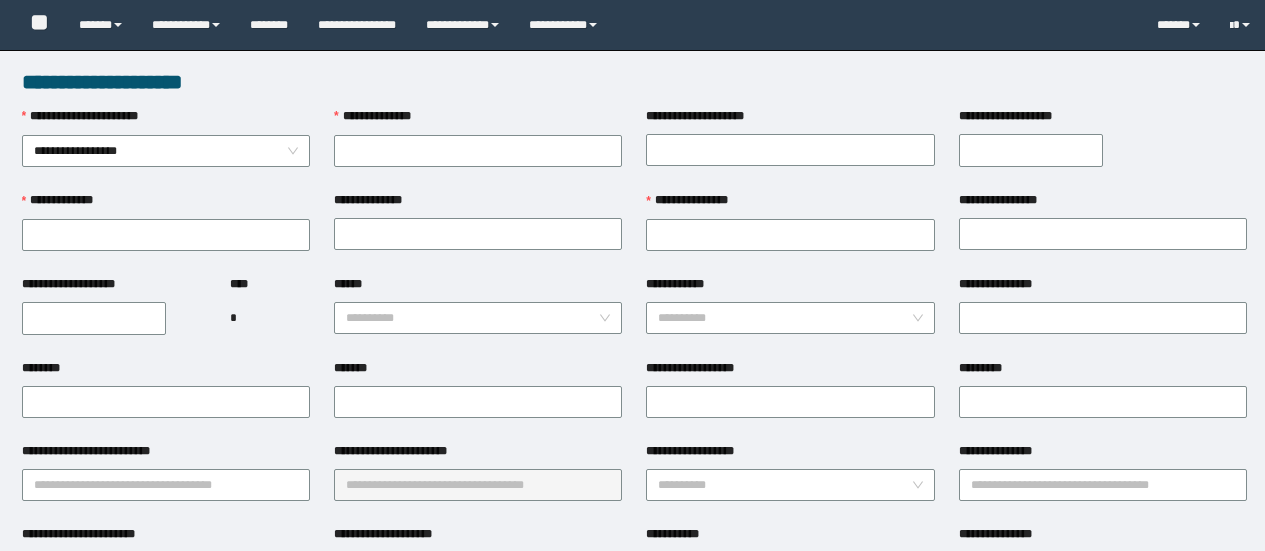 scroll, scrollTop: 0, scrollLeft: 0, axis: both 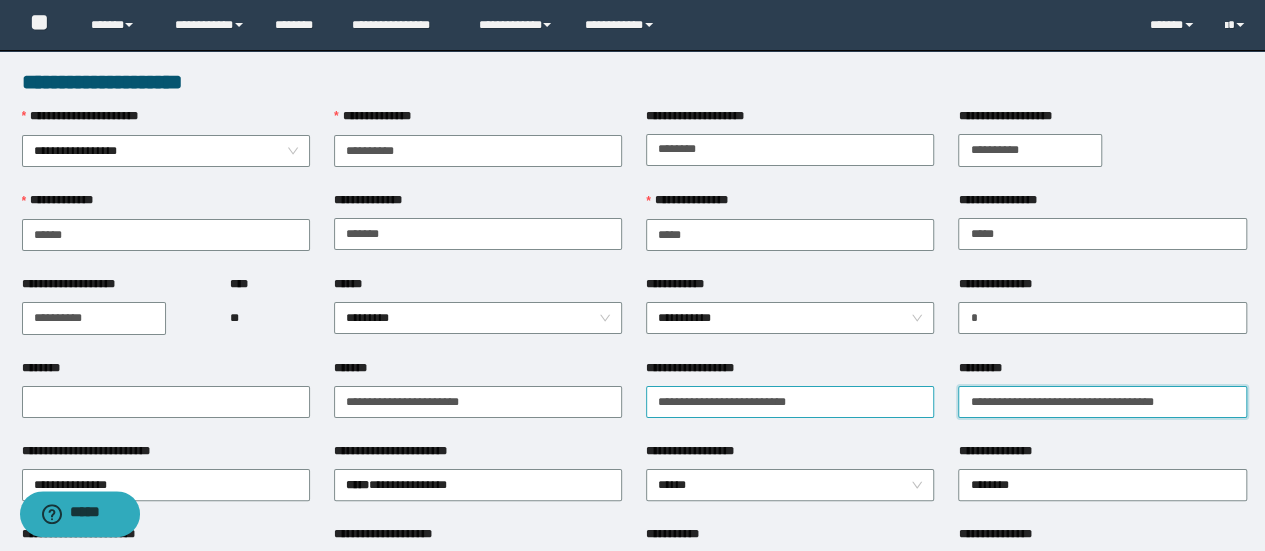 type on "**********" 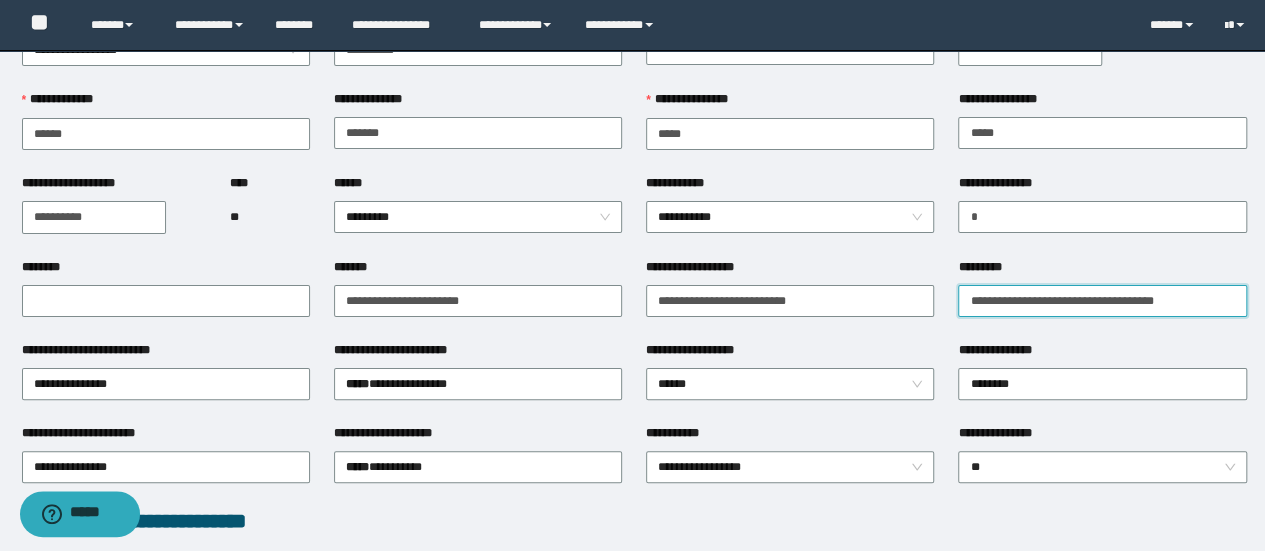 scroll, scrollTop: 200, scrollLeft: 0, axis: vertical 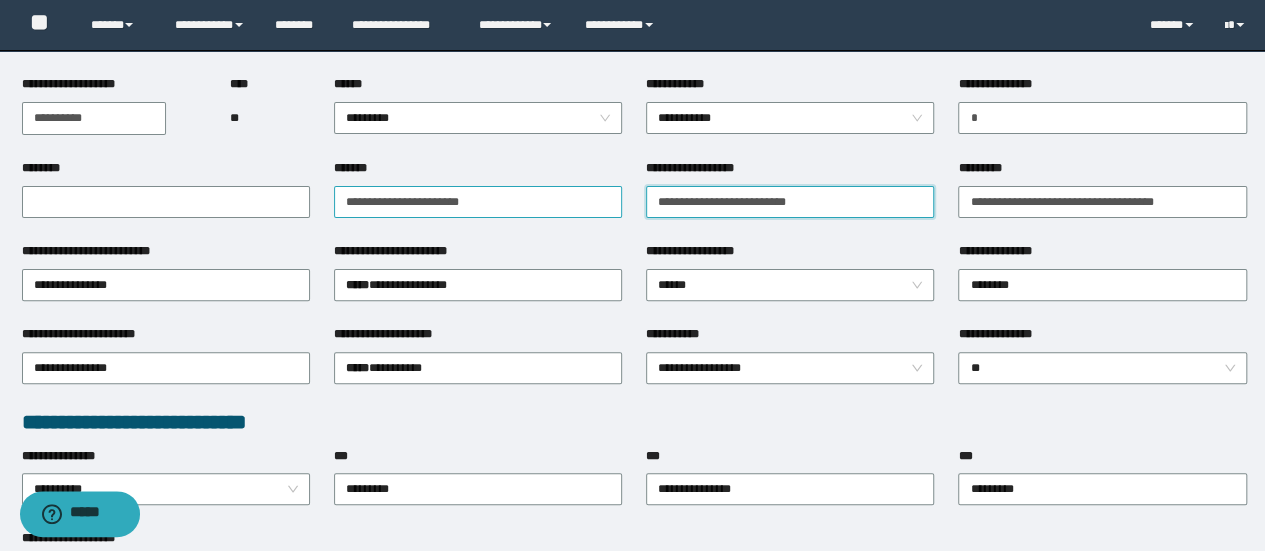 drag, startPoint x: 858, startPoint y: 193, endPoint x: 514, endPoint y: 190, distance: 344.0131 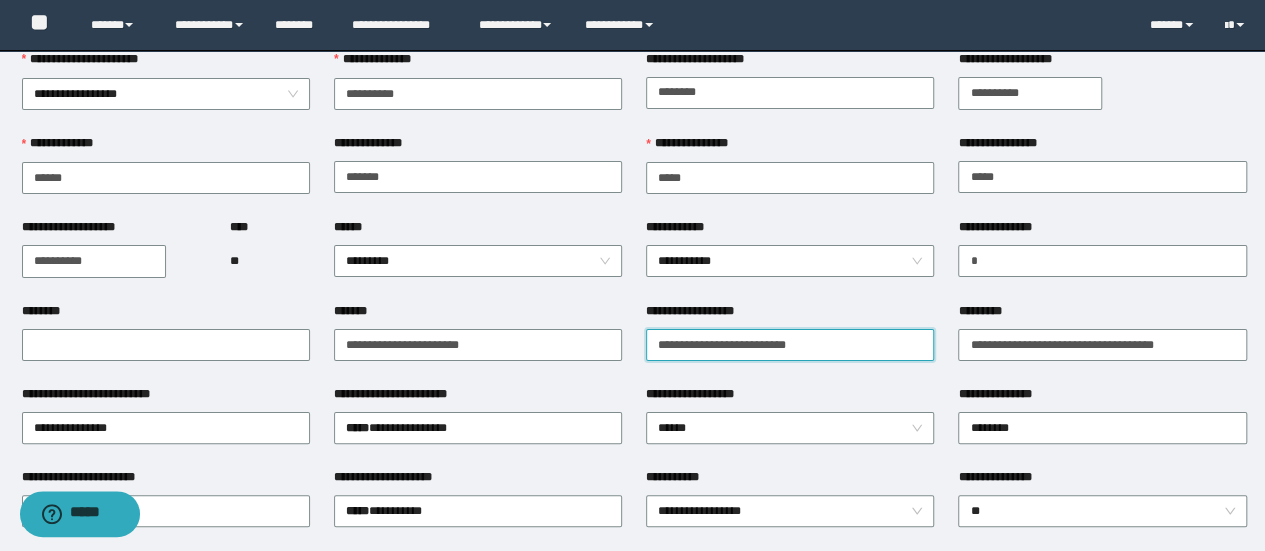 scroll, scrollTop: 0, scrollLeft: 0, axis: both 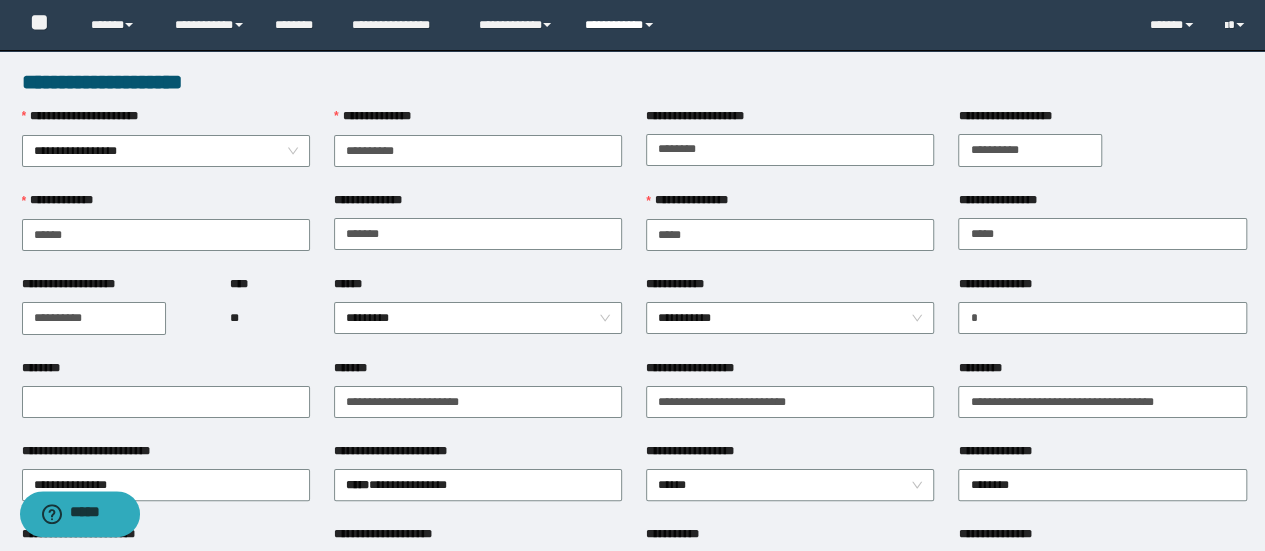 click on "**********" at bounding box center (622, 25) 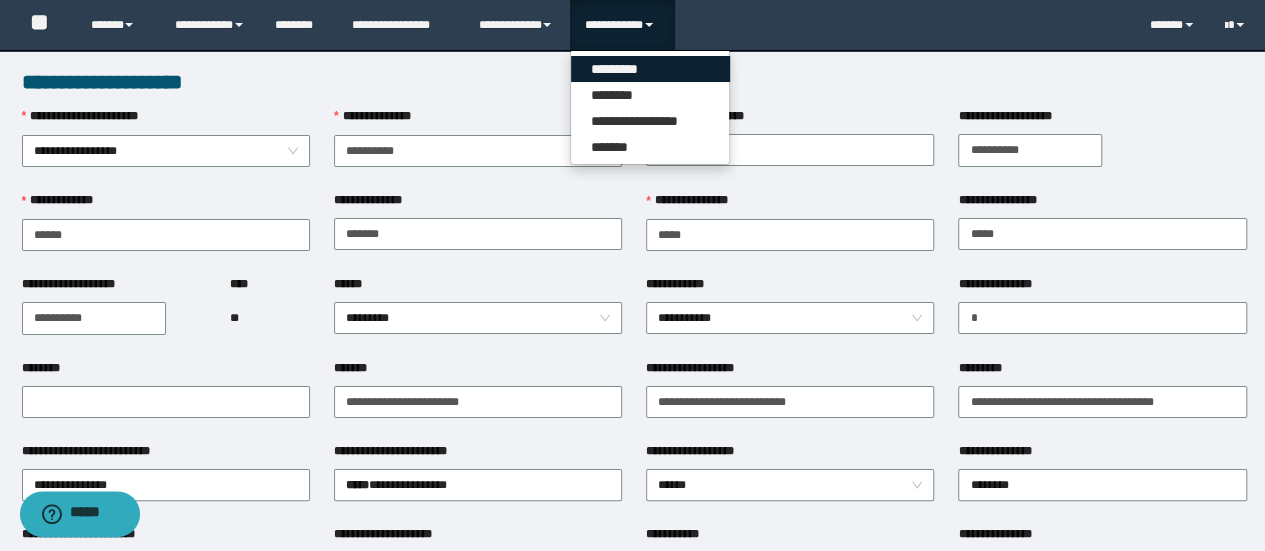 click on "*********" at bounding box center [650, 69] 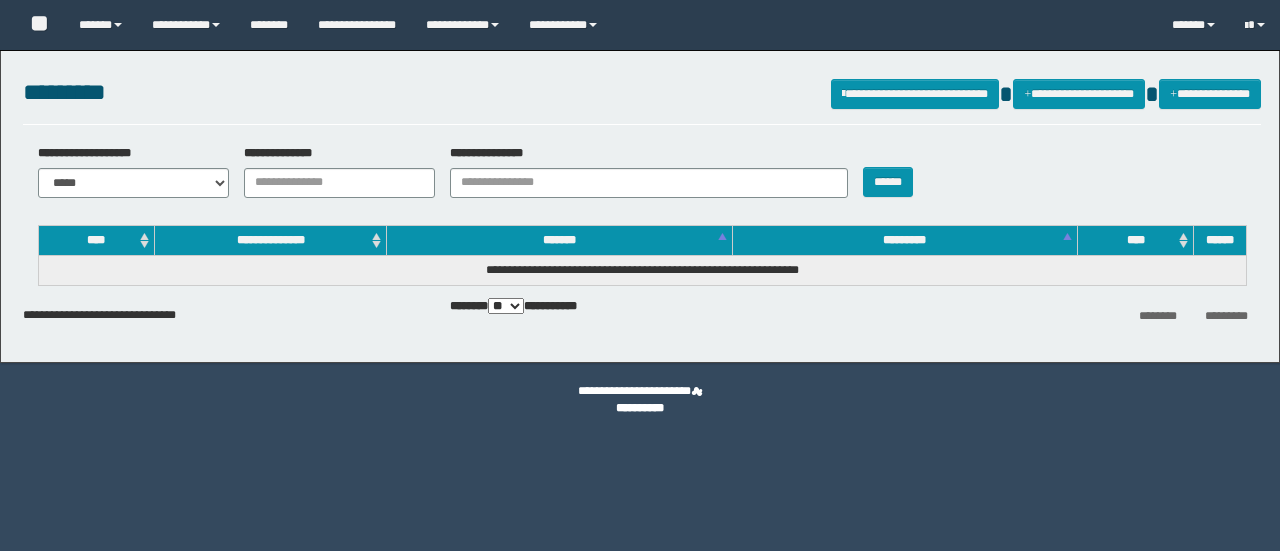 scroll, scrollTop: 0, scrollLeft: 0, axis: both 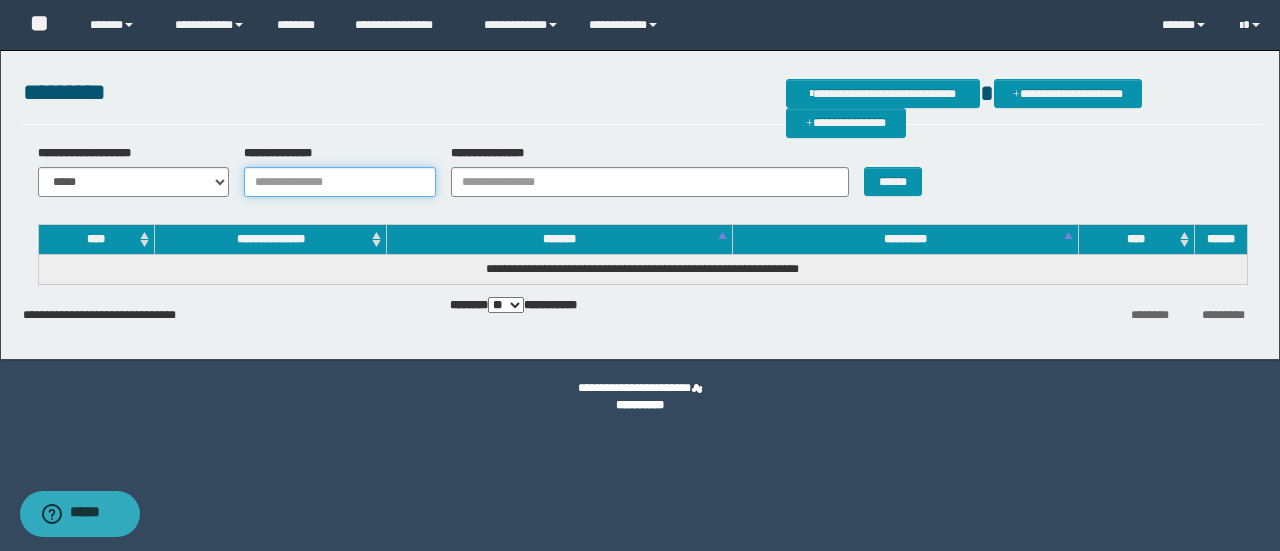 click on "**********" at bounding box center (340, 182) 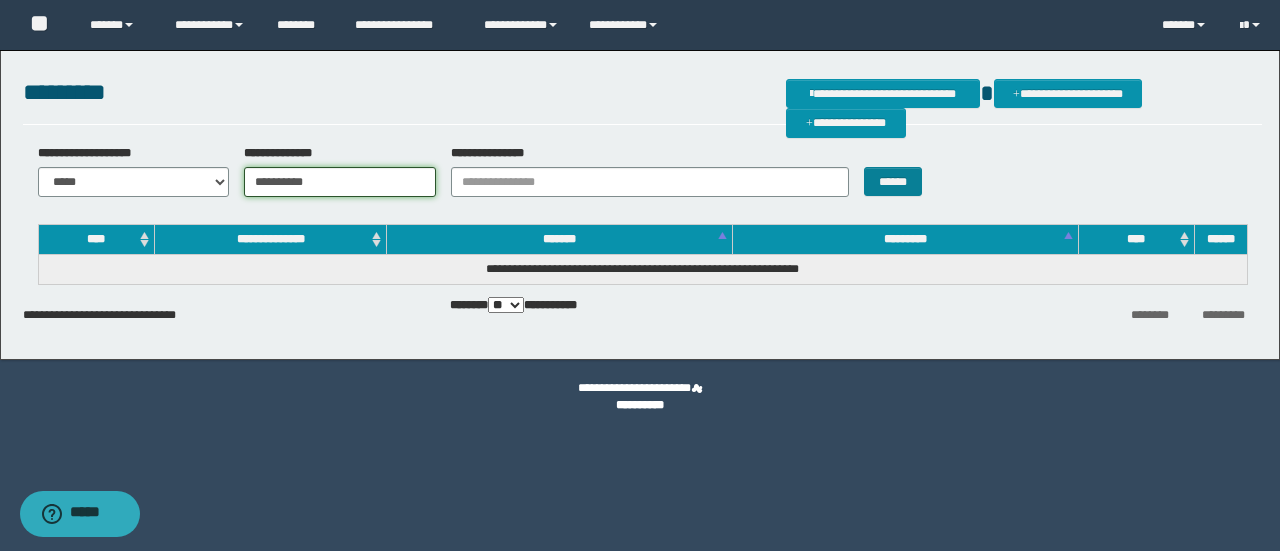 type on "**********" 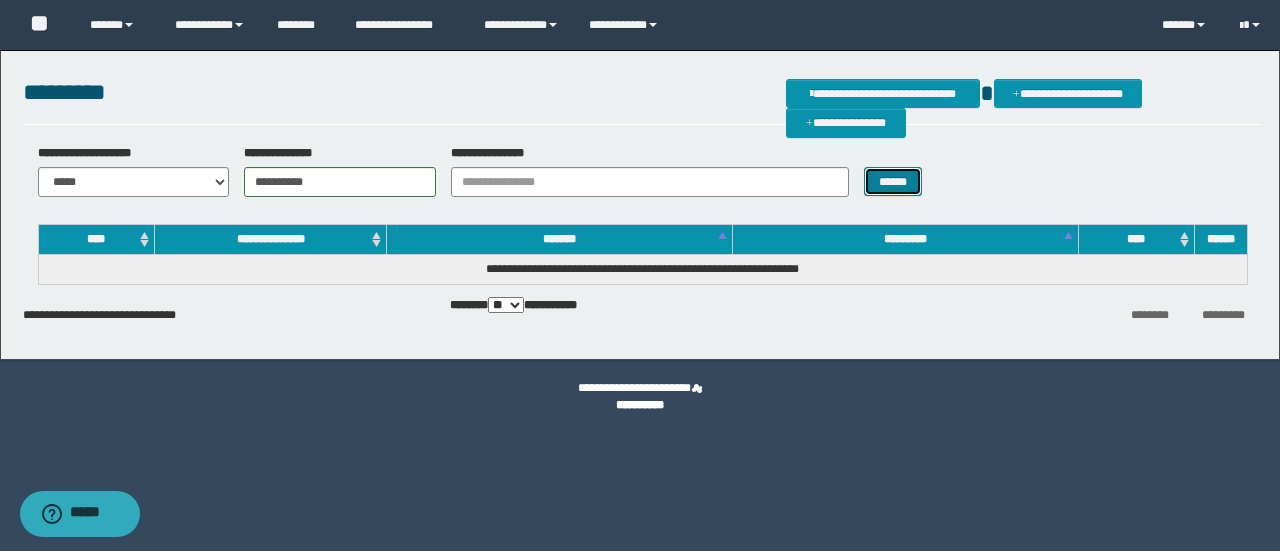 click on "******" at bounding box center (893, 181) 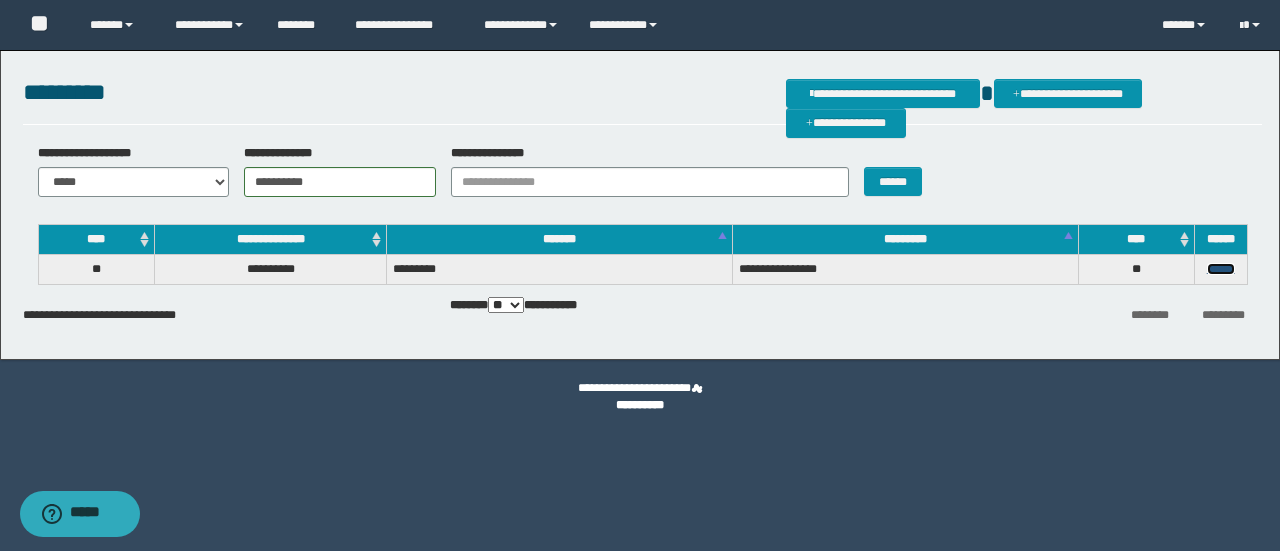 click on "******" at bounding box center (1221, 269) 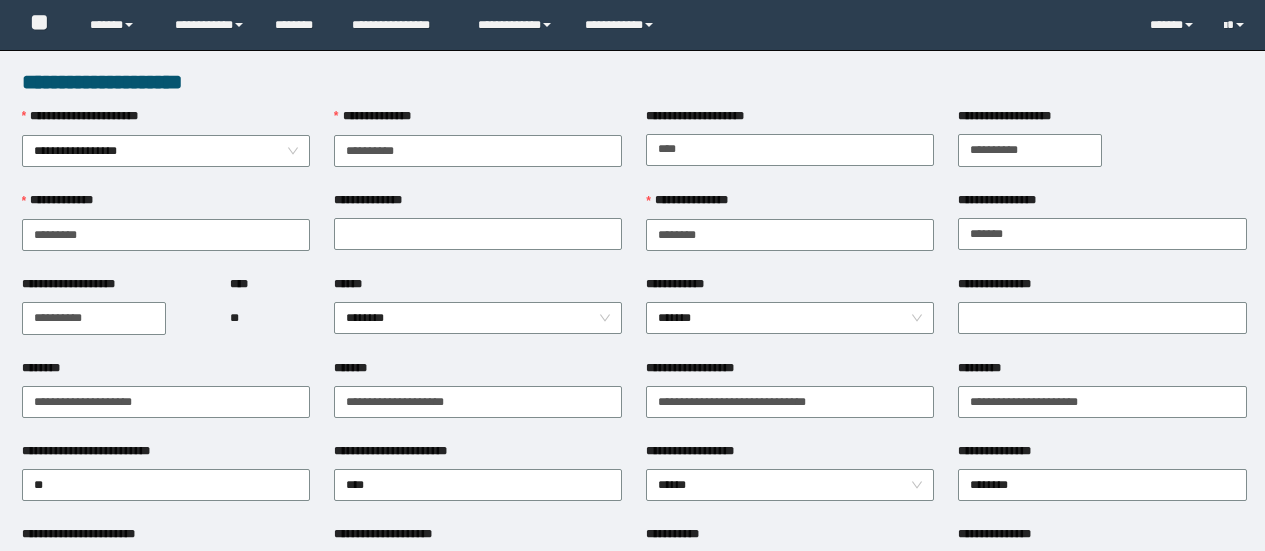 scroll, scrollTop: 0, scrollLeft: 0, axis: both 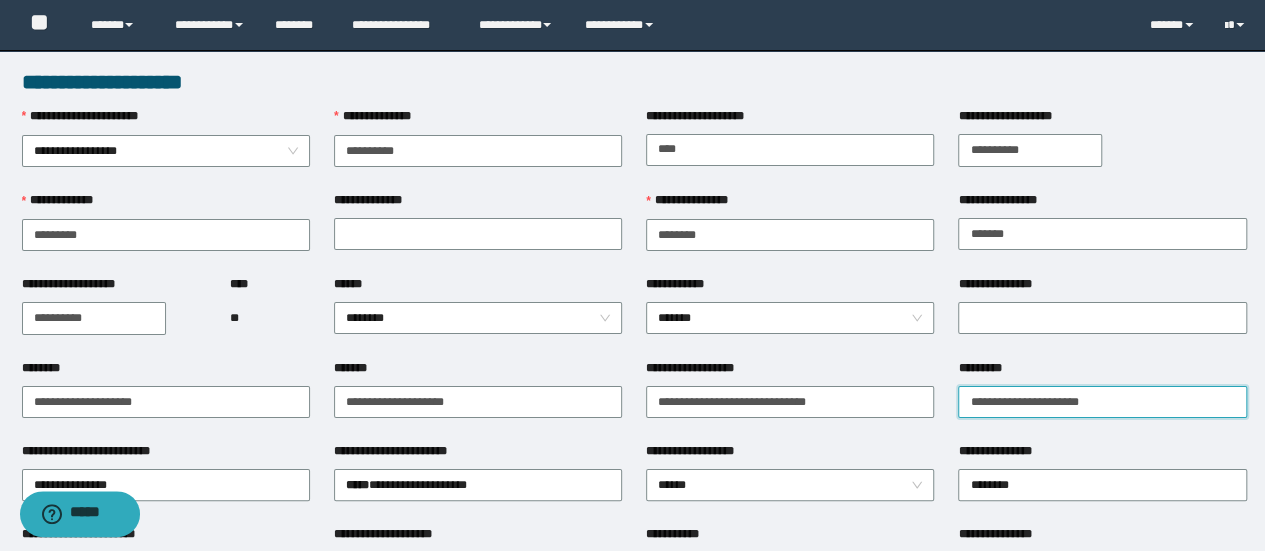drag, startPoint x: 1129, startPoint y: 400, endPoint x: 876, endPoint y: 420, distance: 253.78928 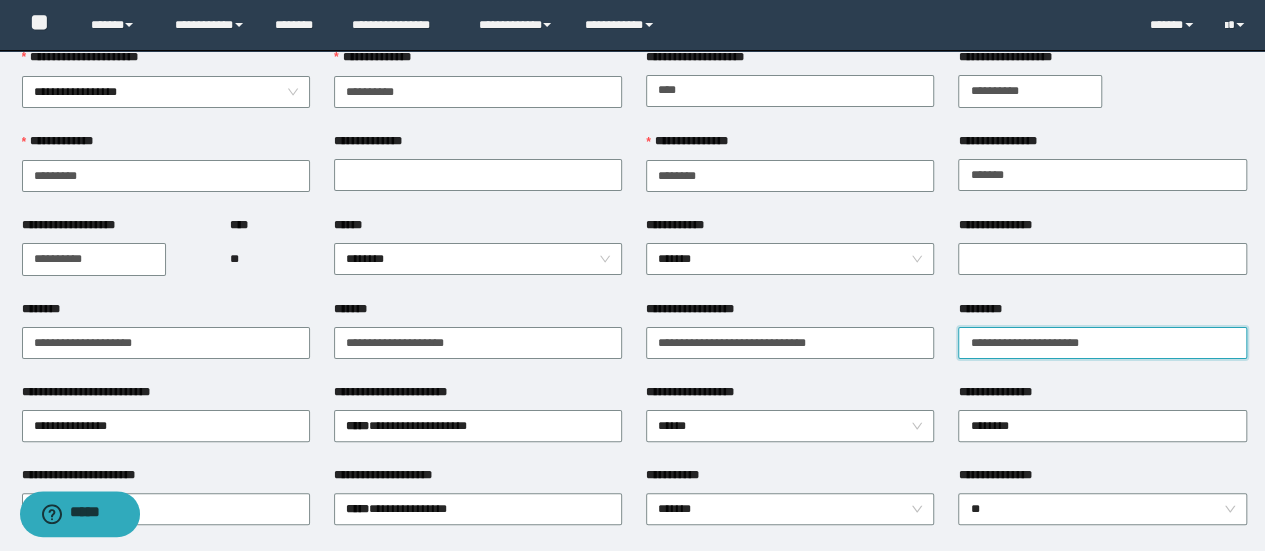 scroll, scrollTop: 100, scrollLeft: 0, axis: vertical 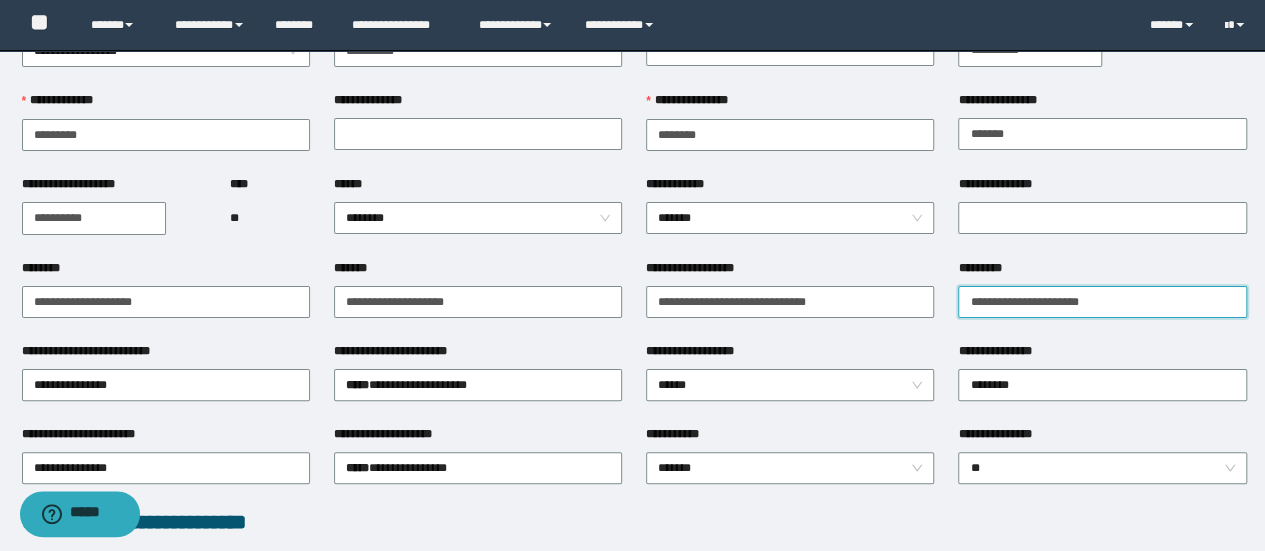 drag, startPoint x: 1123, startPoint y: 299, endPoint x: 937, endPoint y: 325, distance: 187.80841 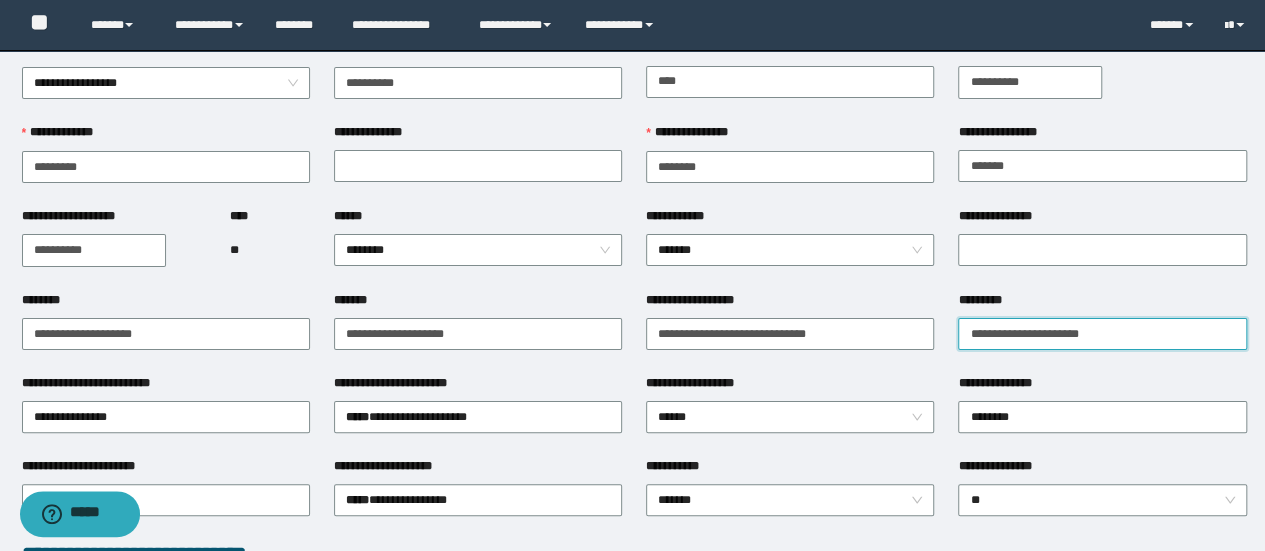 scroll, scrollTop: 100, scrollLeft: 0, axis: vertical 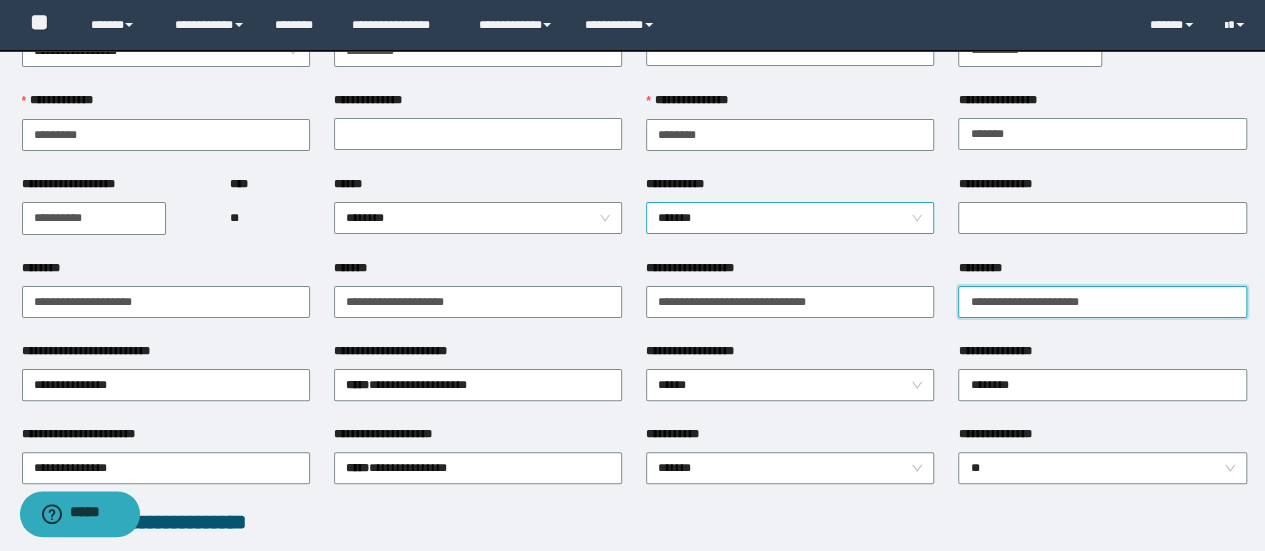 click on "*******" at bounding box center (790, 218) 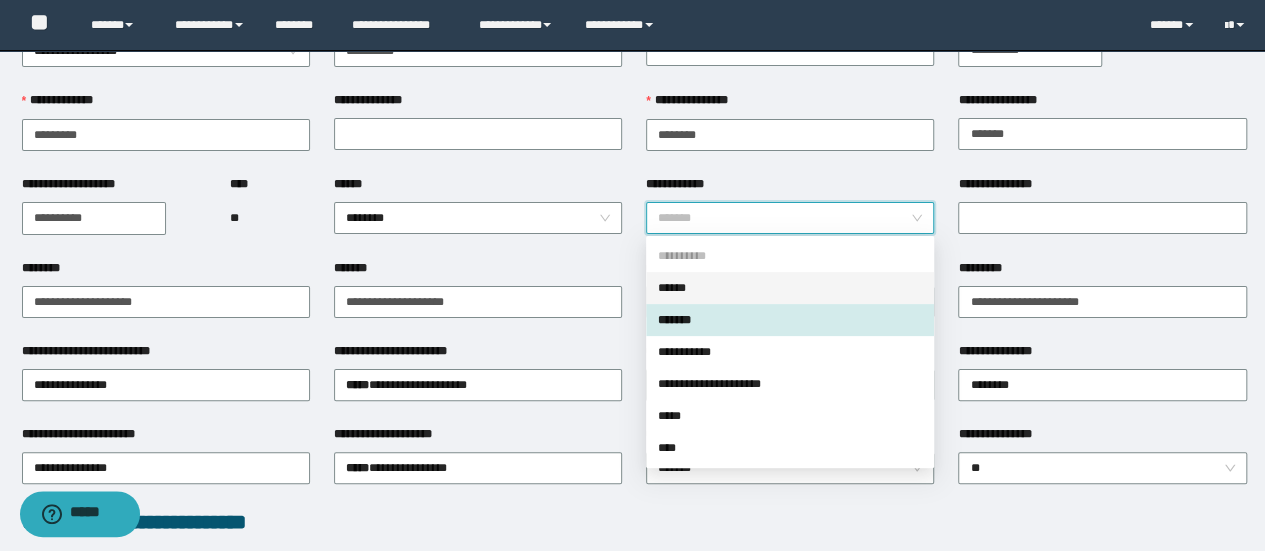 click on "*******" at bounding box center [790, 320] 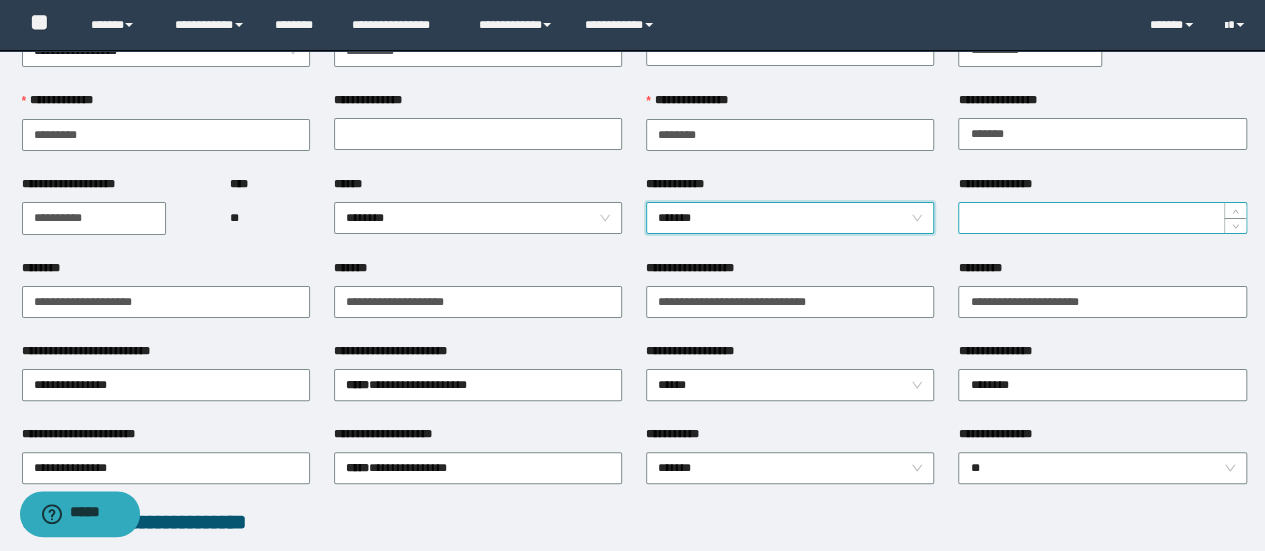 click on "**********" at bounding box center (1102, 218) 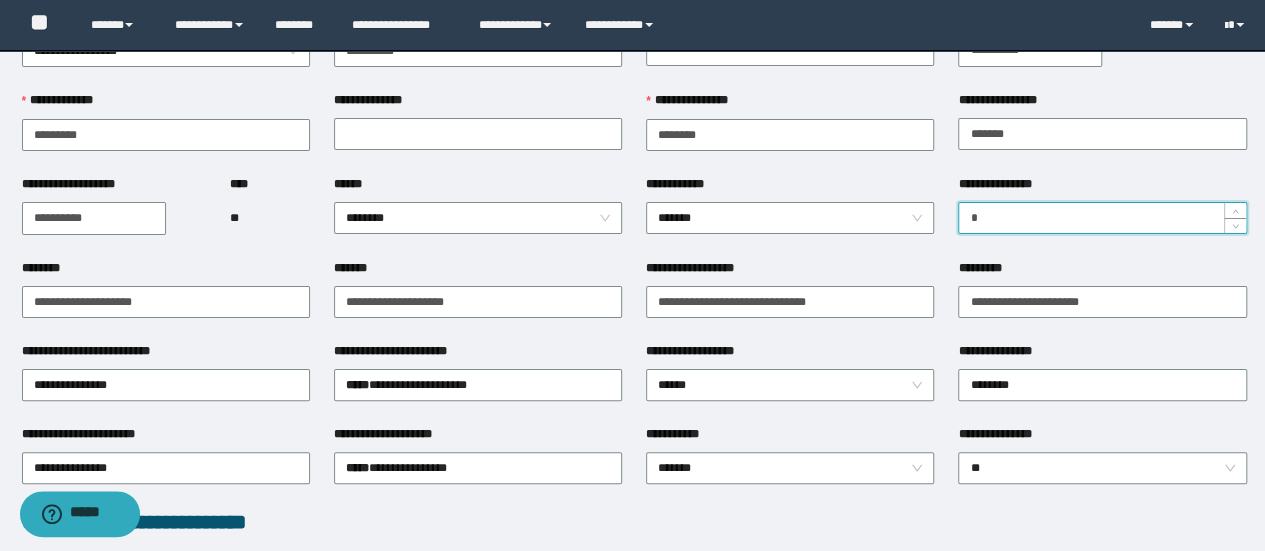 type on "*" 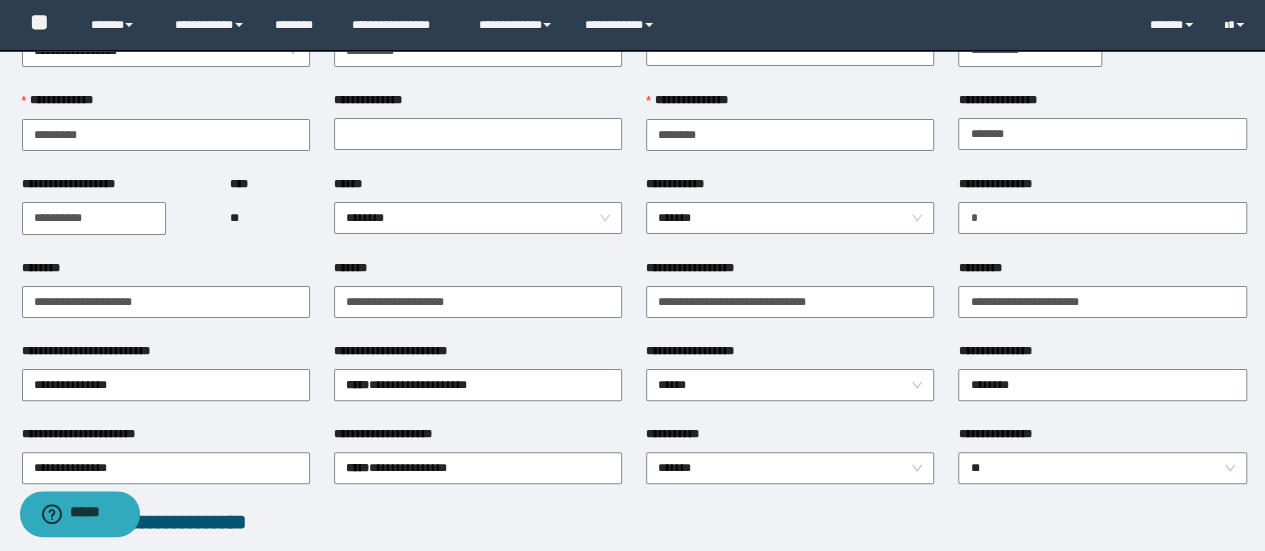 click on "**********" at bounding box center (790, 300) 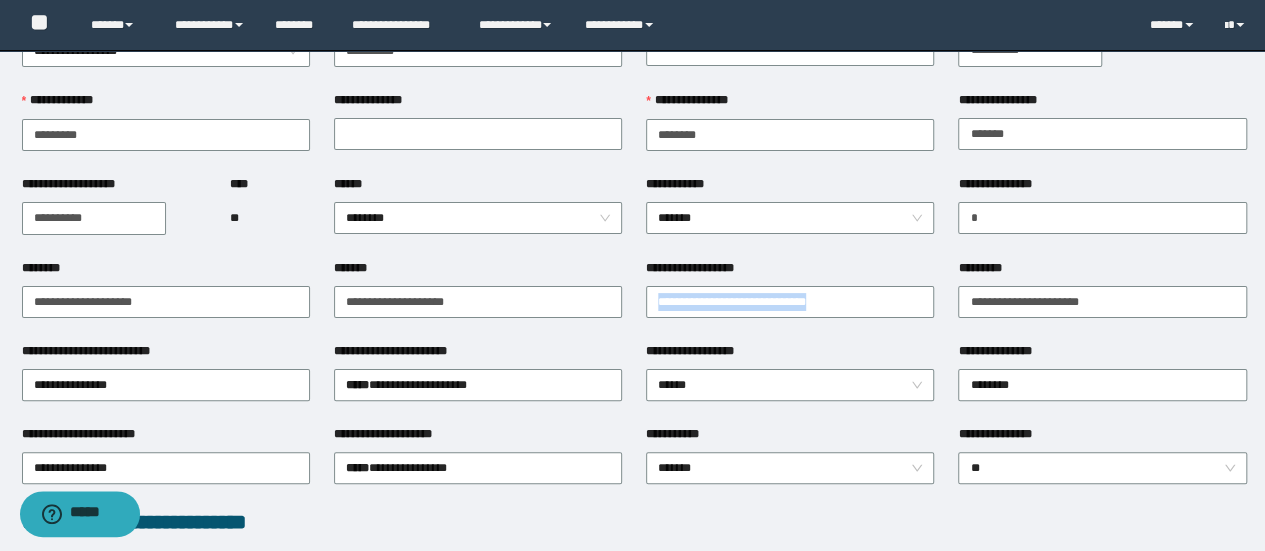 click on "**********" at bounding box center [790, 300] 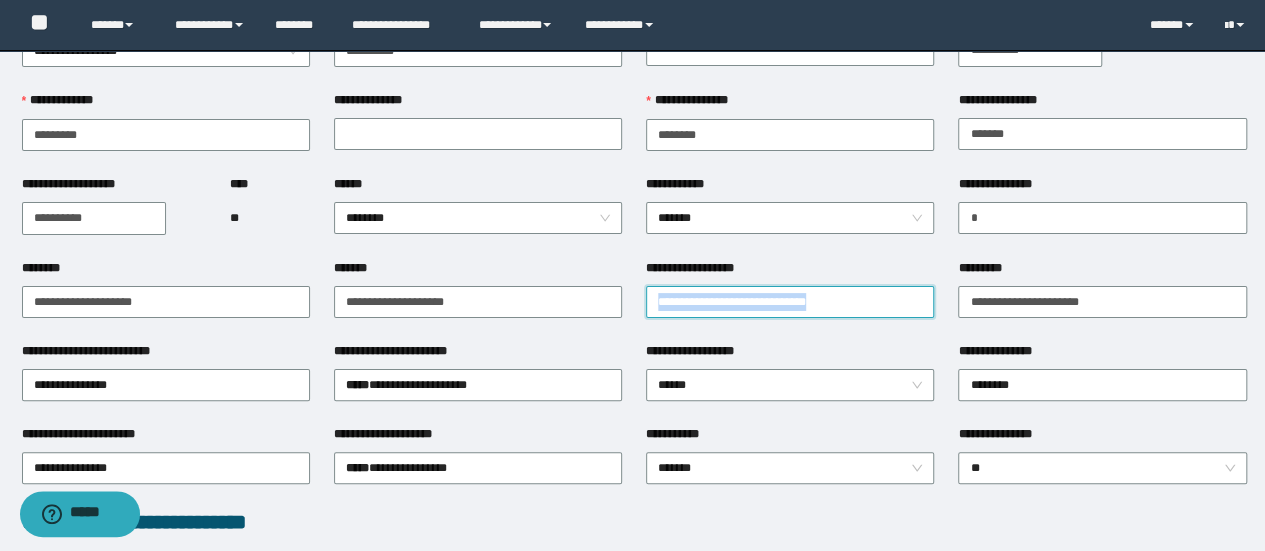 click on "**********" at bounding box center (790, 302) 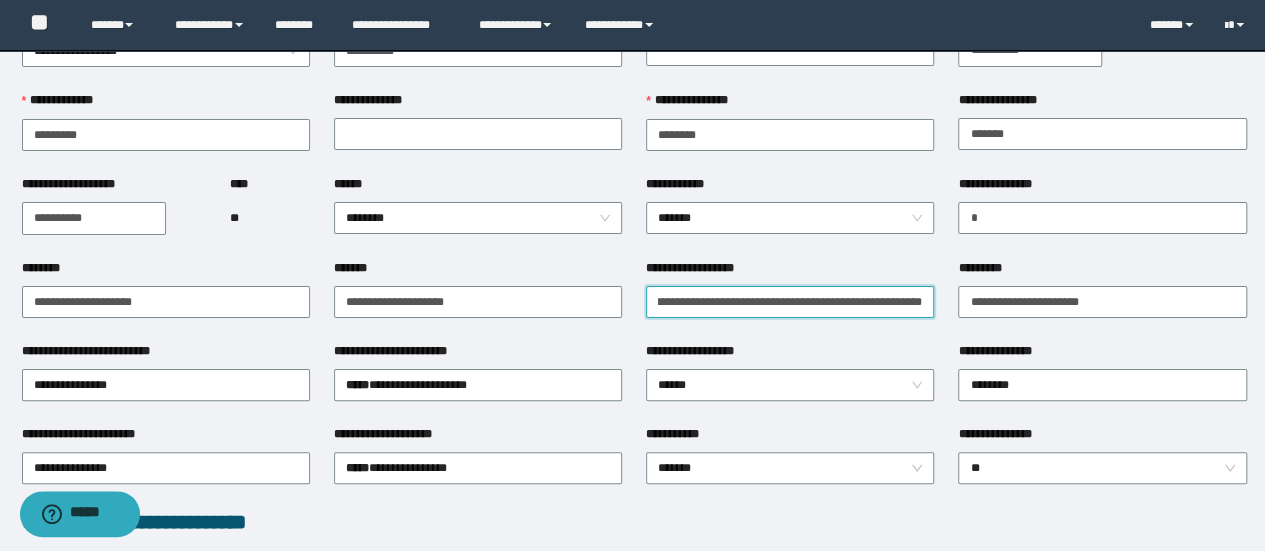 scroll, scrollTop: 0, scrollLeft: 142, axis: horizontal 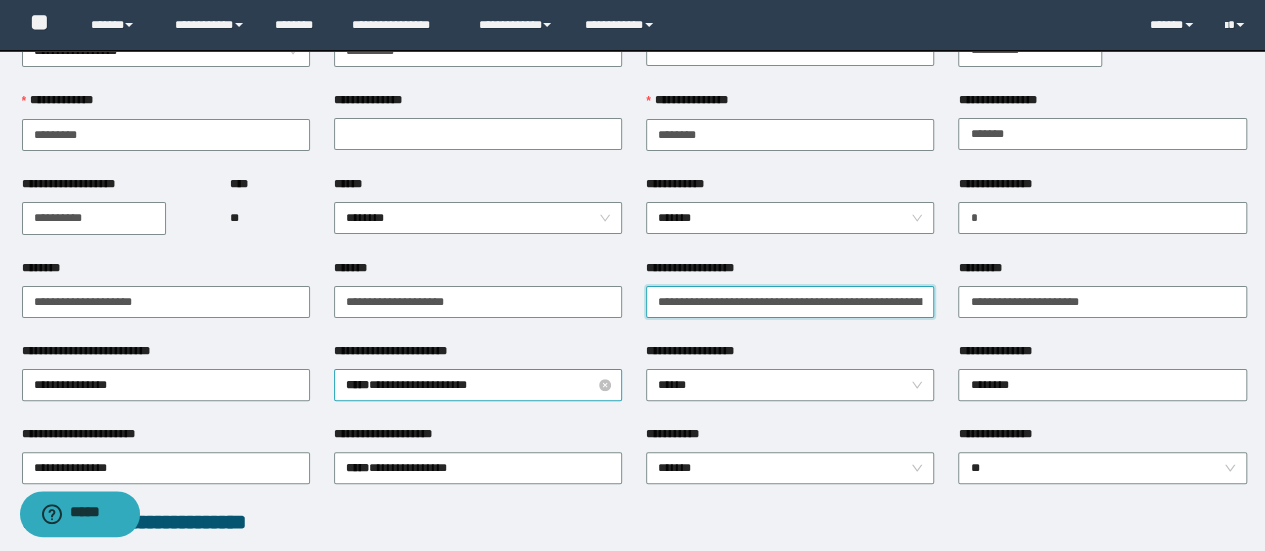 drag, startPoint x: 929, startPoint y: 295, endPoint x: 420, endPoint y: 392, distance: 518.1602 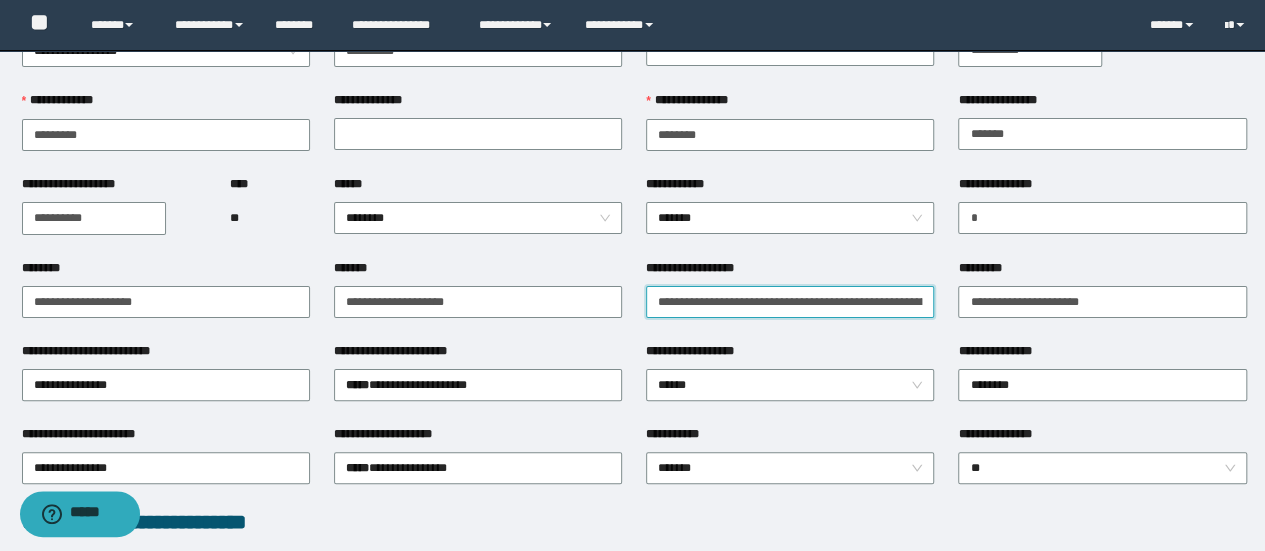 type on "**********" 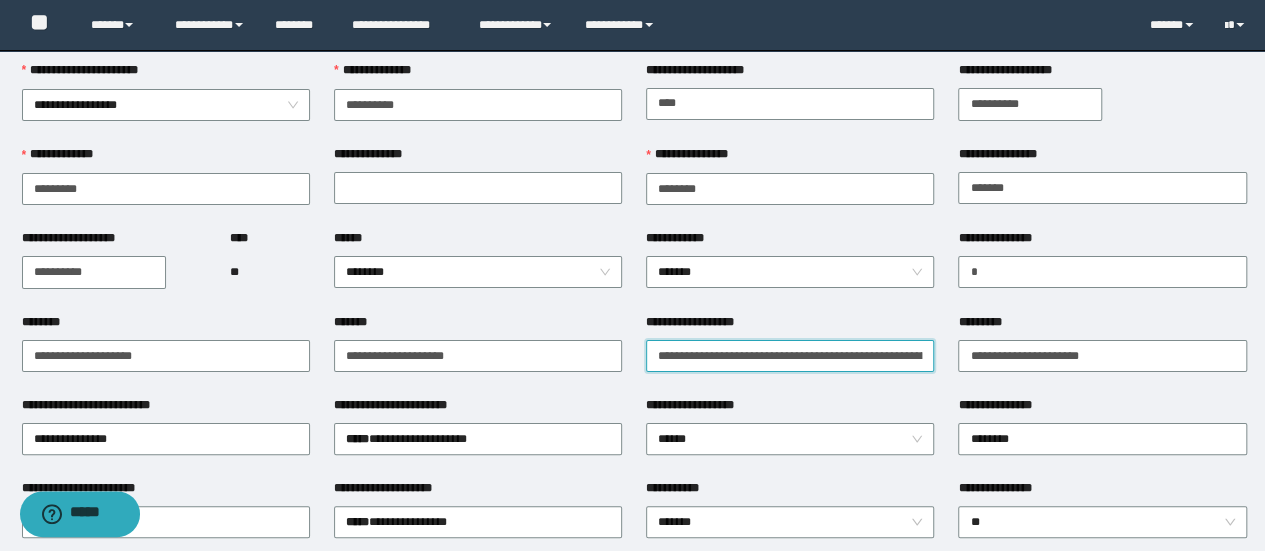 scroll, scrollTop: 0, scrollLeft: 0, axis: both 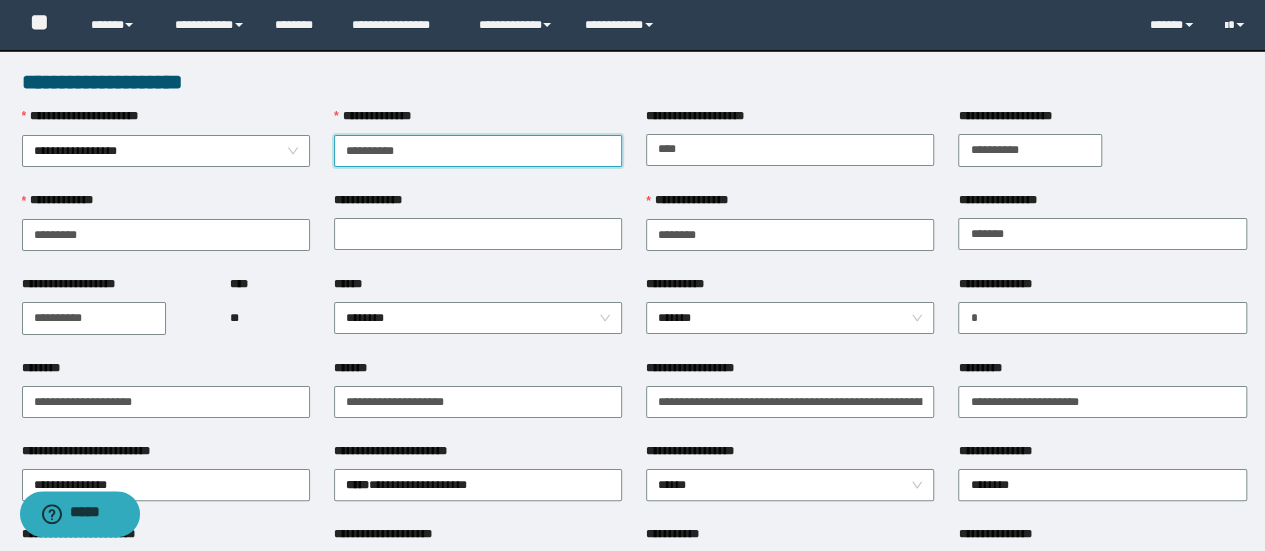 click on "**********" at bounding box center [478, 151] 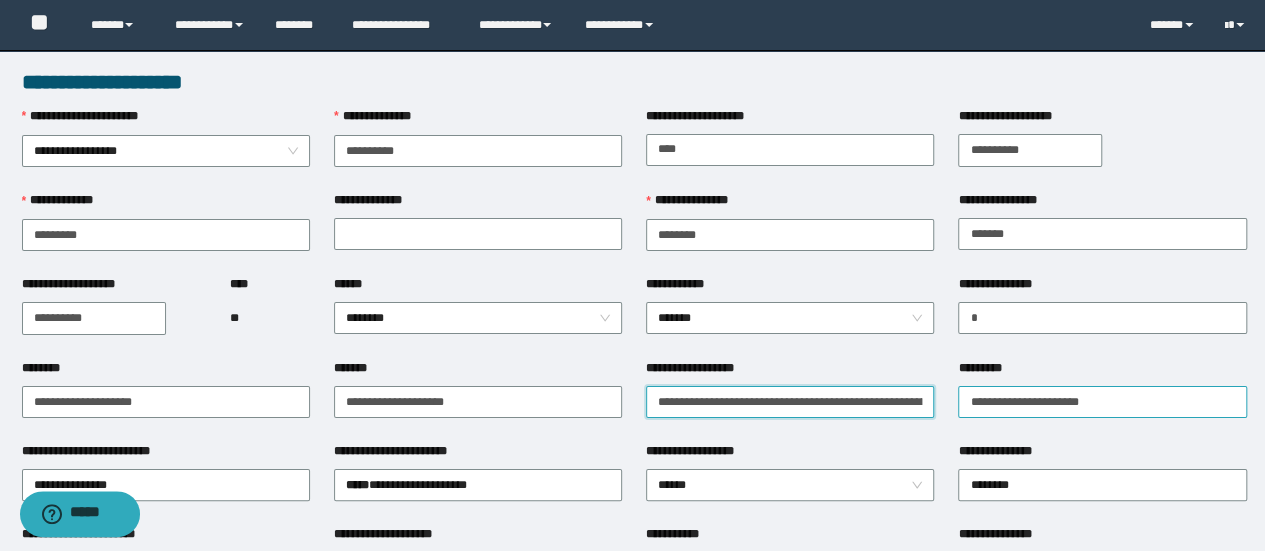 scroll, scrollTop: 0, scrollLeft: 142, axis: horizontal 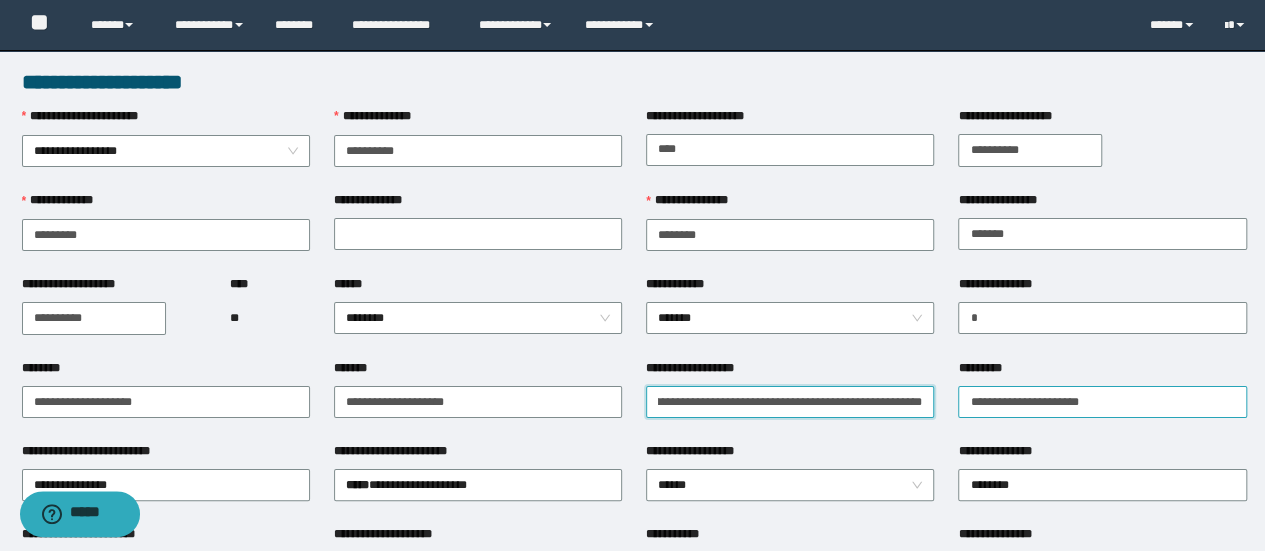 drag, startPoint x: 652, startPoint y: 398, endPoint x: 973, endPoint y: 409, distance: 321.18842 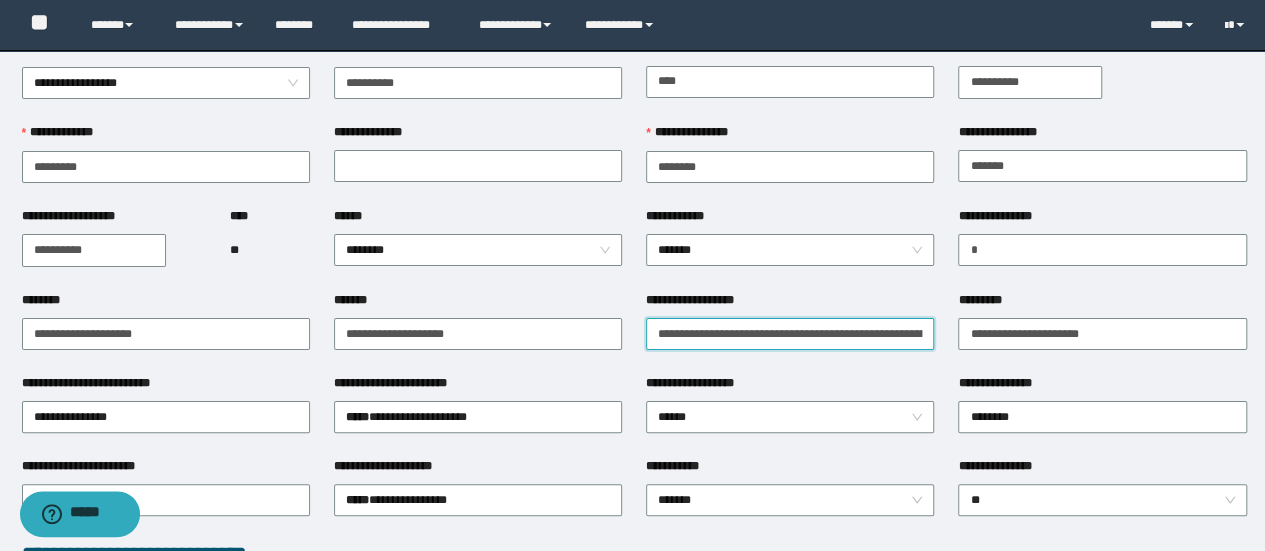 scroll, scrollTop: 100, scrollLeft: 0, axis: vertical 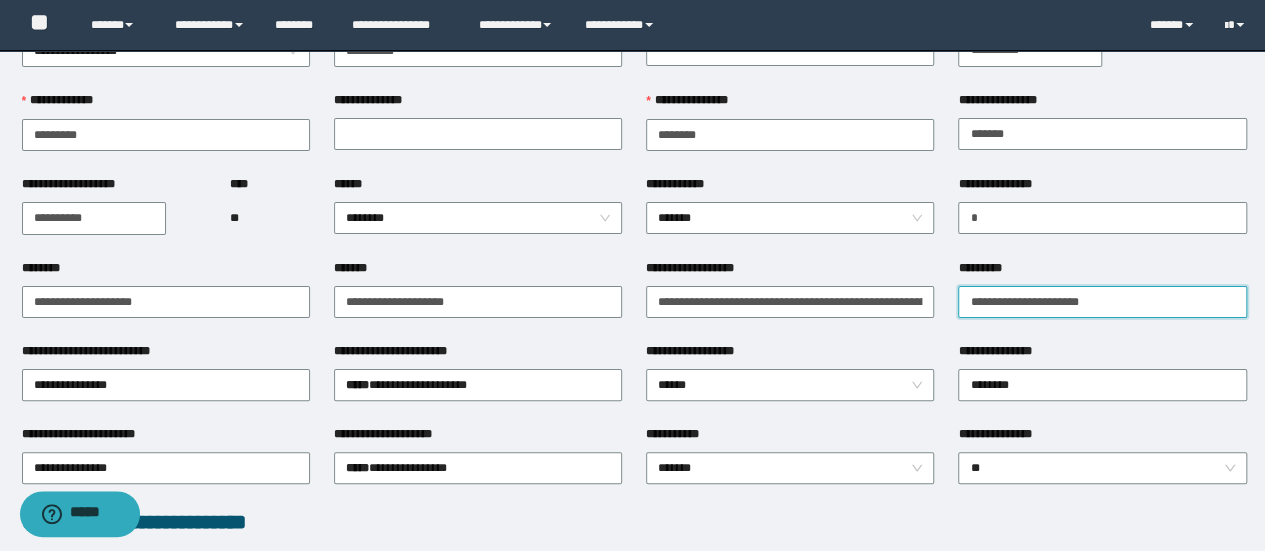 drag, startPoint x: 1128, startPoint y: 303, endPoint x: 858, endPoint y: 359, distance: 275.74625 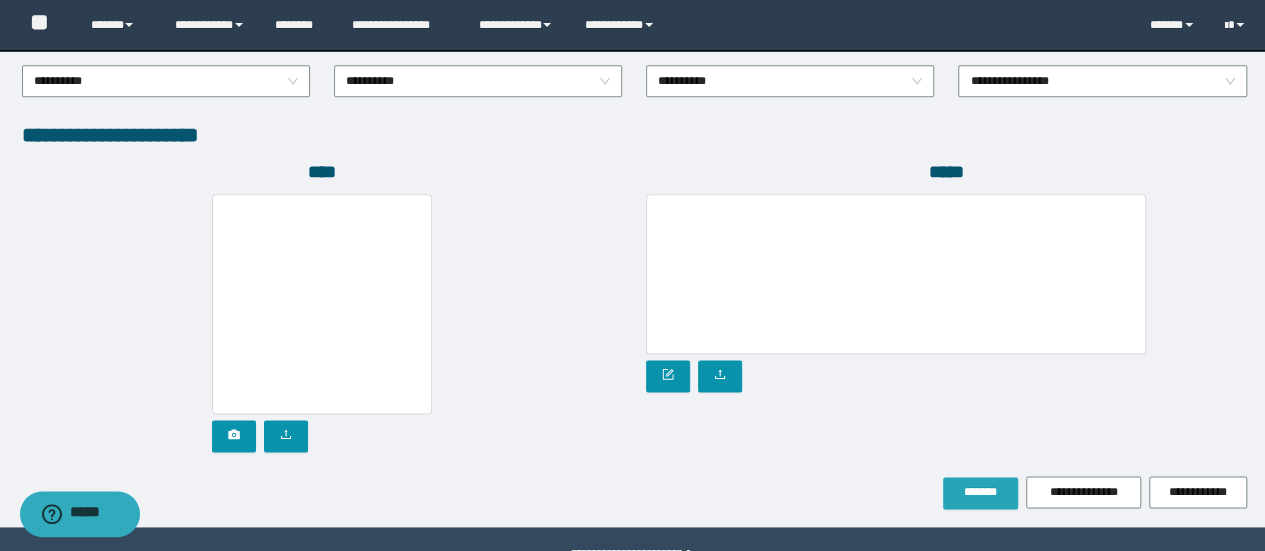 click on "*******" at bounding box center [980, 492] 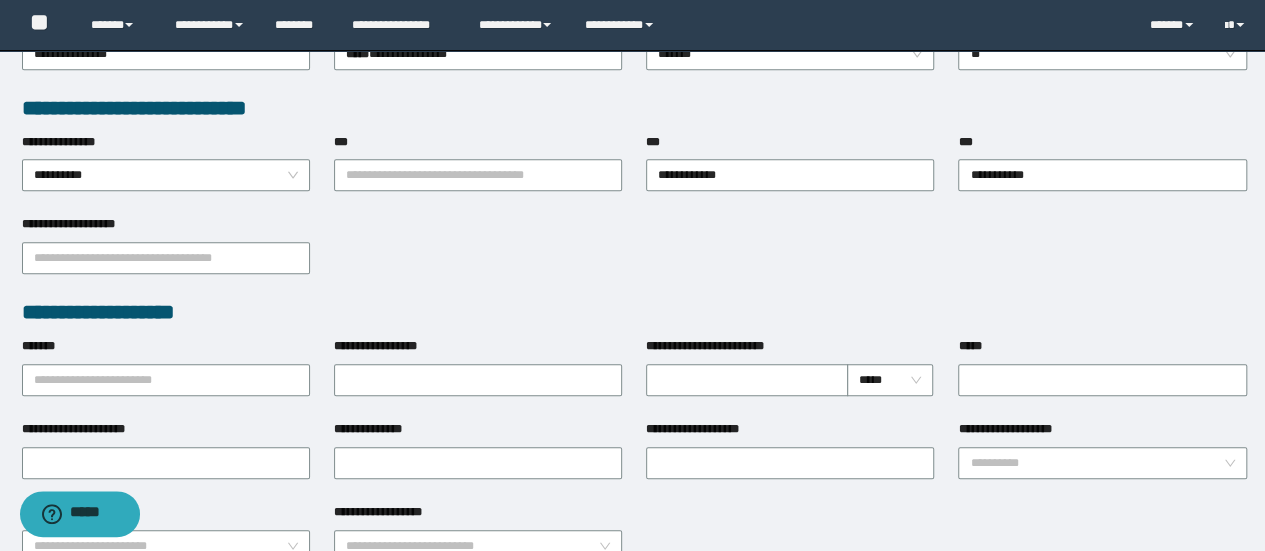 scroll, scrollTop: 200, scrollLeft: 0, axis: vertical 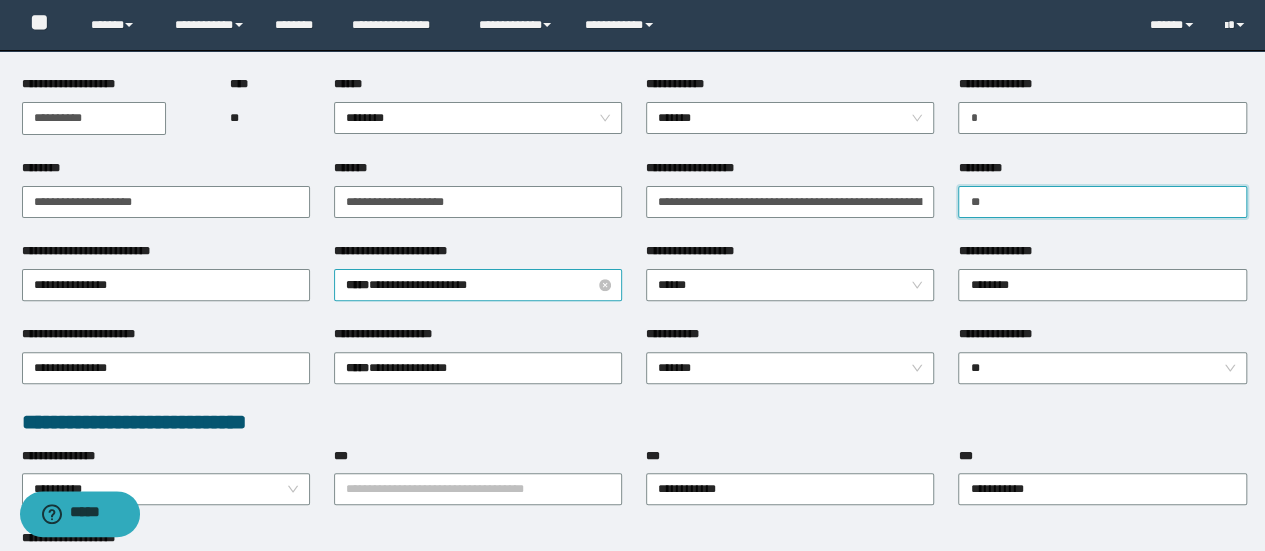 type on "*" 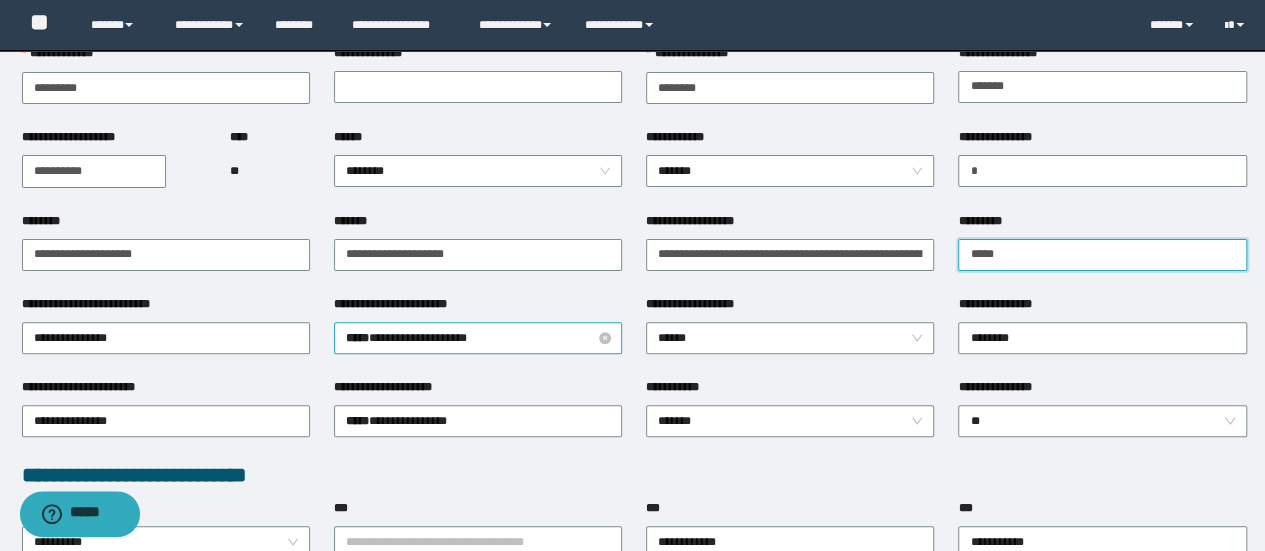 scroll, scrollTop: 252, scrollLeft: 0, axis: vertical 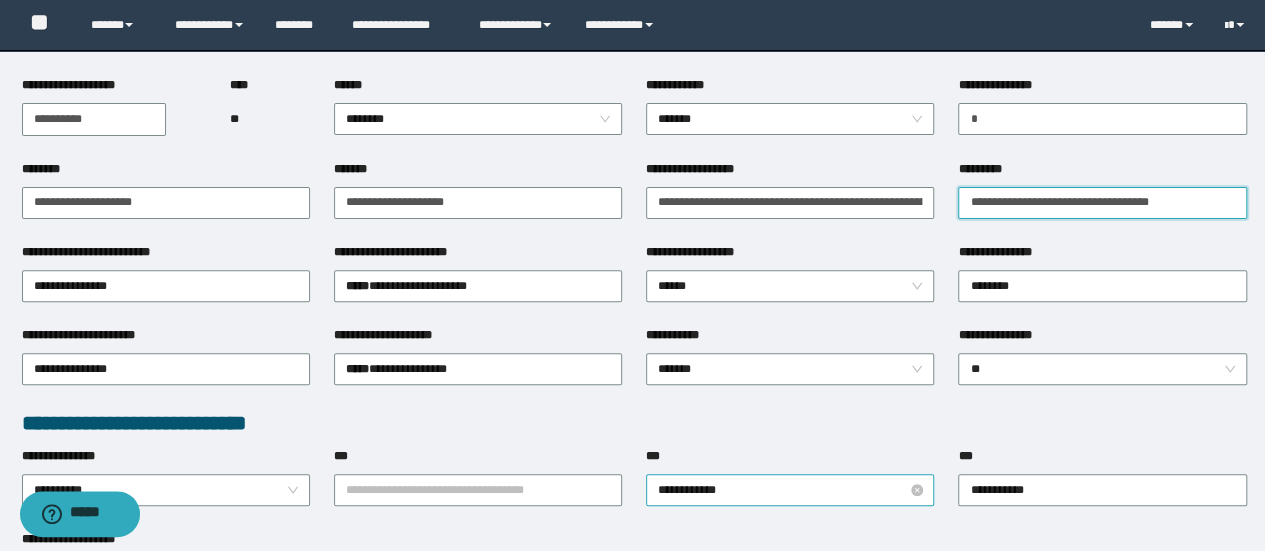 click on "**********" at bounding box center [790, 490] 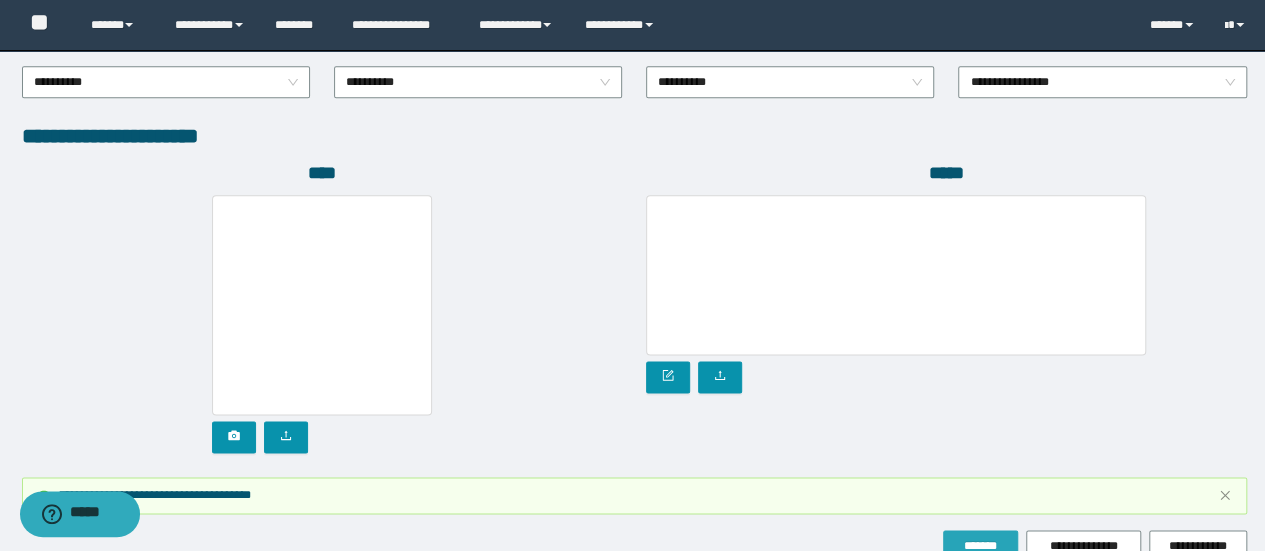 click on "*******" at bounding box center [980, 546] 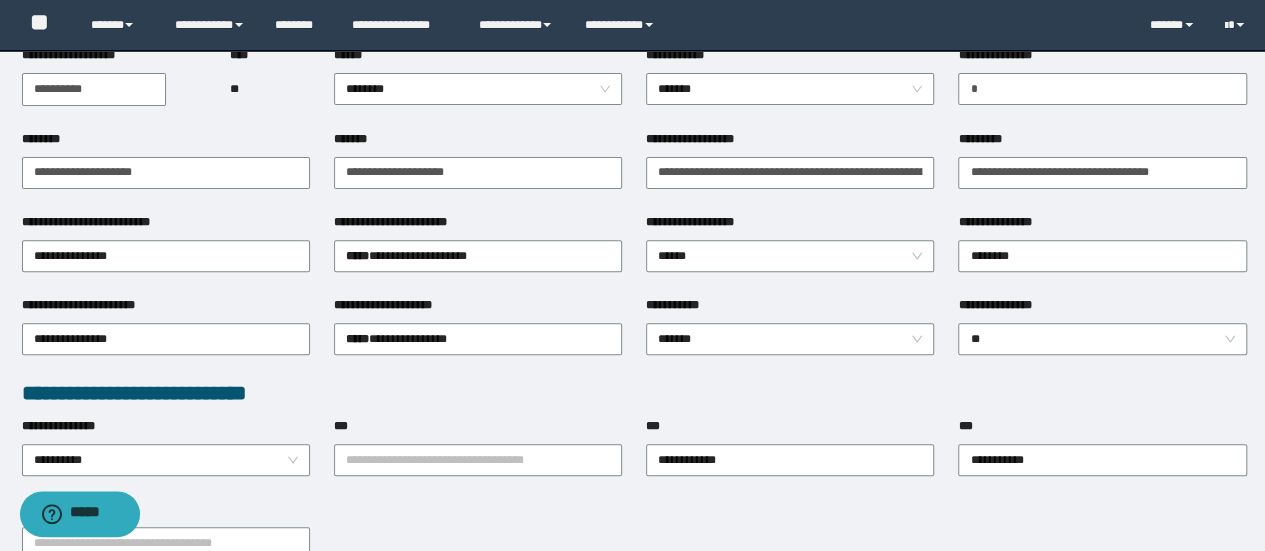 scroll, scrollTop: 152, scrollLeft: 0, axis: vertical 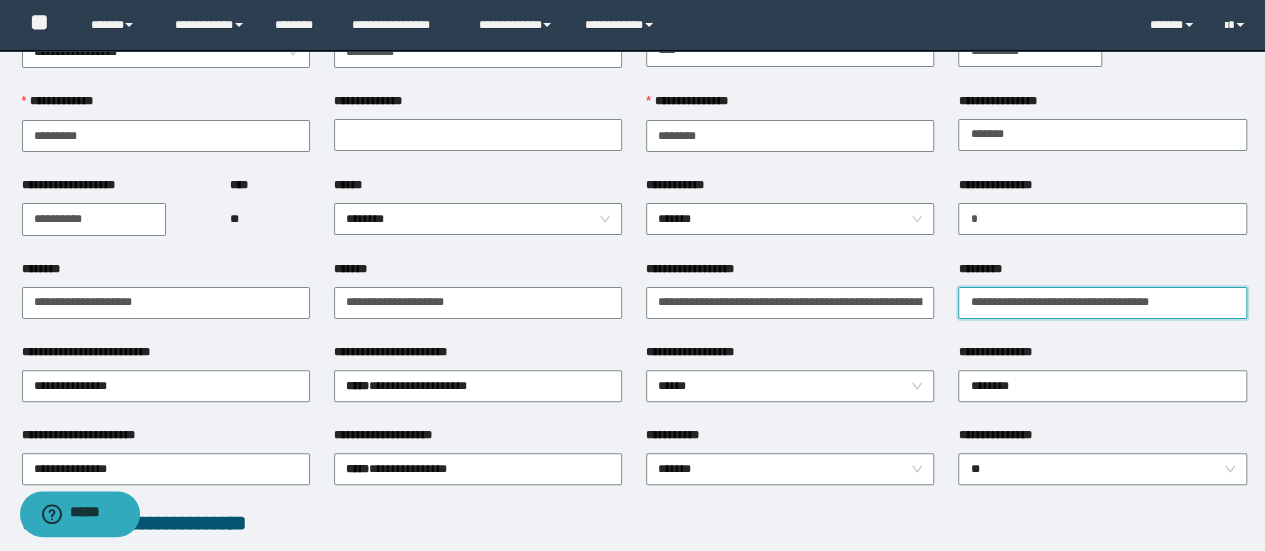 drag, startPoint x: 1210, startPoint y: 291, endPoint x: 848, endPoint y: 354, distance: 367.44116 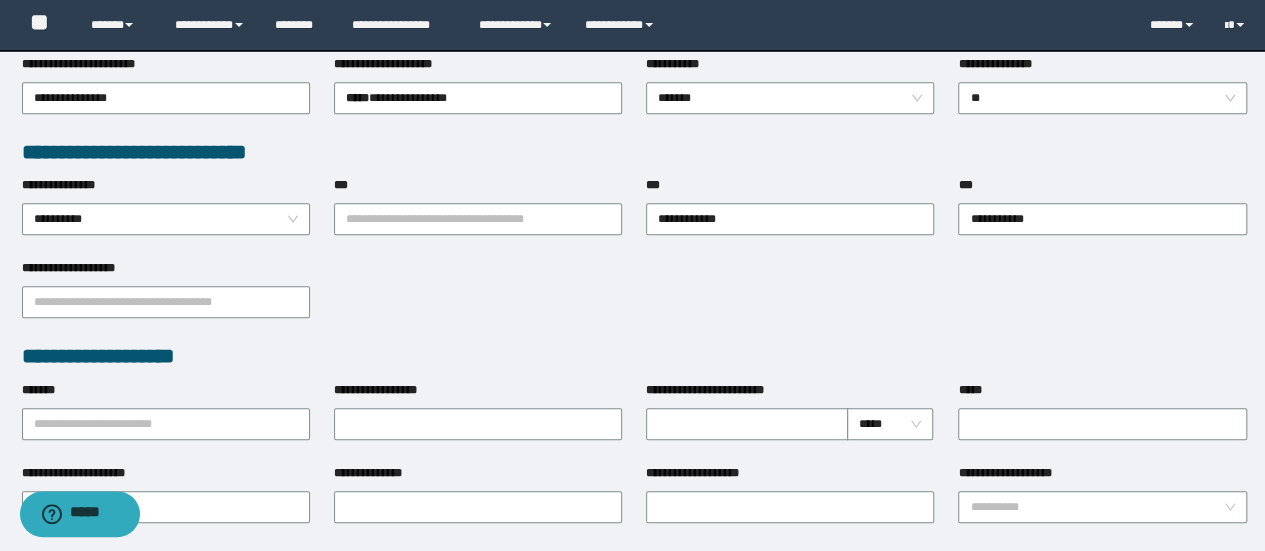 scroll, scrollTop: 552, scrollLeft: 0, axis: vertical 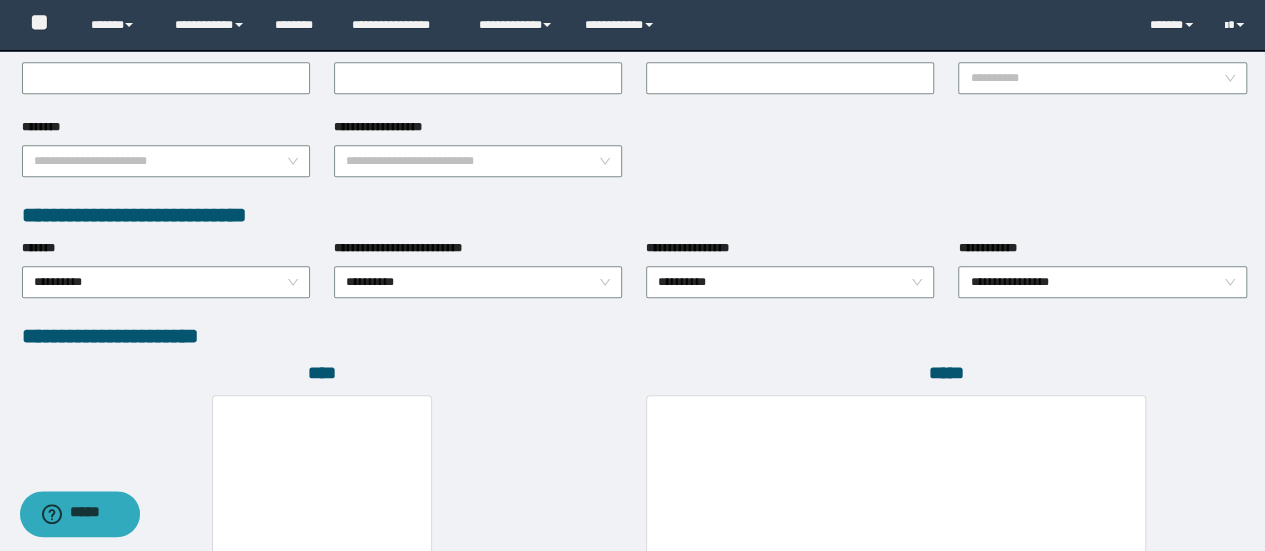 click on "**********" at bounding box center (1102, 280) 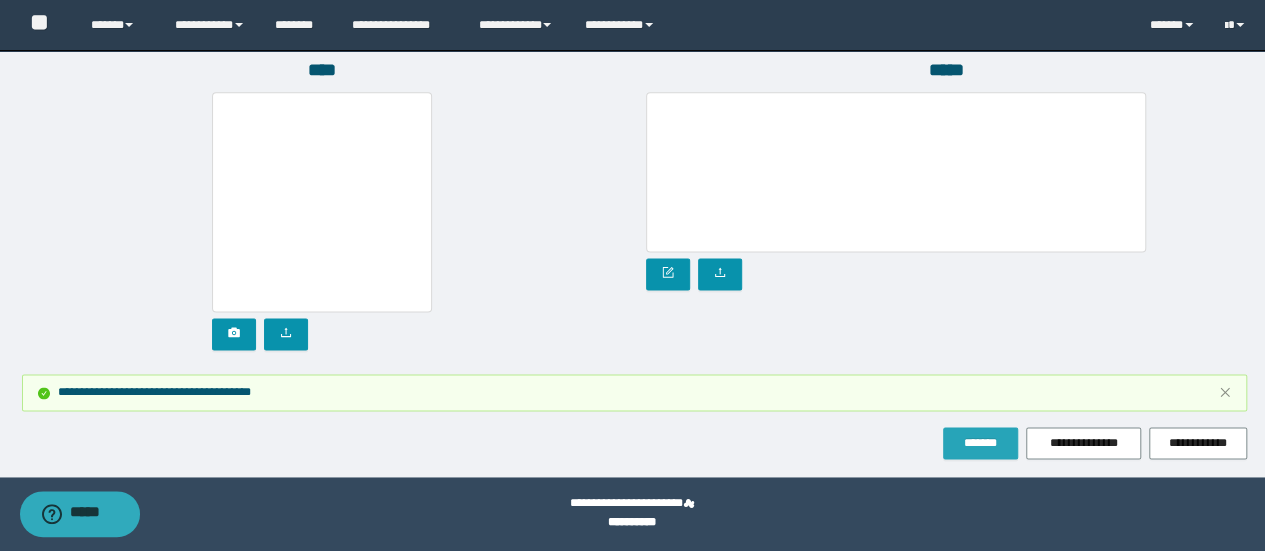 click on "*******" at bounding box center [980, 443] 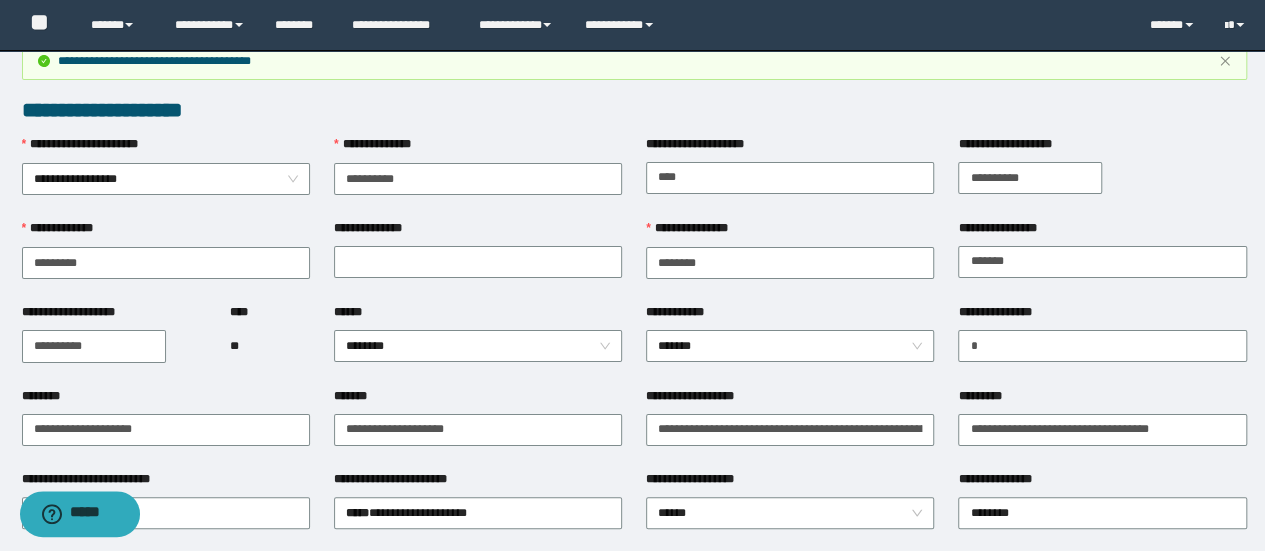 scroll, scrollTop: 0, scrollLeft: 0, axis: both 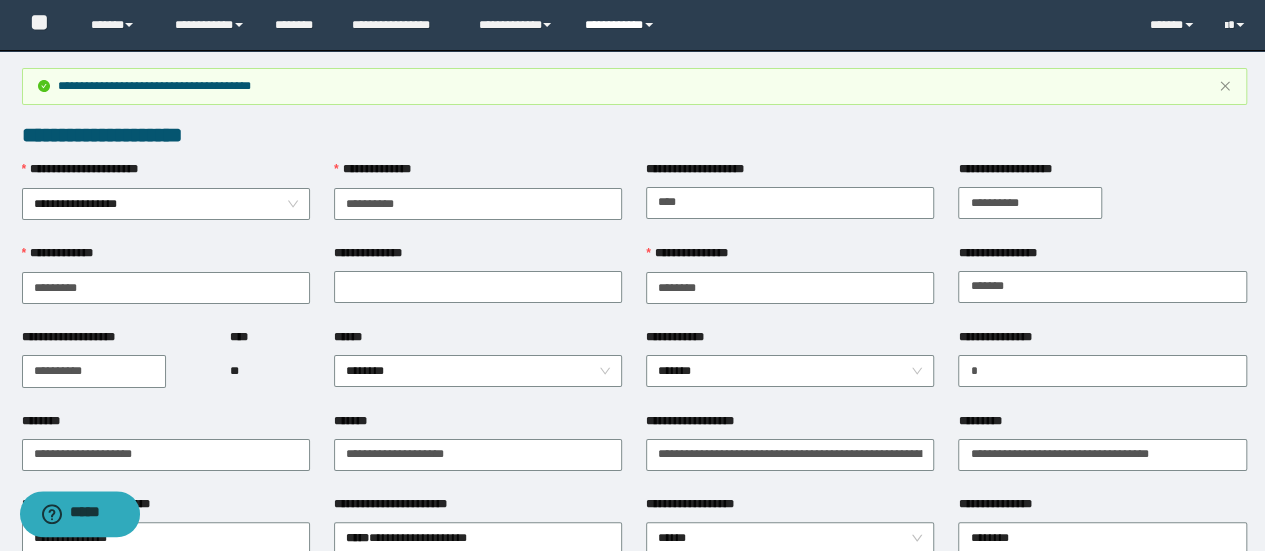 click on "**********" at bounding box center [622, 25] 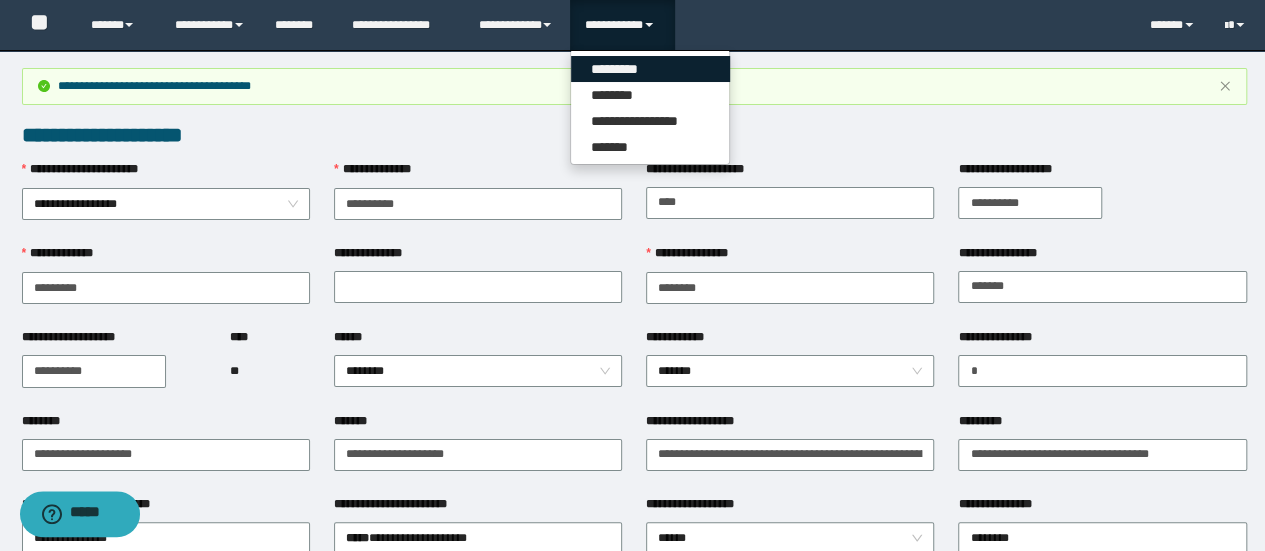 click on "*********" at bounding box center [650, 69] 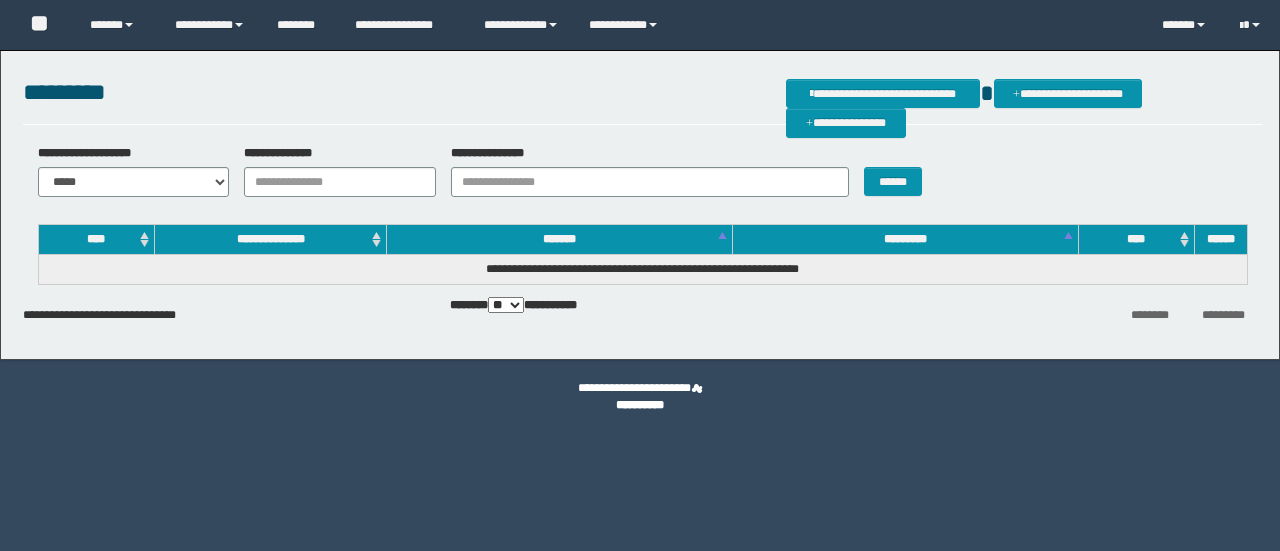 scroll, scrollTop: 0, scrollLeft: 0, axis: both 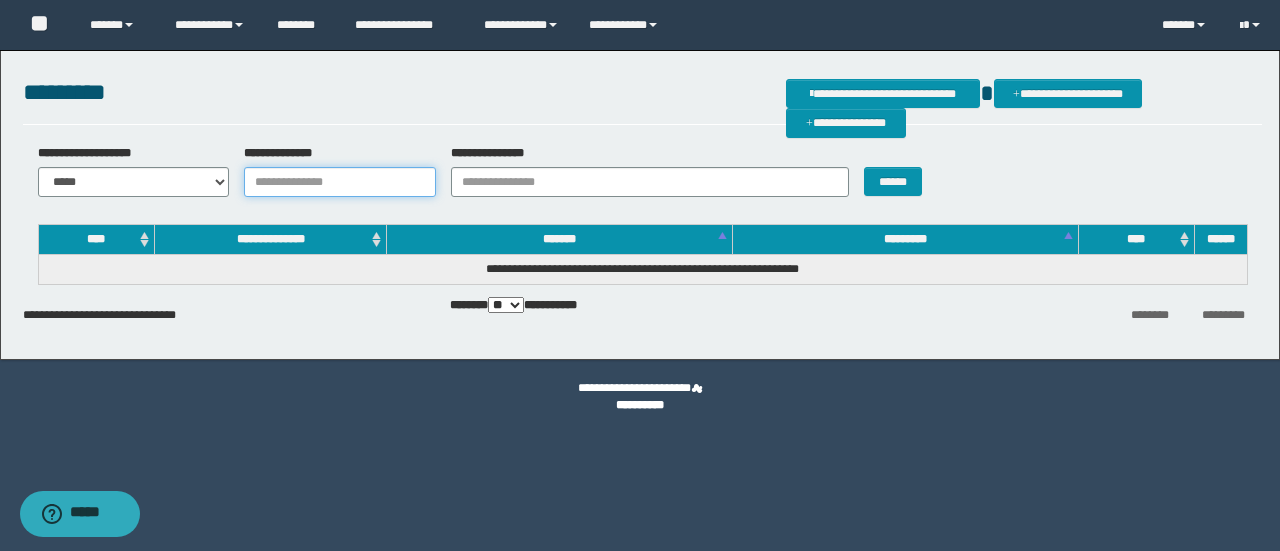 drag, startPoint x: 378, startPoint y: 177, endPoint x: 424, endPoint y: 183, distance: 46.389652 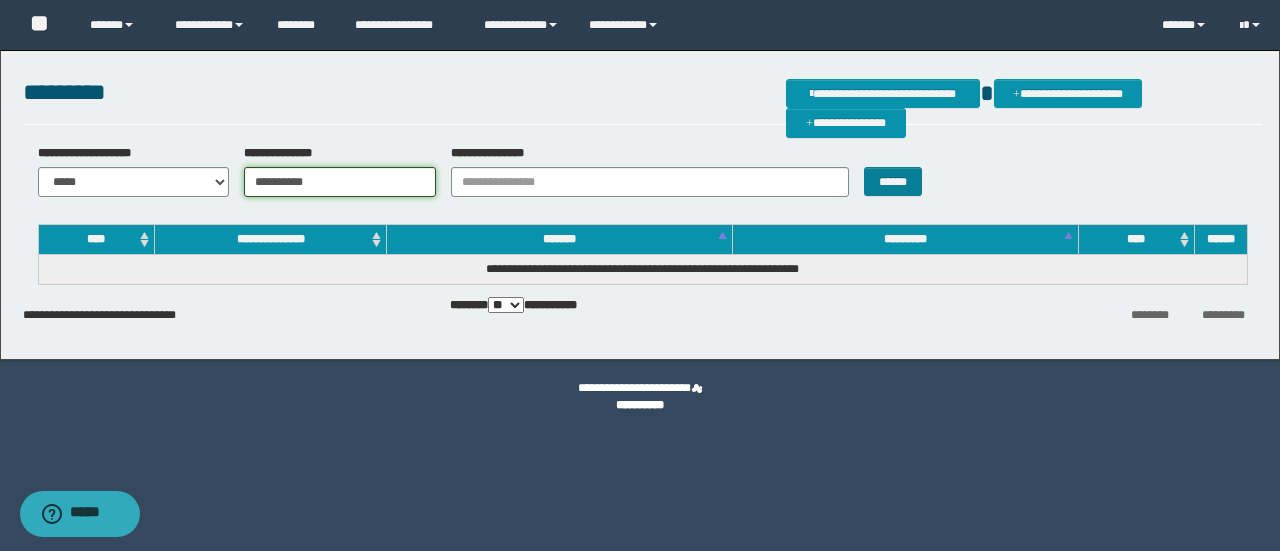 type on "**********" 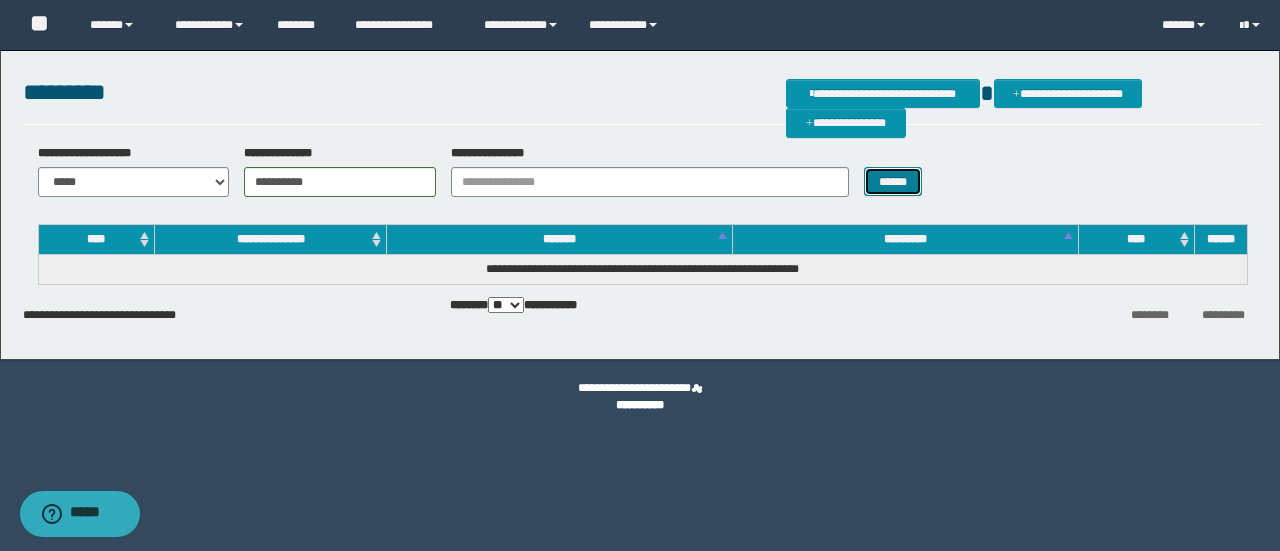 click on "******" at bounding box center (893, 181) 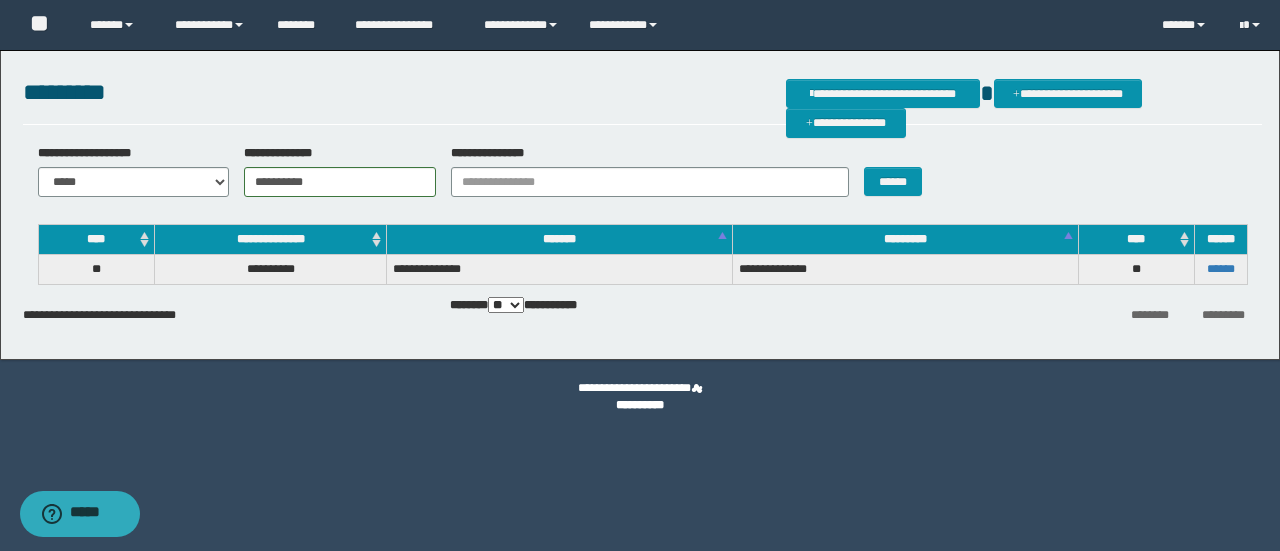 click on "******" at bounding box center [1221, 269] 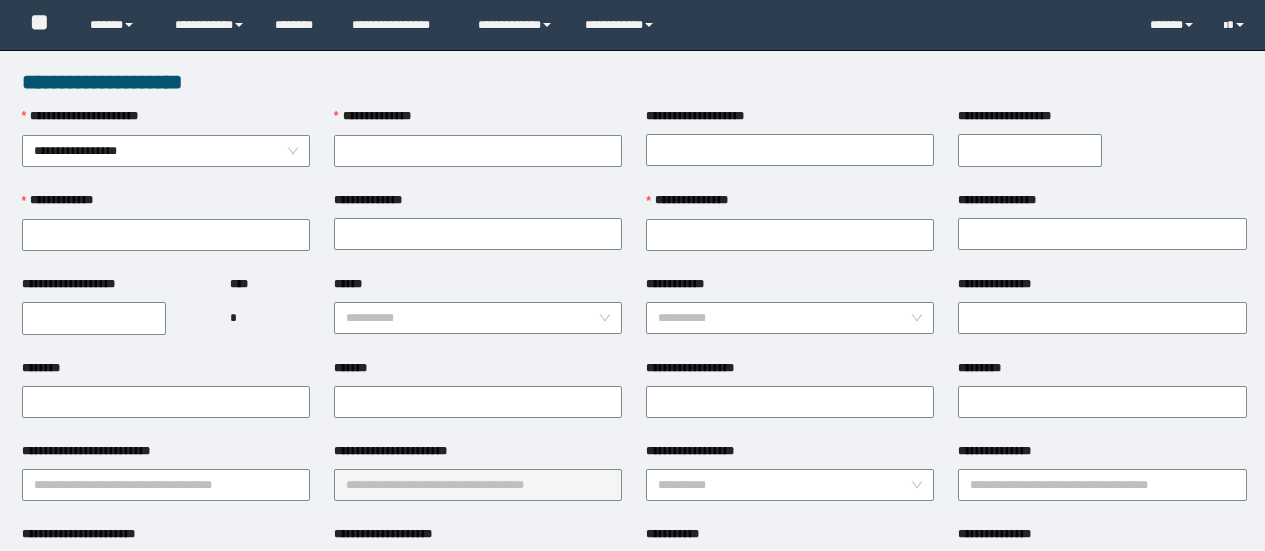 scroll, scrollTop: 0, scrollLeft: 0, axis: both 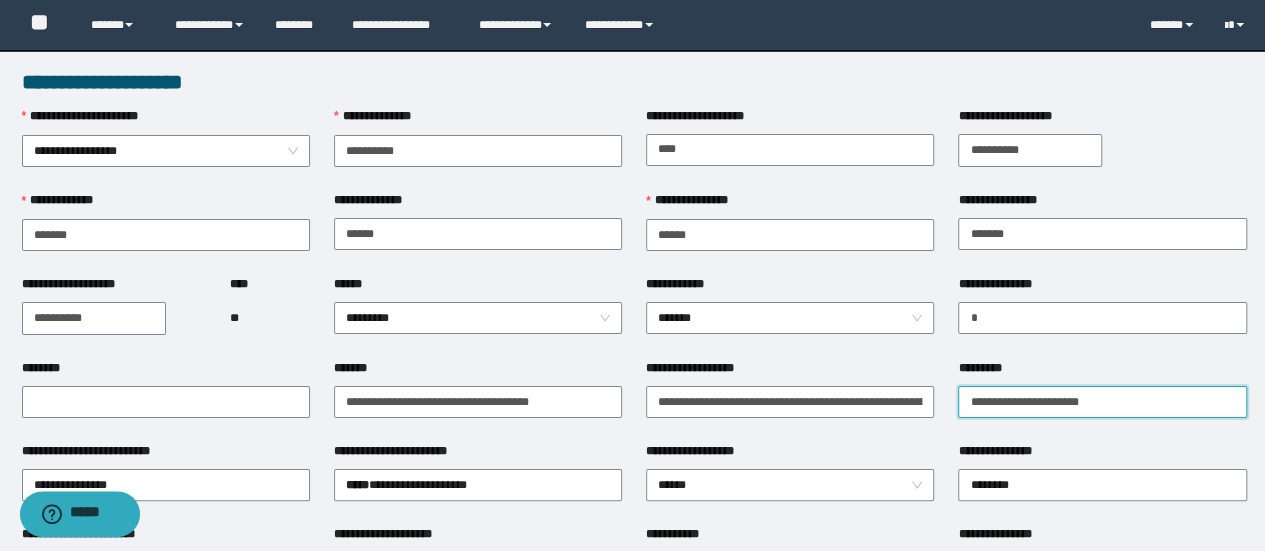 drag, startPoint x: 1139, startPoint y: 391, endPoint x: 884, endPoint y: 380, distance: 255.23715 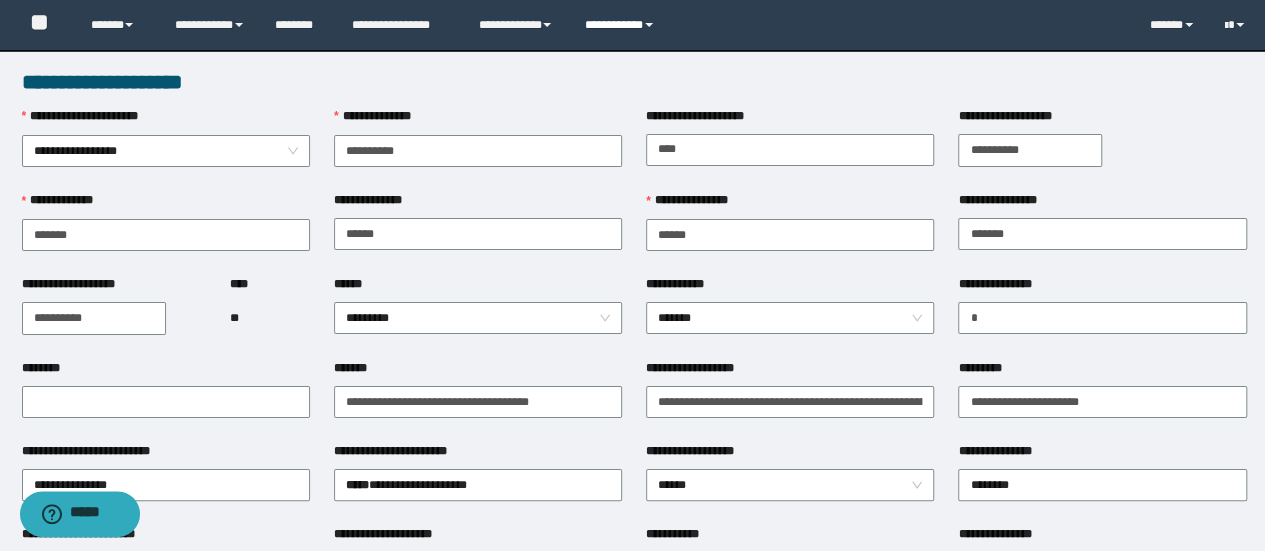 click on "**********" at bounding box center (622, 25) 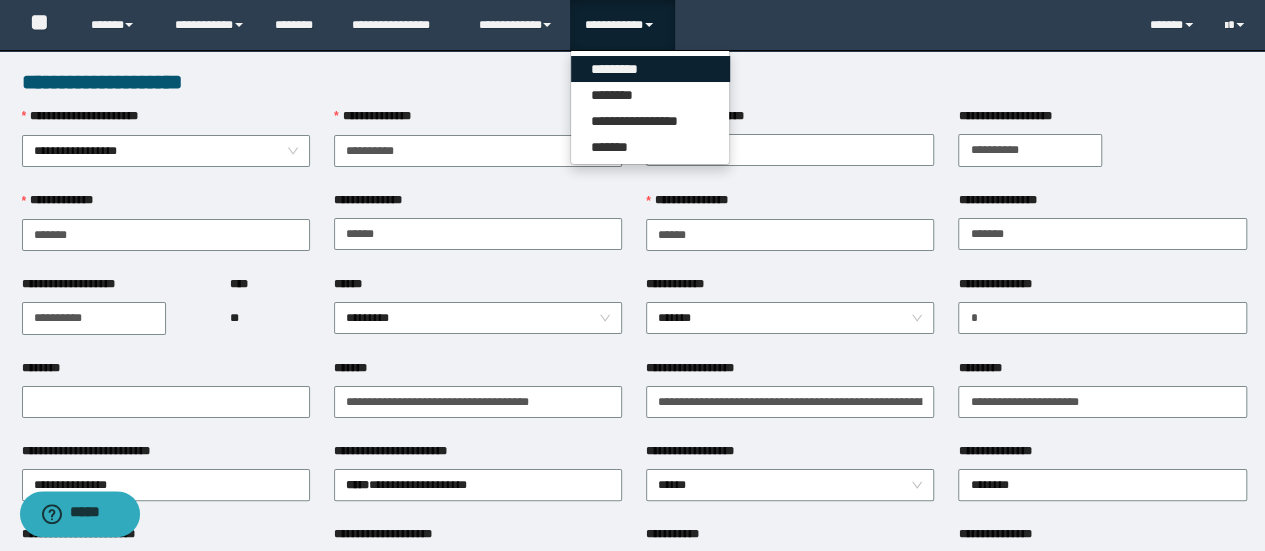 click on "*********" at bounding box center [650, 69] 